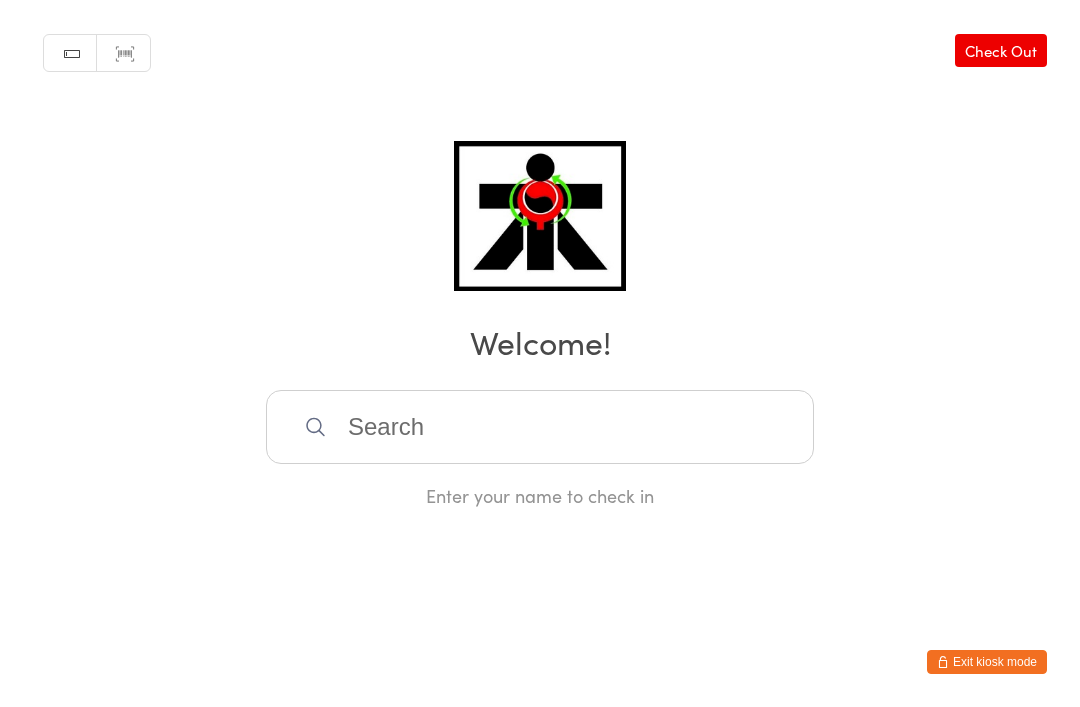 scroll, scrollTop: 405, scrollLeft: 0, axis: vertical 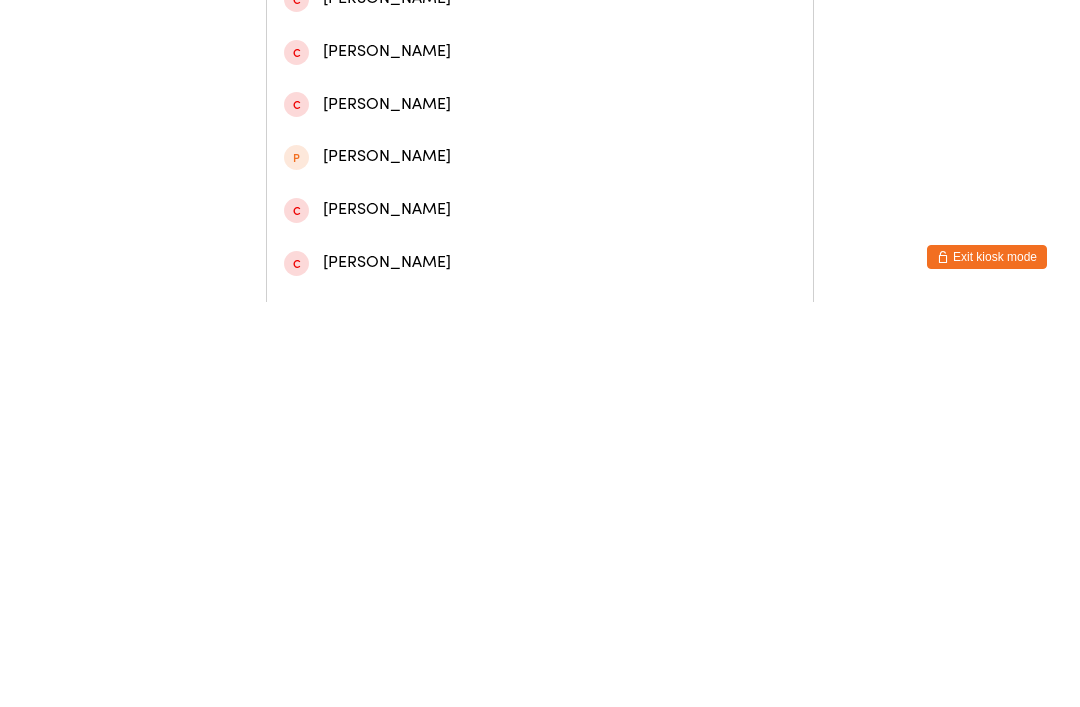 type on "[PERSON_NAME]" 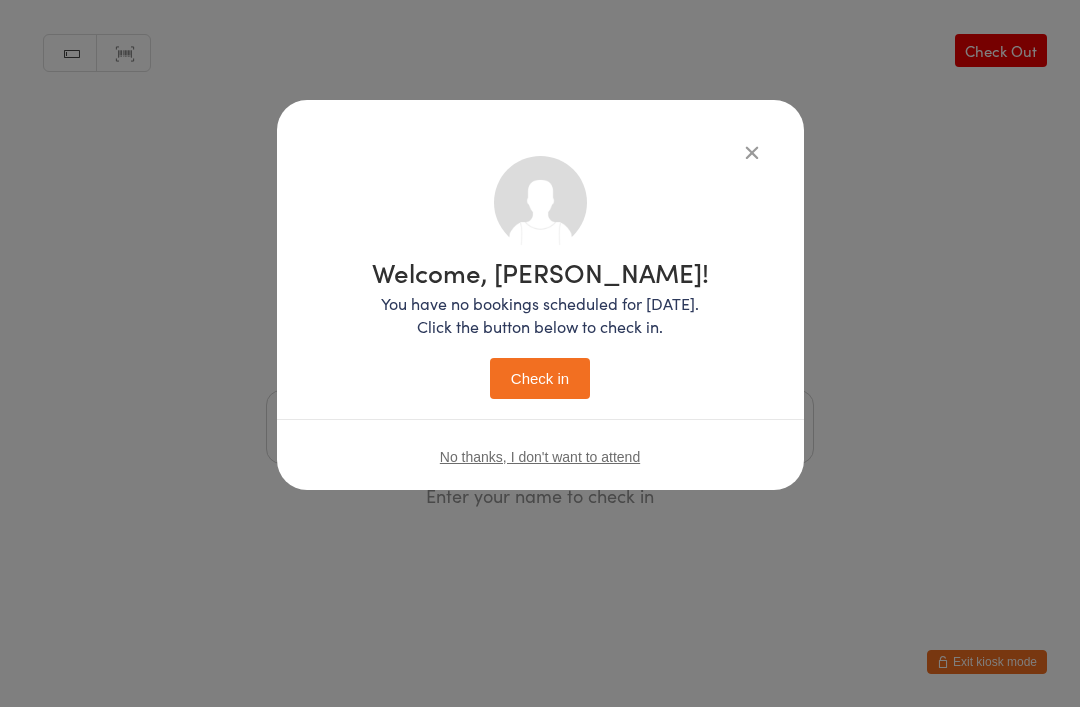 click on "Check in" at bounding box center (540, 378) 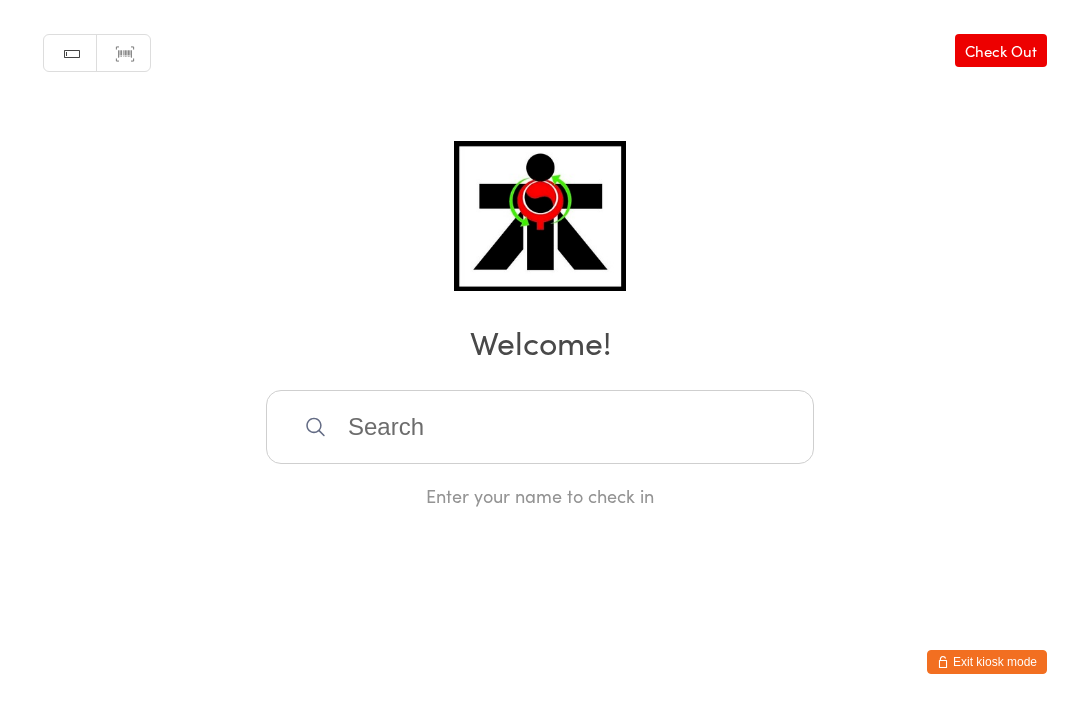 click at bounding box center [540, 427] 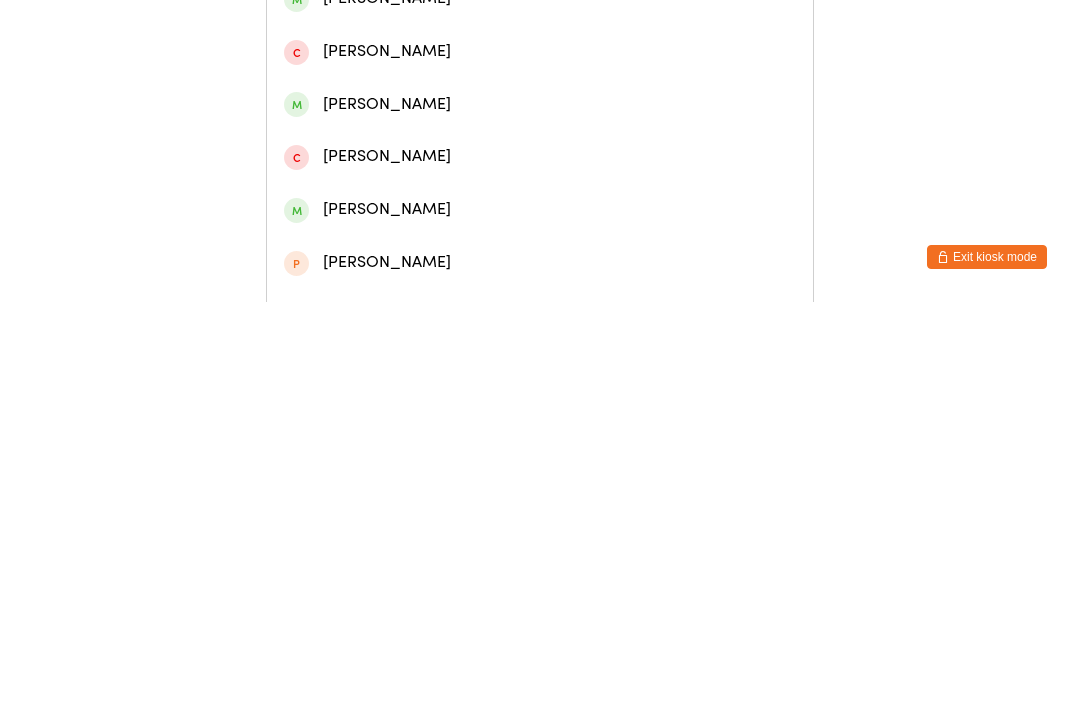type on "[PERSON_NAME]" 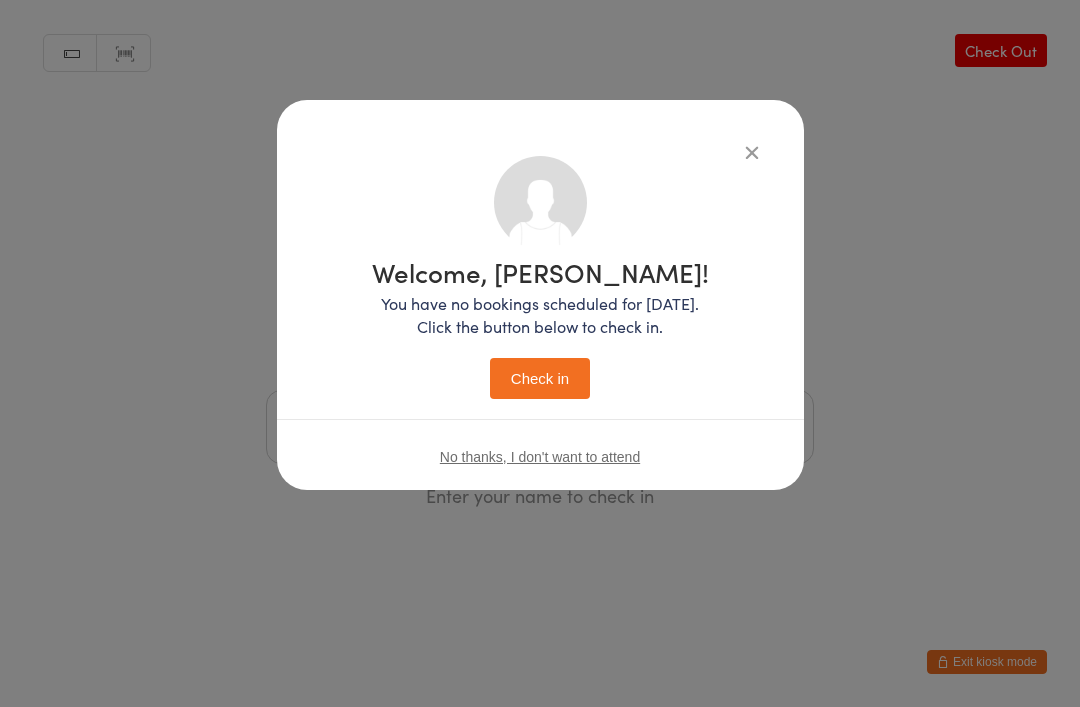 click on "Check in" at bounding box center [540, 378] 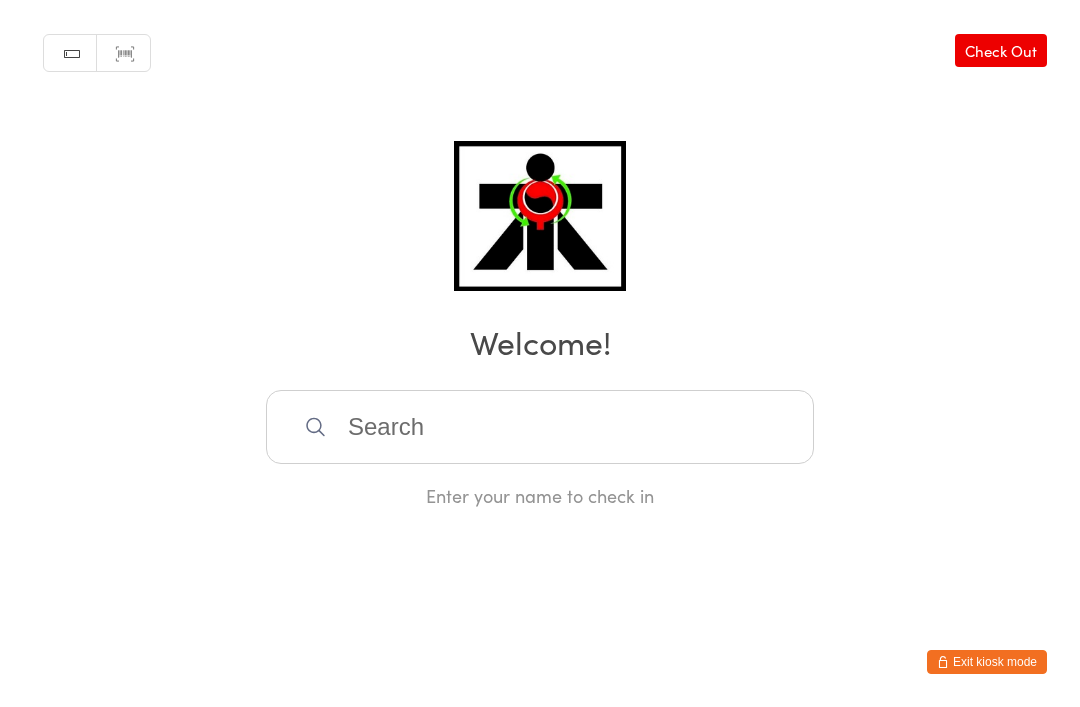 click at bounding box center (540, 427) 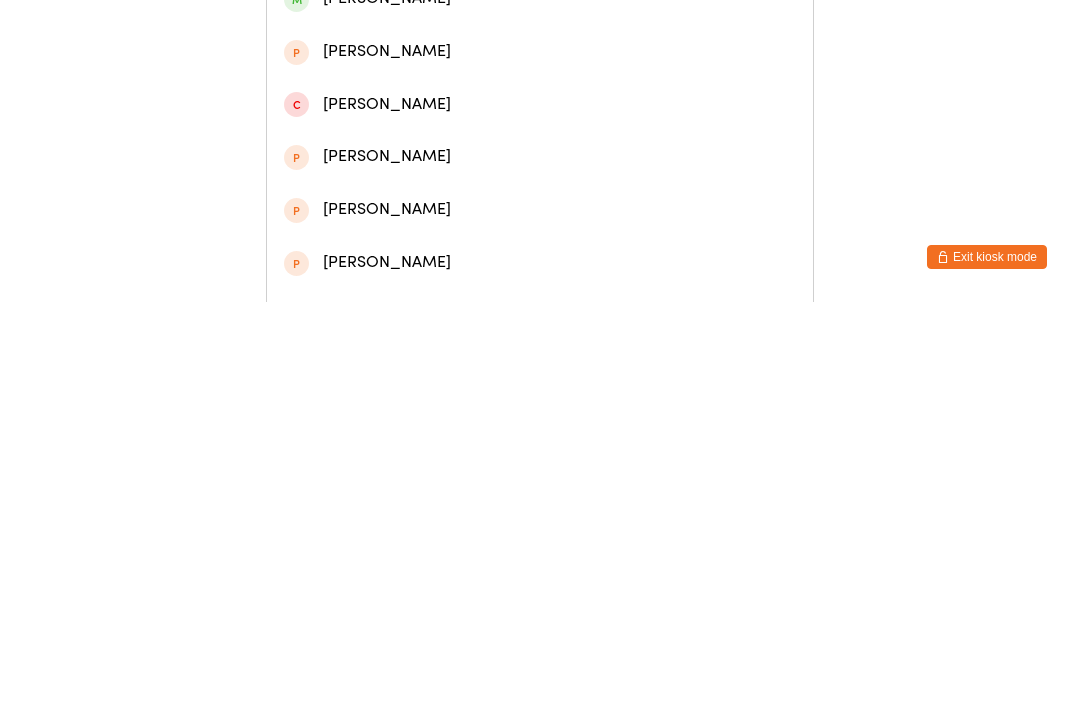 type on "[PERSON_NAME]" 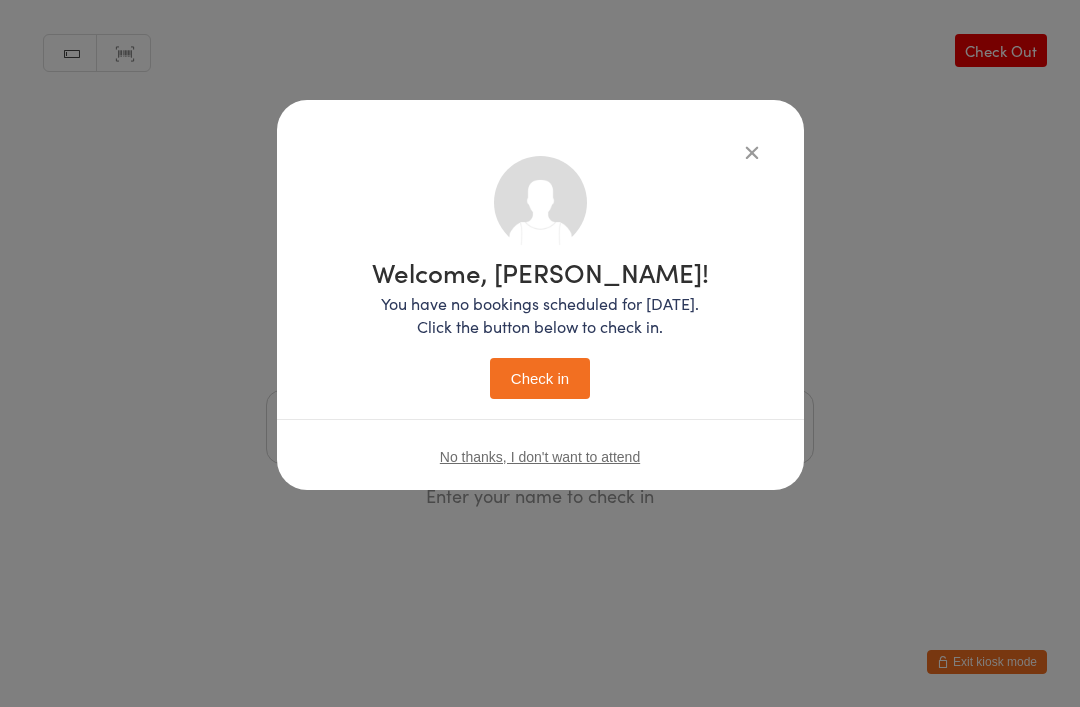 click on "Check in" at bounding box center (540, 378) 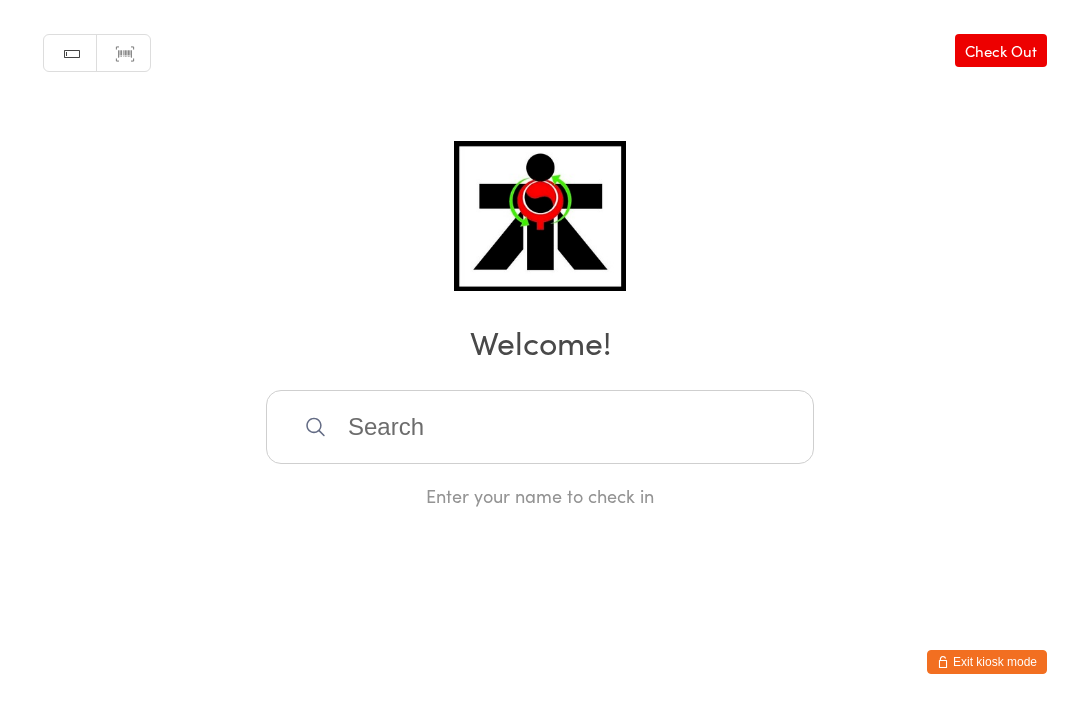 click at bounding box center (540, 427) 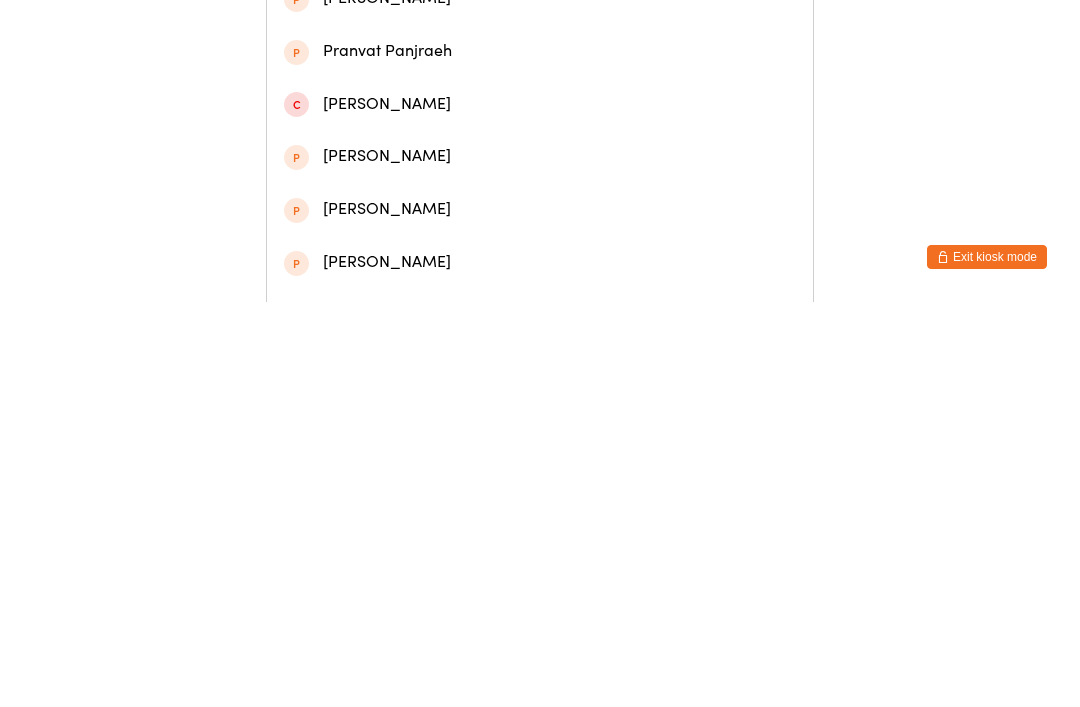 type on "[PERSON_NAME]" 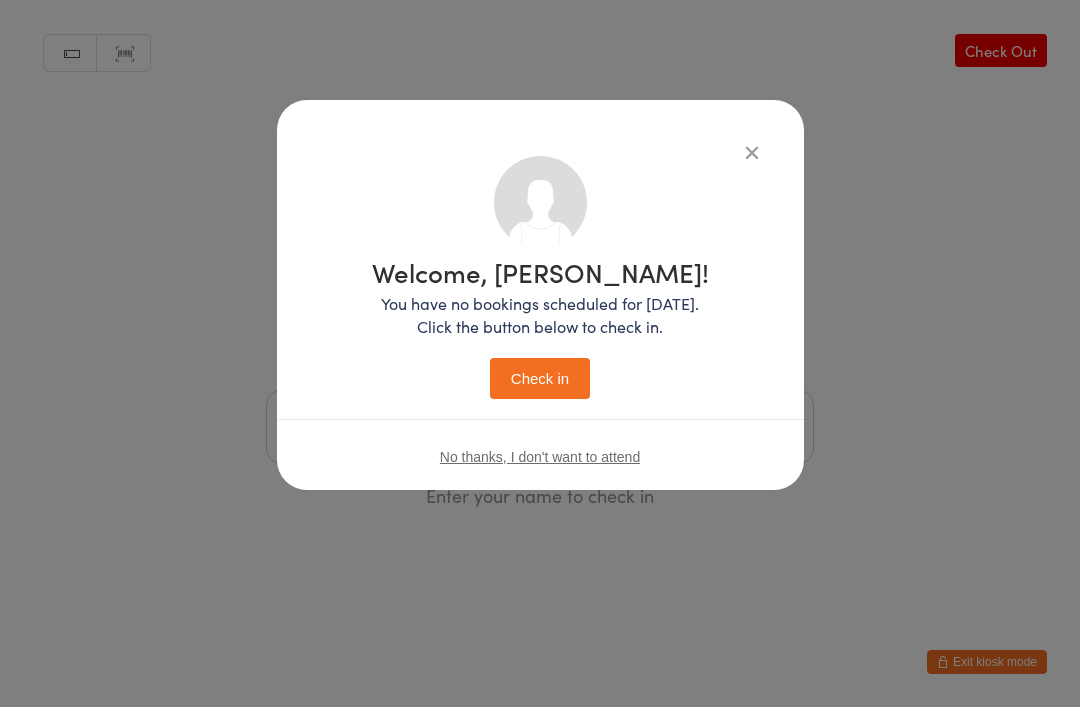 click on "Check in" at bounding box center [540, 378] 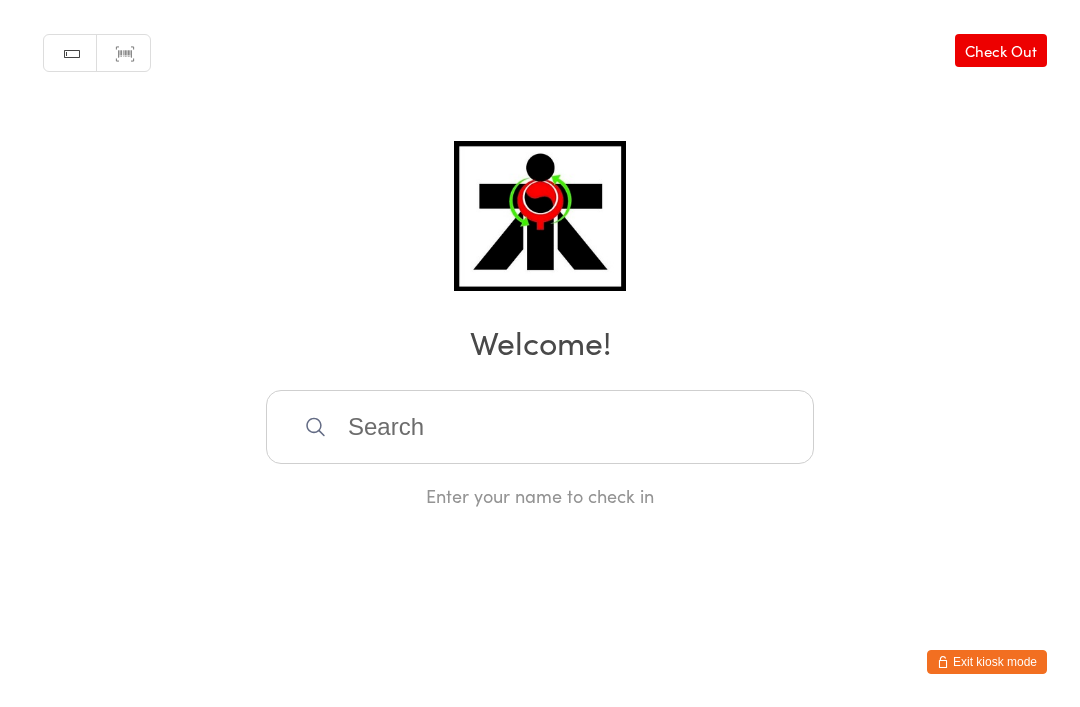 click at bounding box center (540, 427) 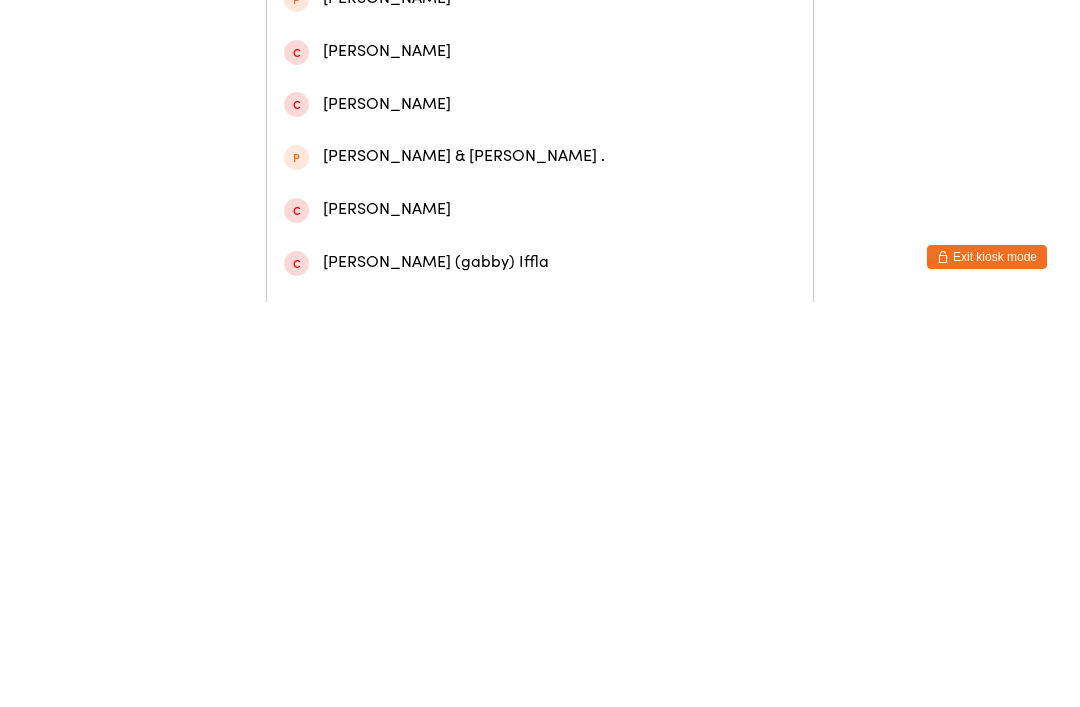 type on "Giselle" 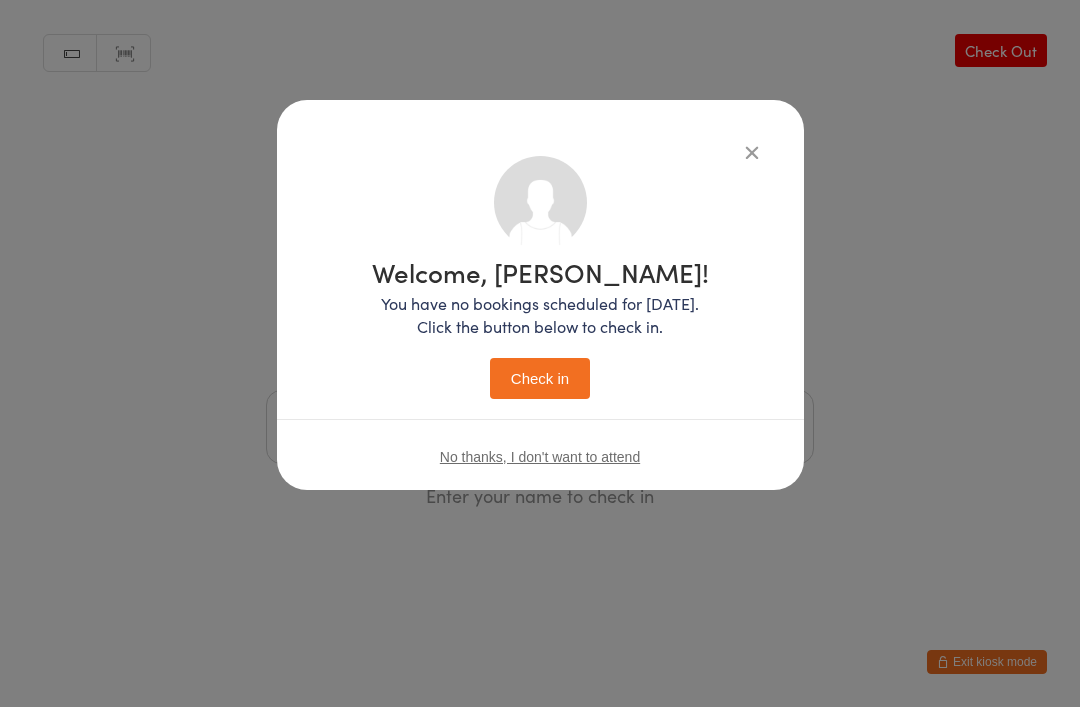 click on "Check in" at bounding box center [540, 378] 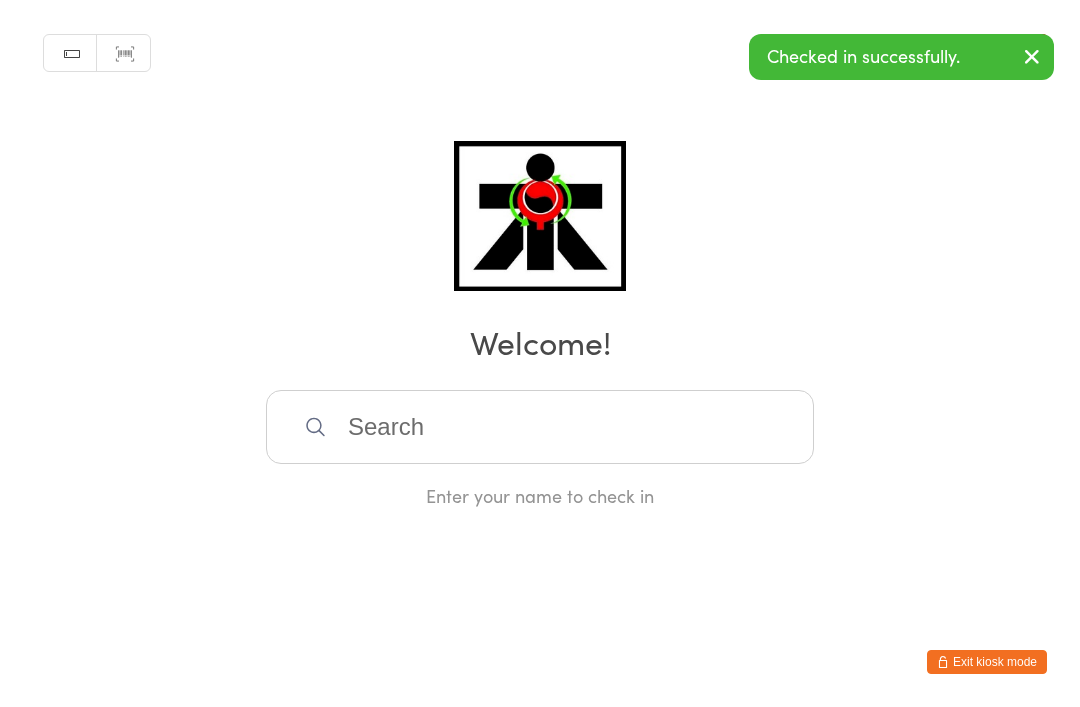 click on "Exit kiosk mode" at bounding box center (1060, 697) 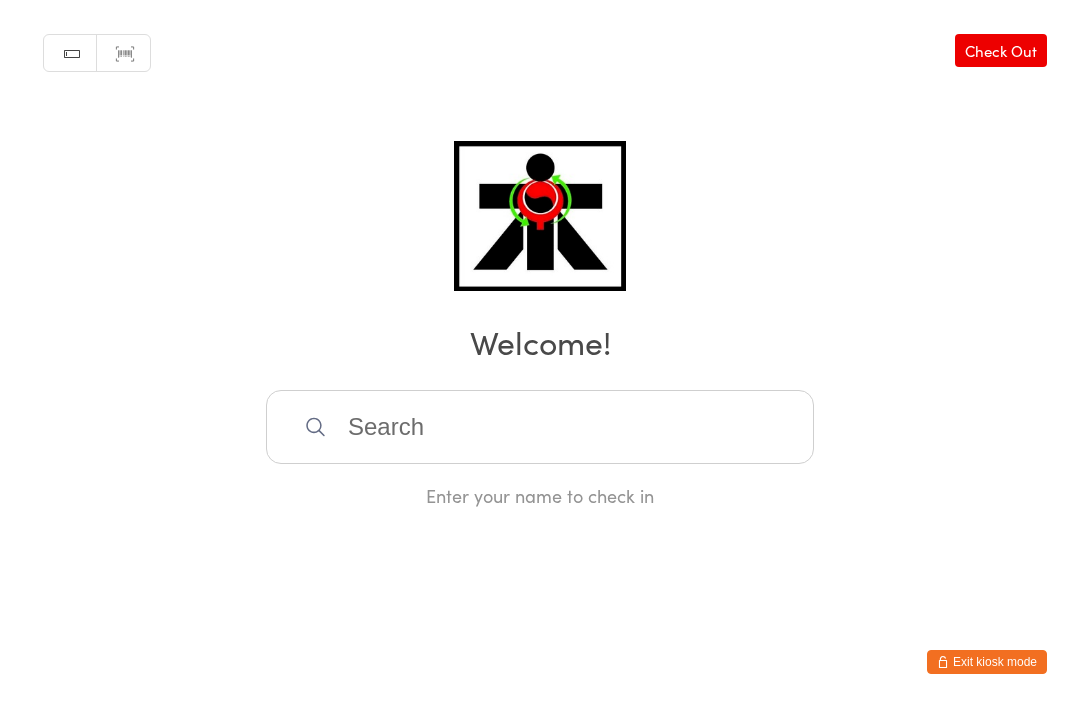 click at bounding box center (540, 427) 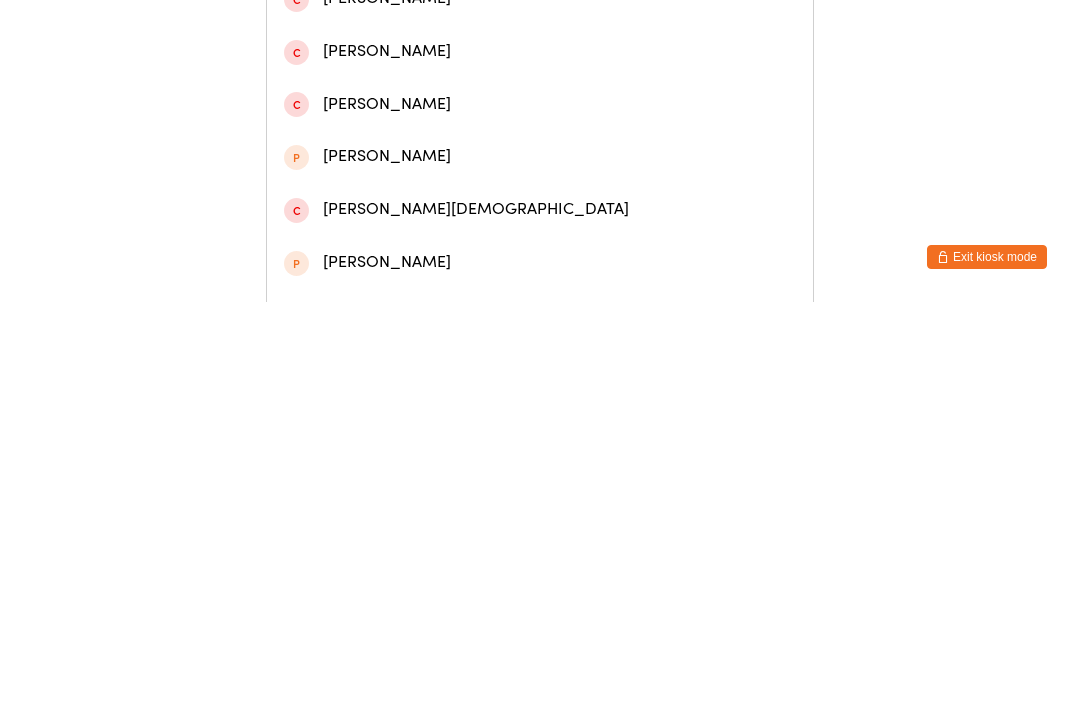 type on "[PERSON_NAME]" 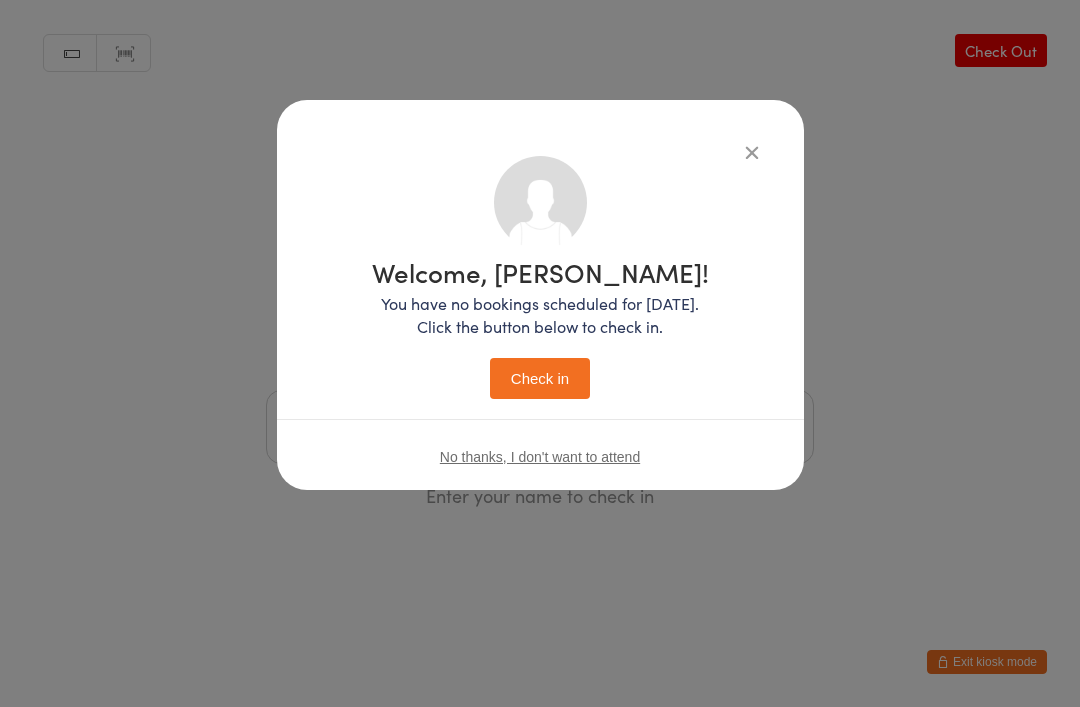 click on "Check in" at bounding box center (540, 378) 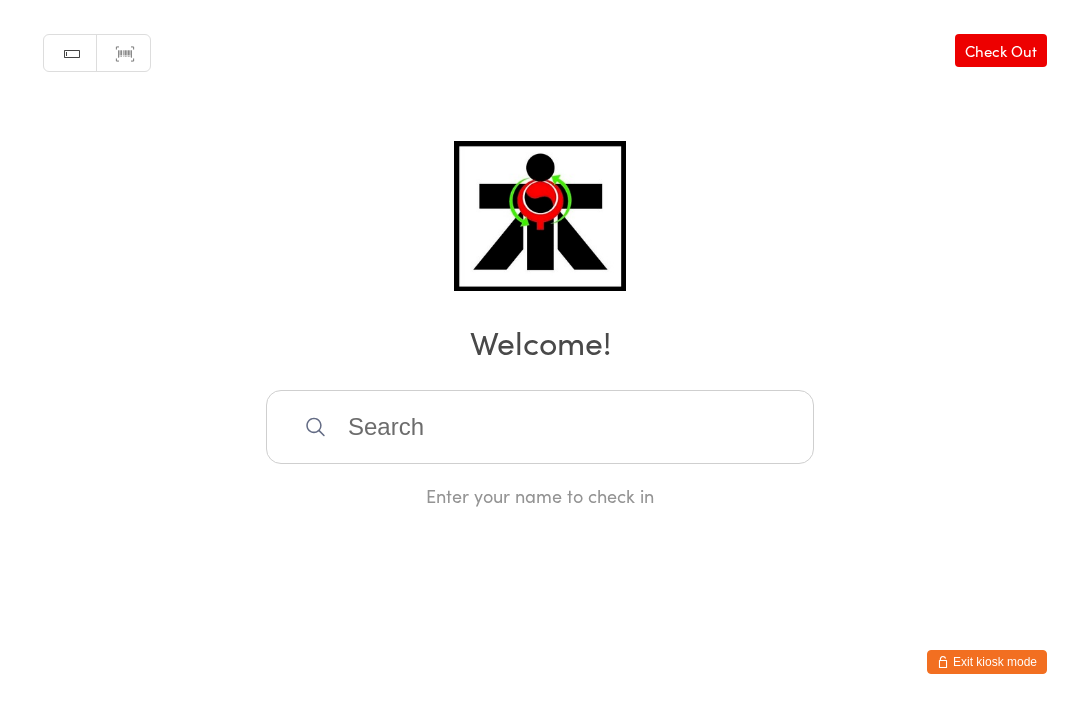 click at bounding box center (540, 427) 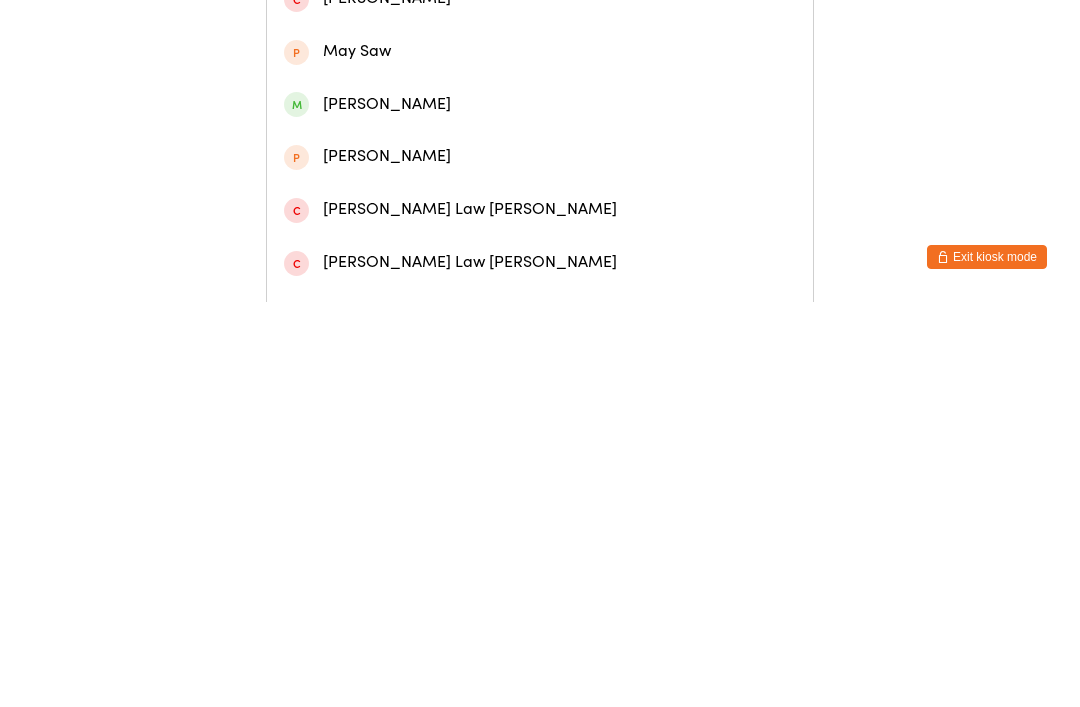type on "[PERSON_NAME] law" 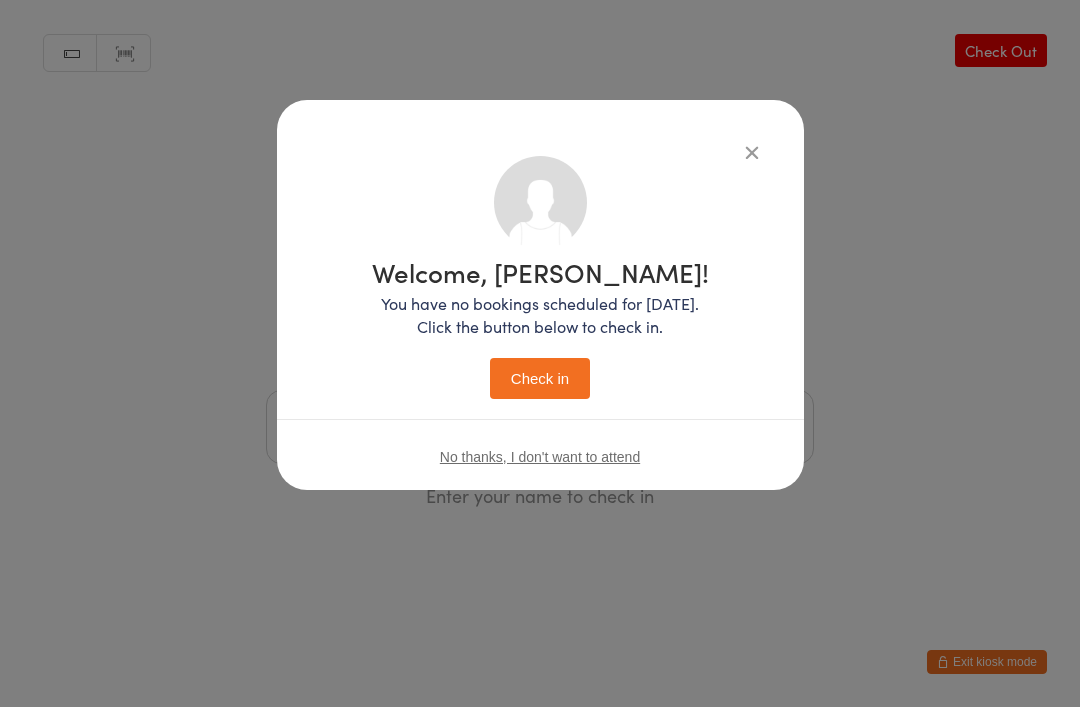 click on "Check in" at bounding box center [540, 378] 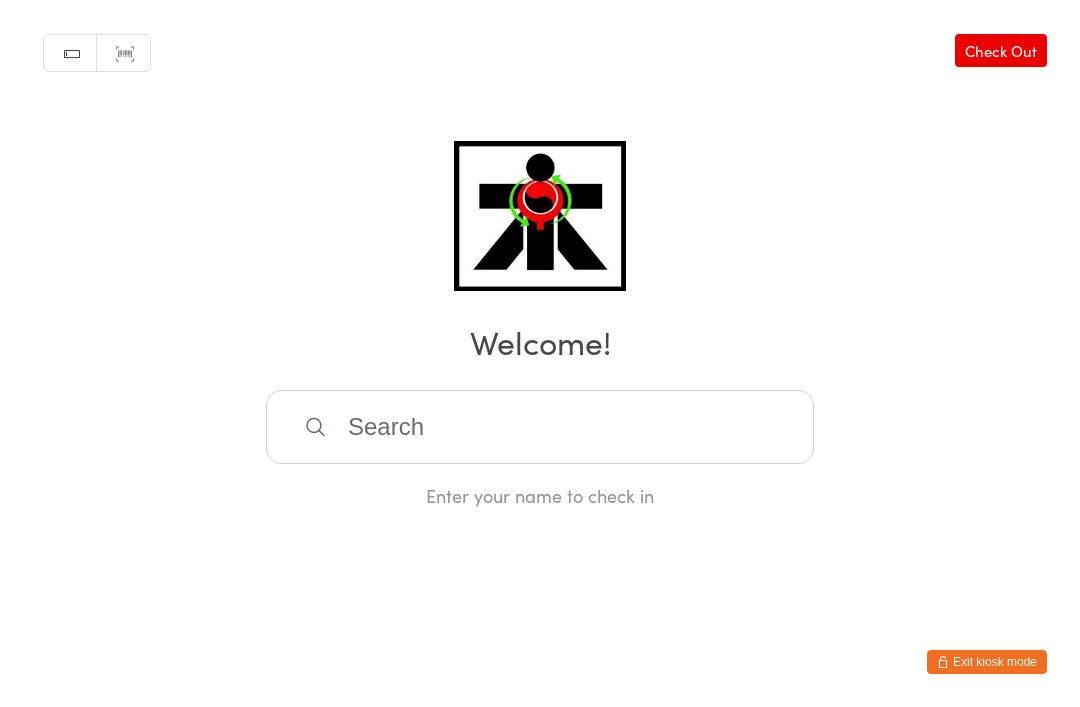 click at bounding box center (540, 427) 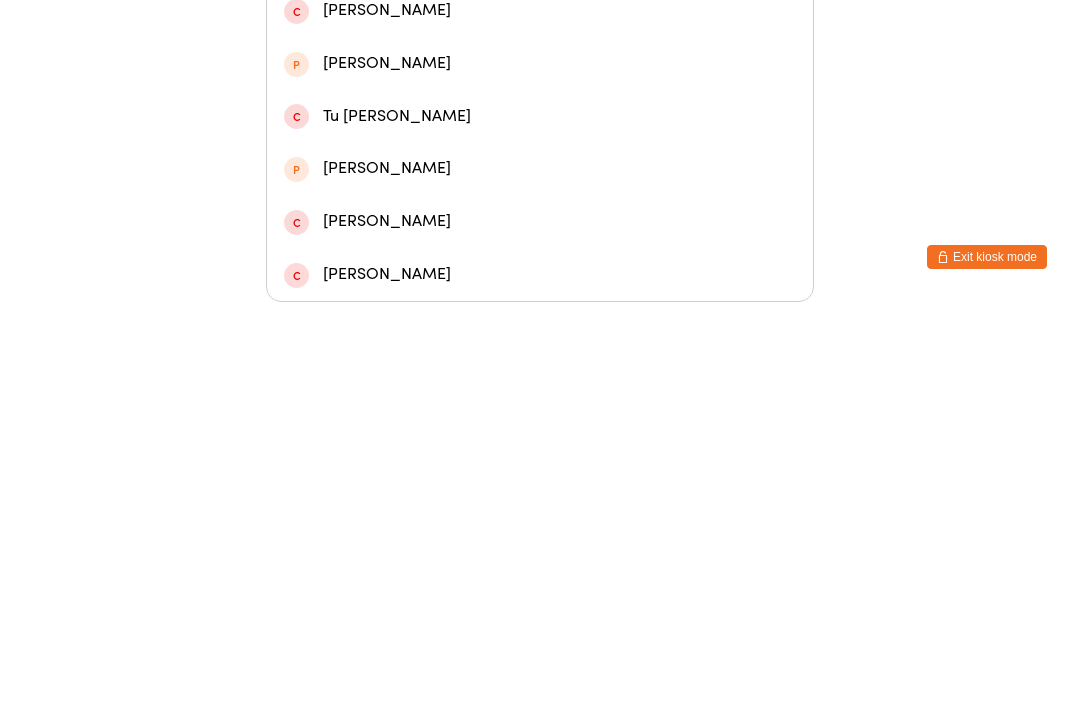 type on "Huzau" 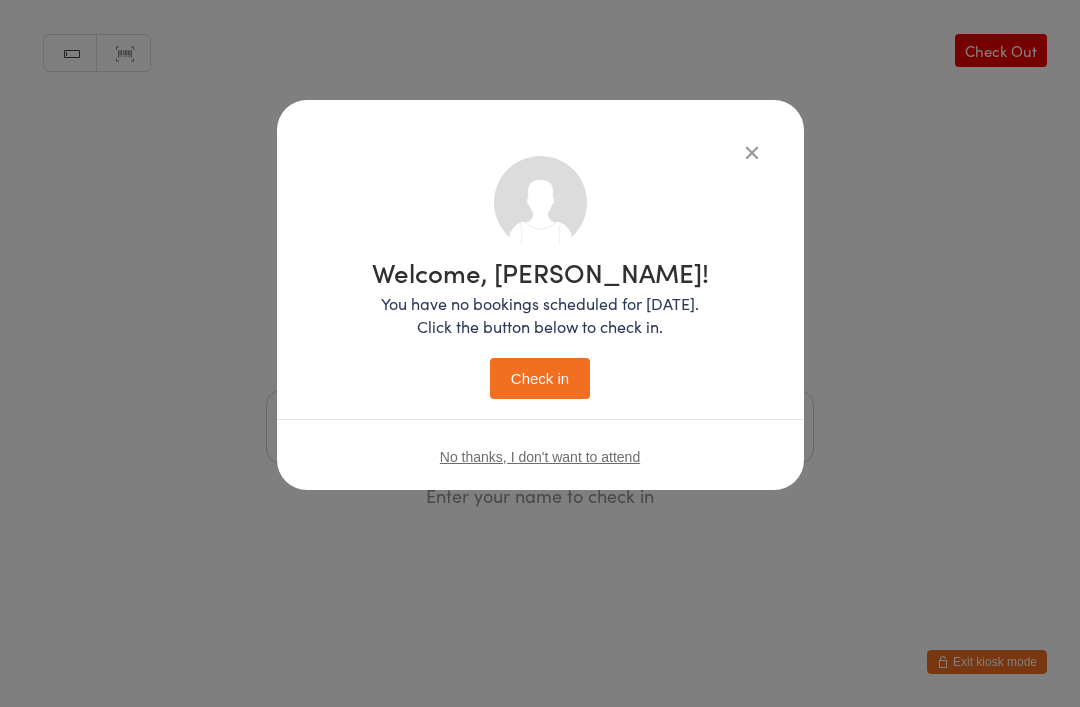 click on "Check in" at bounding box center [540, 378] 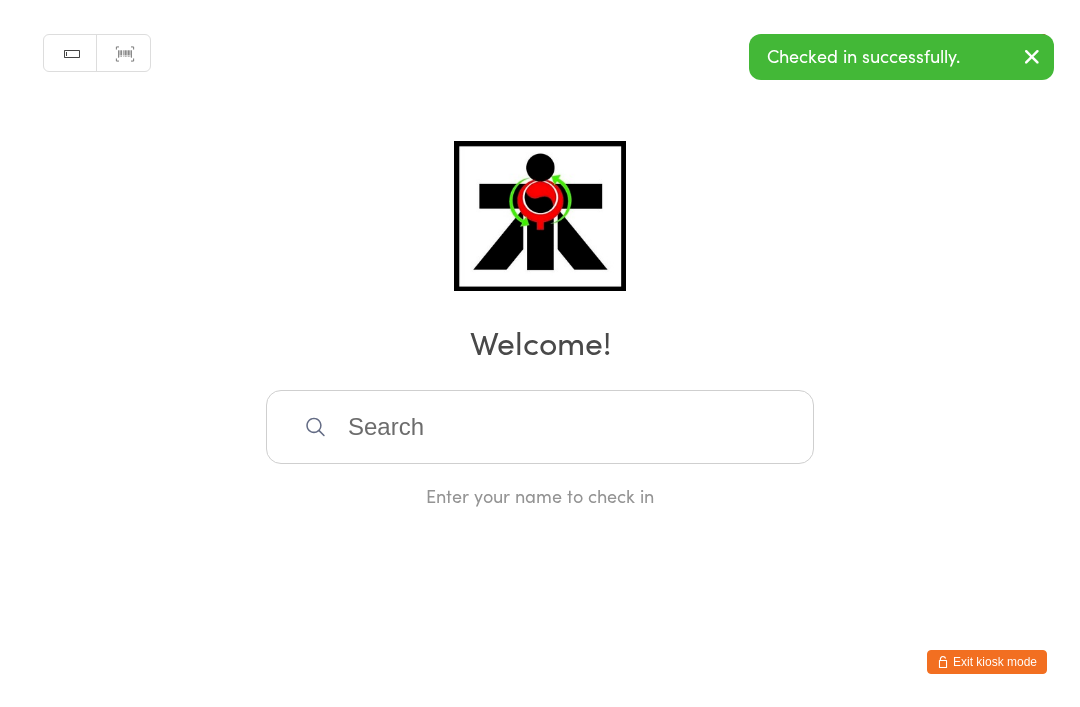 click at bounding box center [1032, 56] 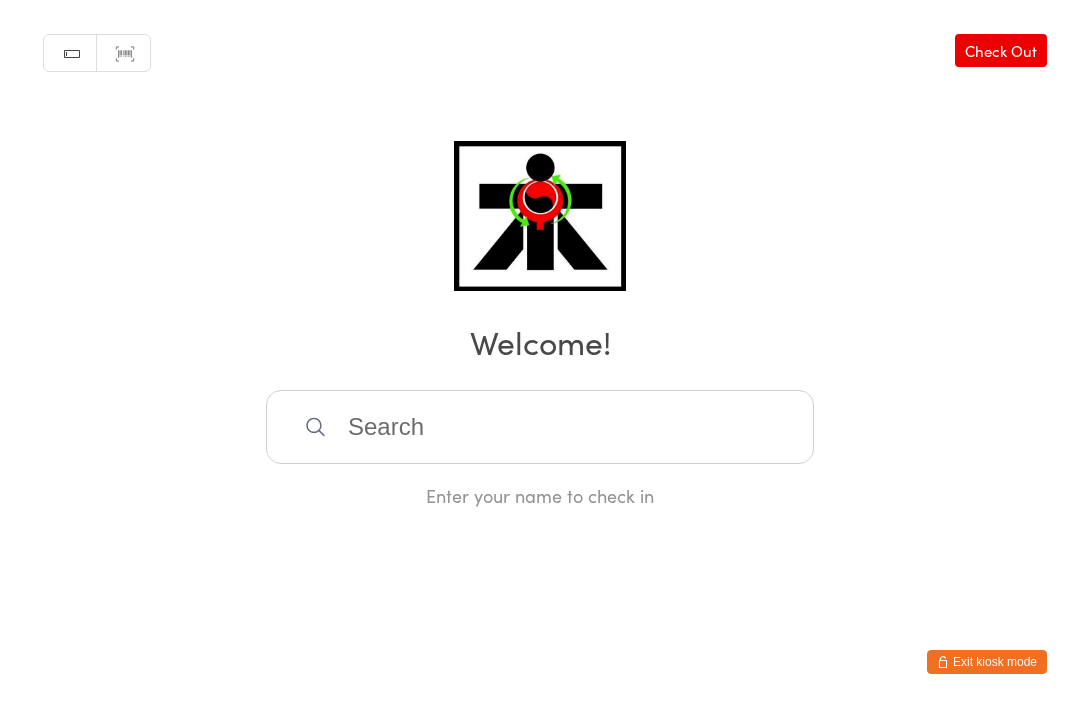 click at bounding box center (540, 427) 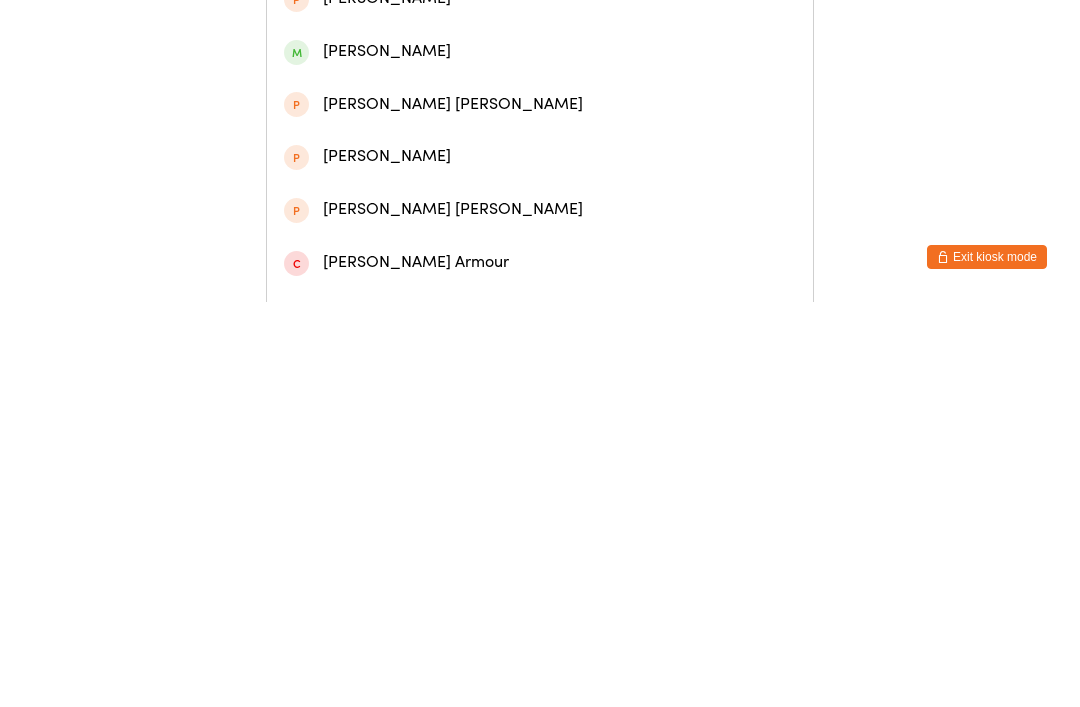 type on "[PERSON_NAME] tind" 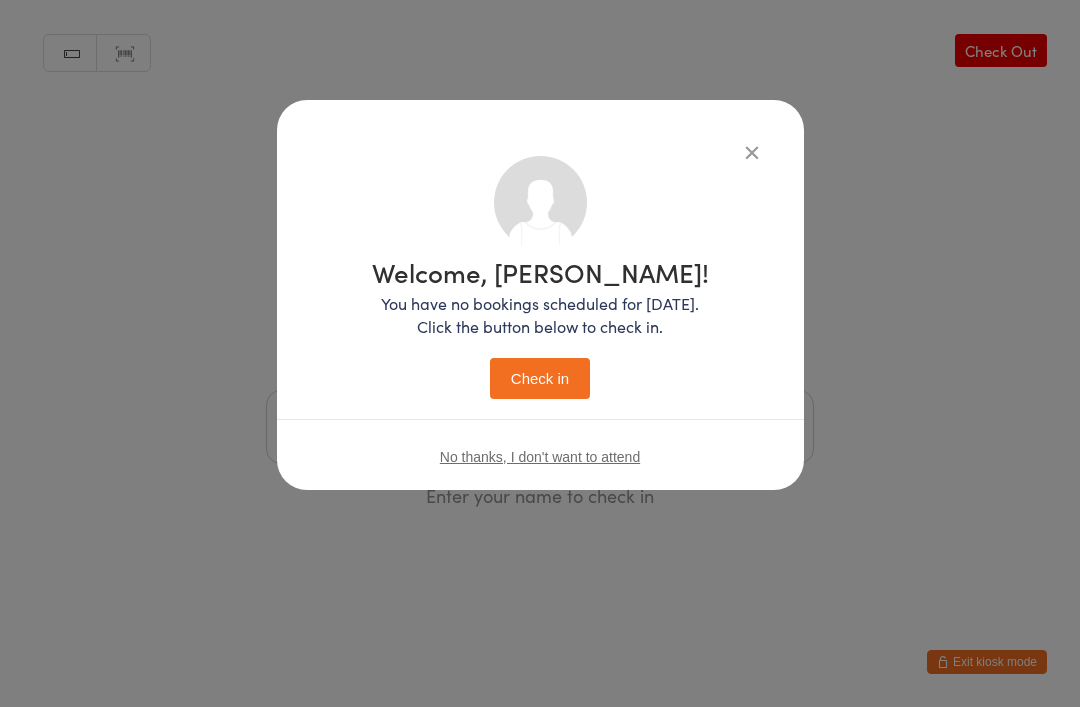 click on "Check in" at bounding box center [540, 378] 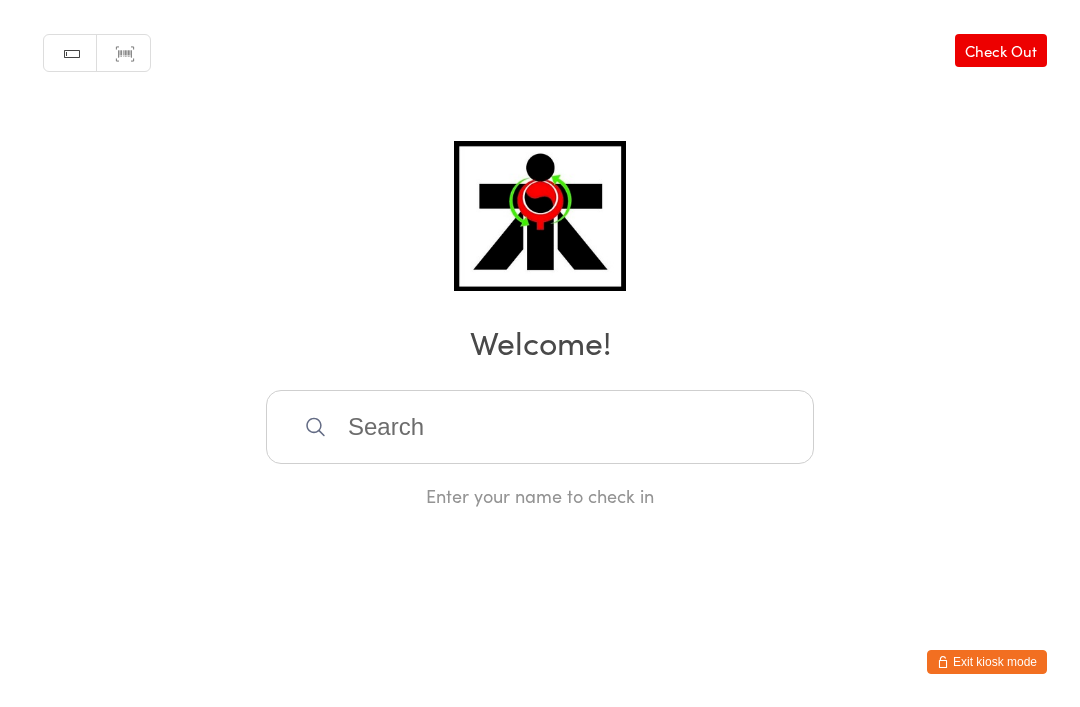 click at bounding box center [540, 427] 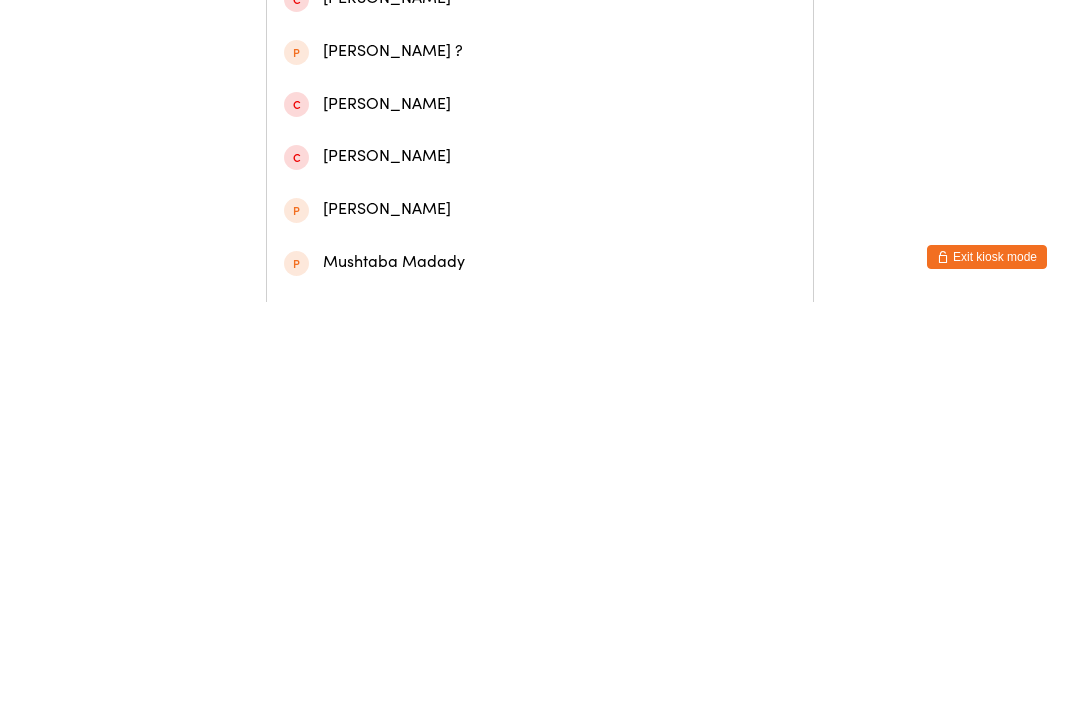 type on "Maddy" 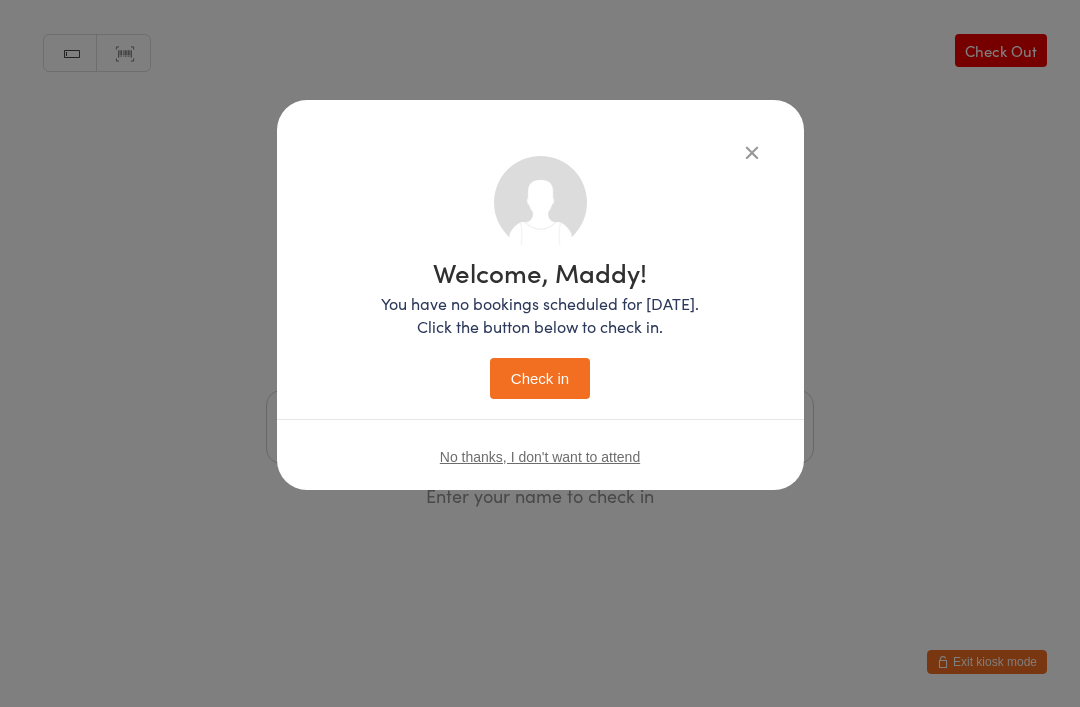 click on "Check in" at bounding box center [540, 378] 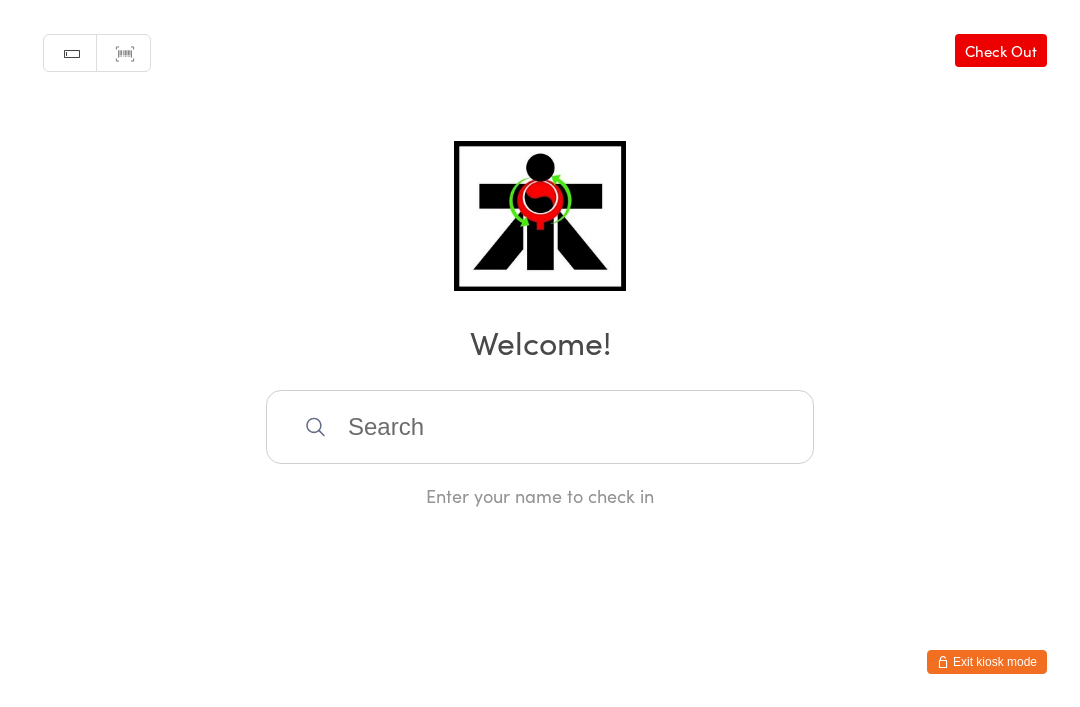 click at bounding box center (540, 427) 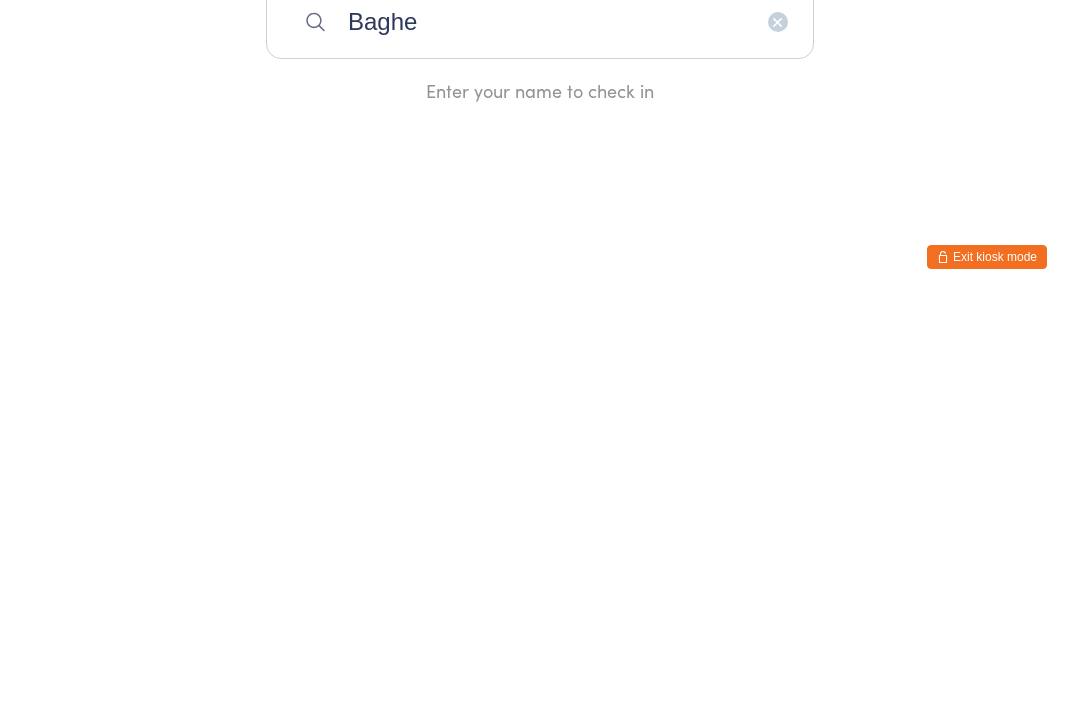 type on "Bagher" 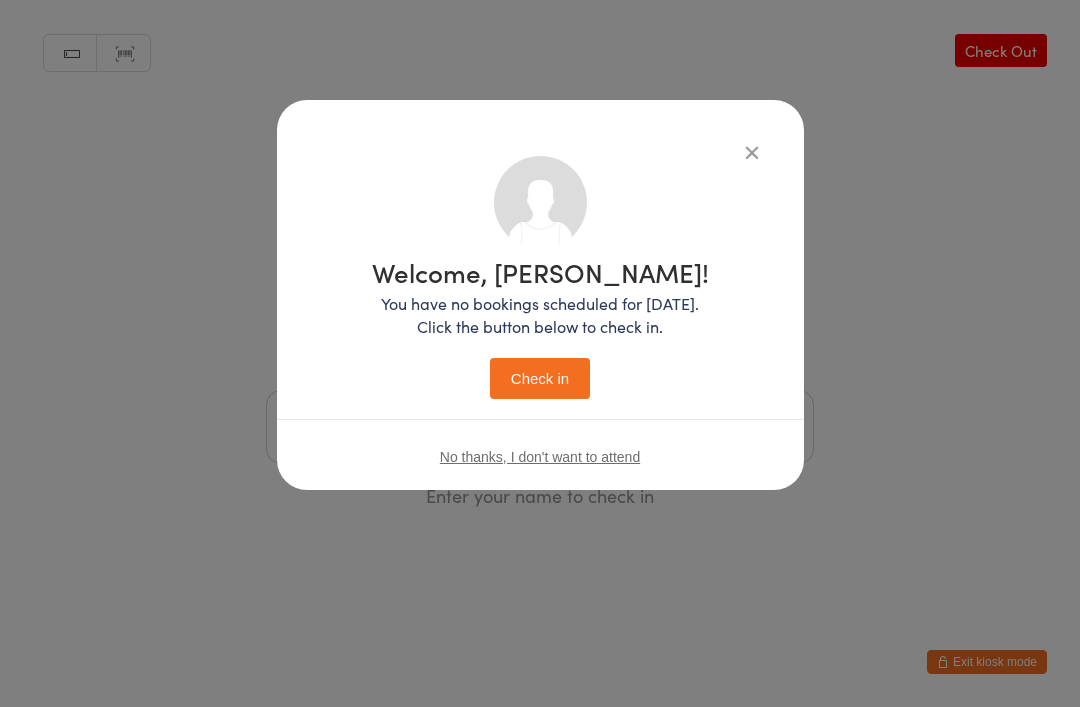 click on "Check in" at bounding box center (540, 378) 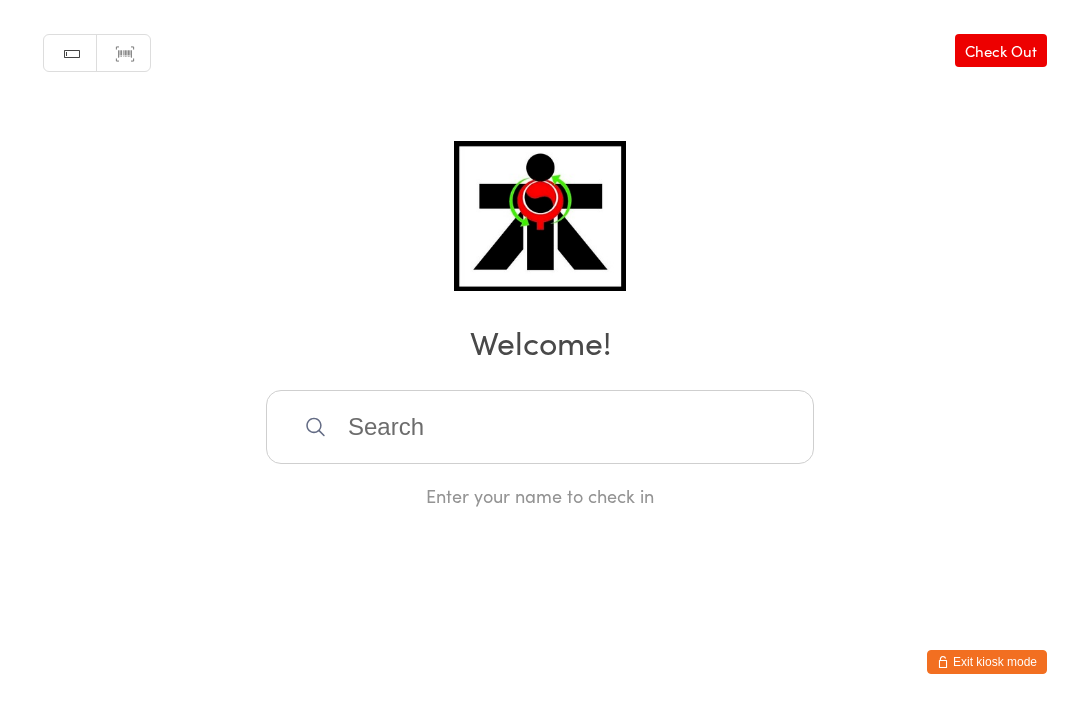 click at bounding box center [540, 427] 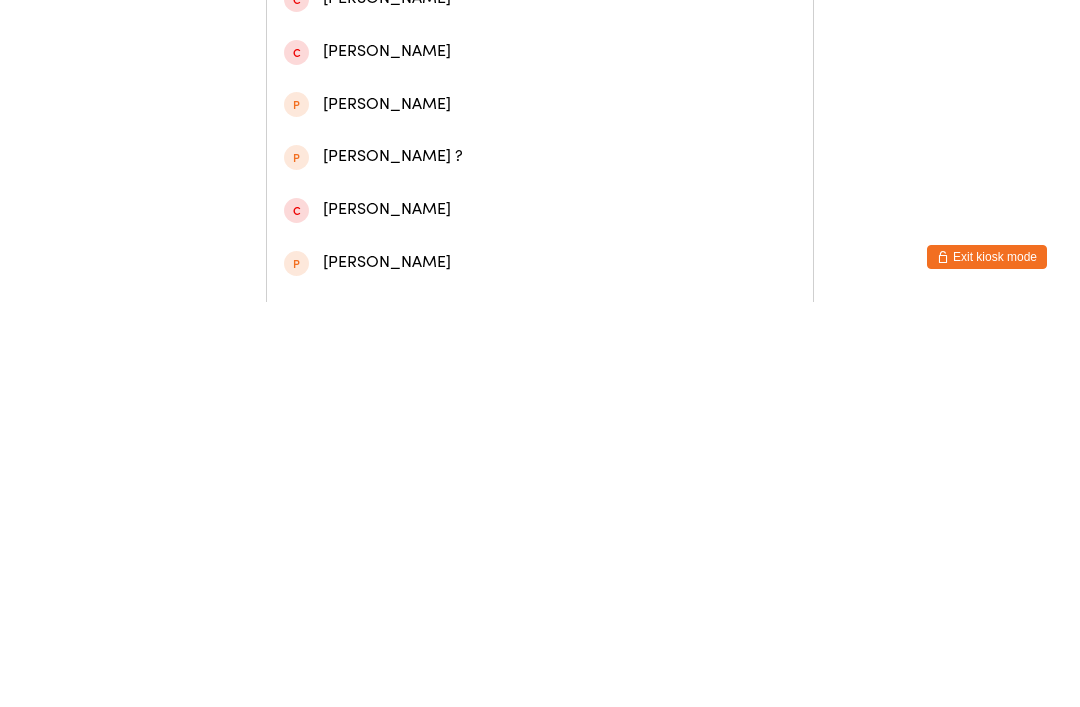 type on "[PERSON_NAME]" 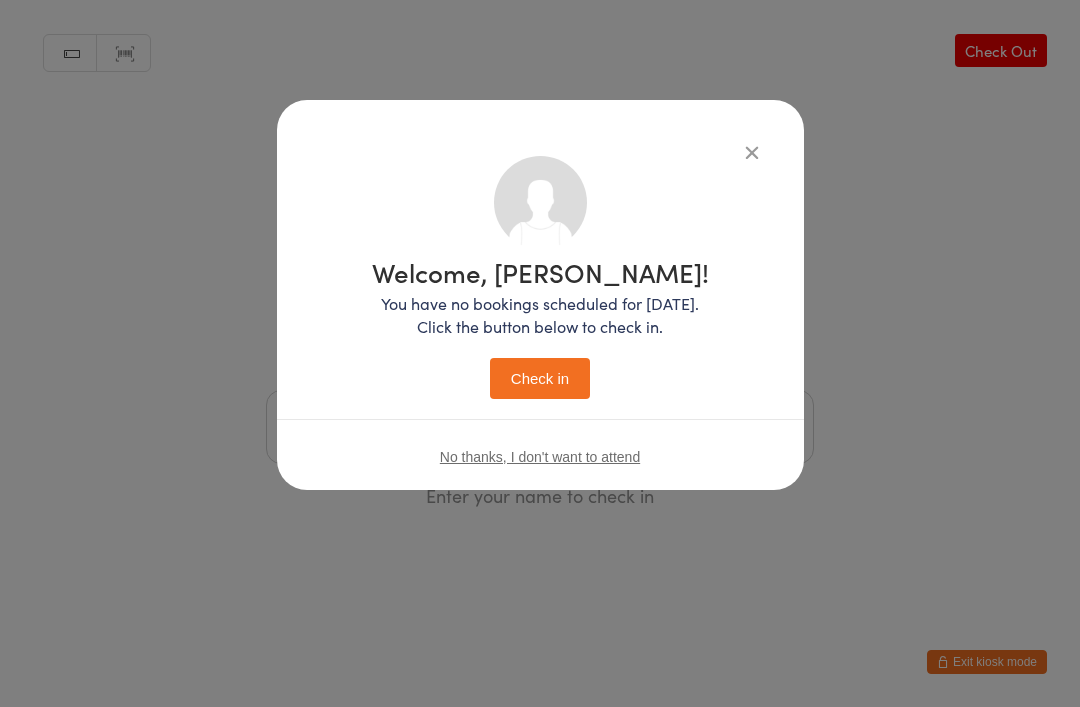 click on "Check in" at bounding box center (540, 378) 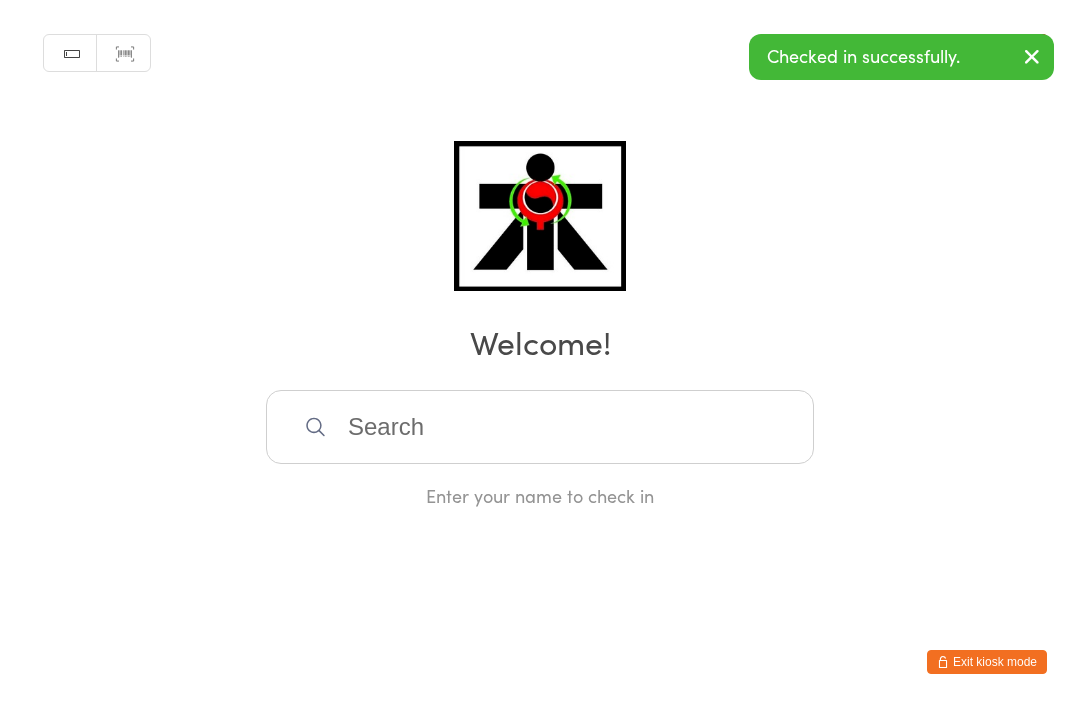 click at bounding box center [540, 427] 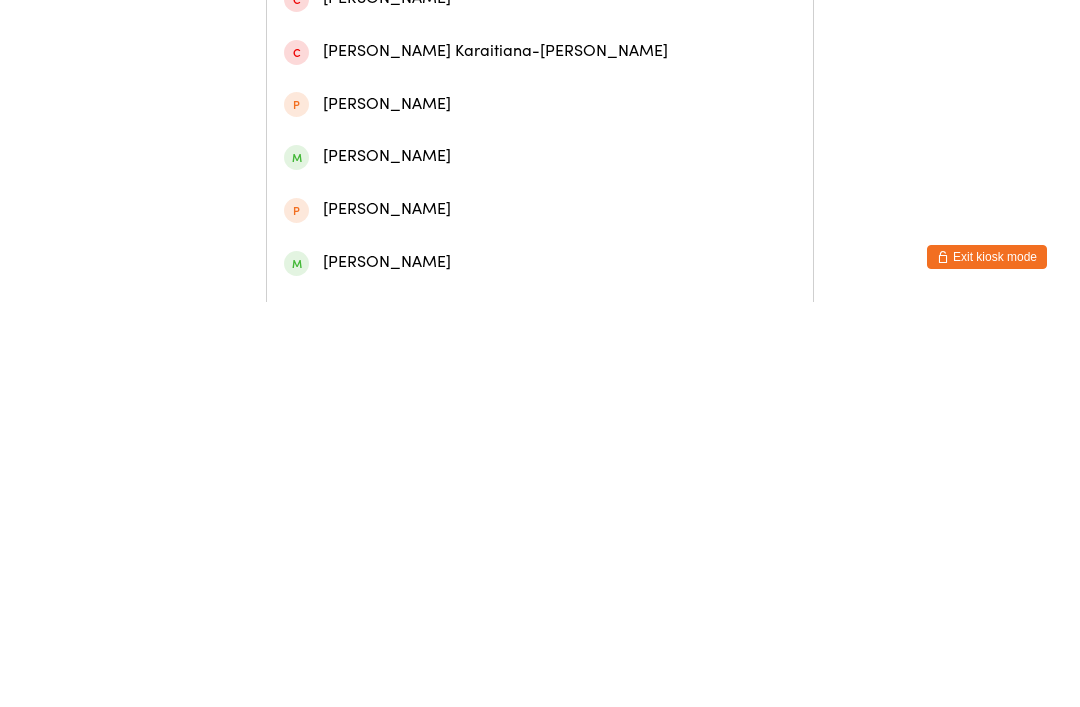 type on "[PERSON_NAME]" 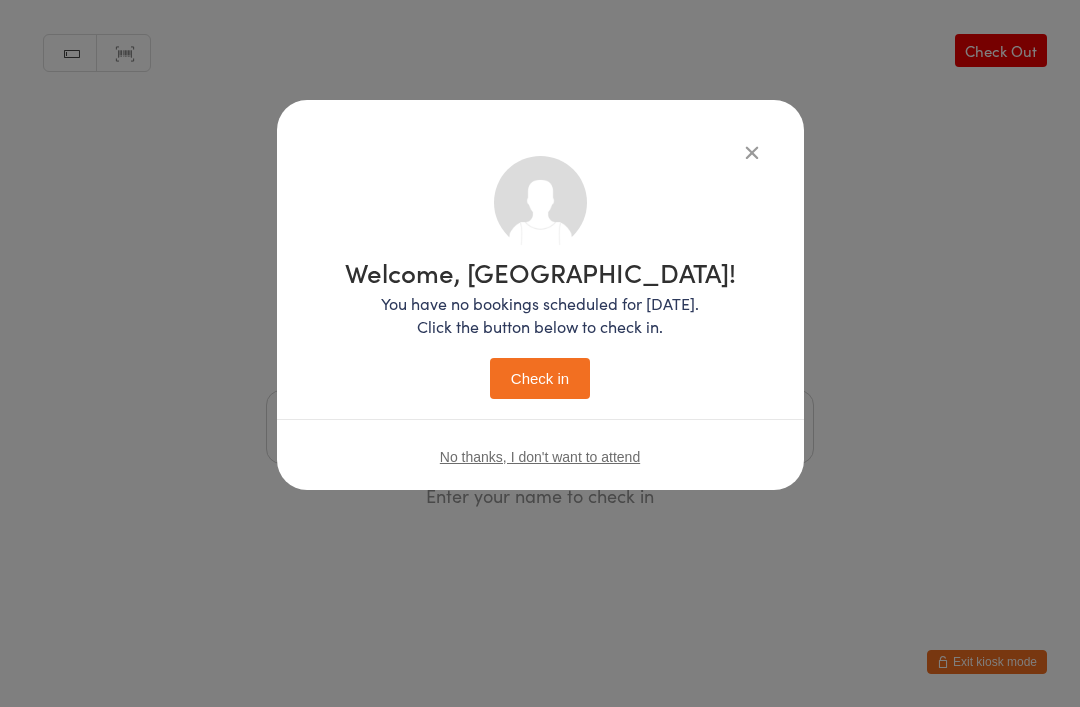 click on "Check in" at bounding box center (540, 378) 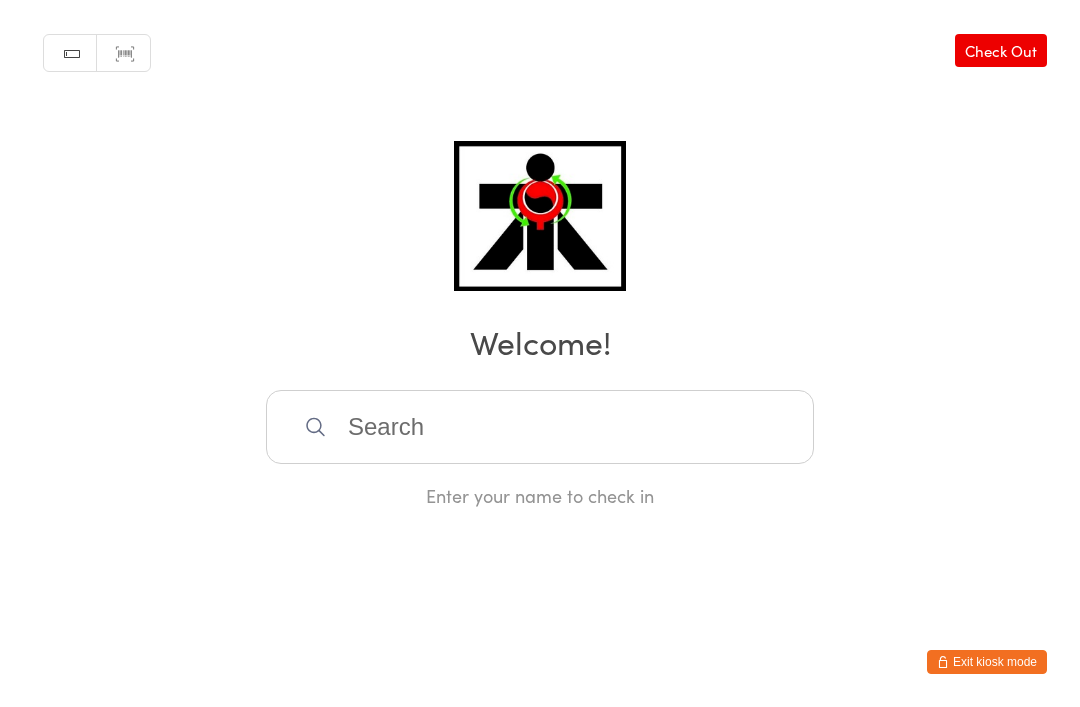 click at bounding box center [540, 427] 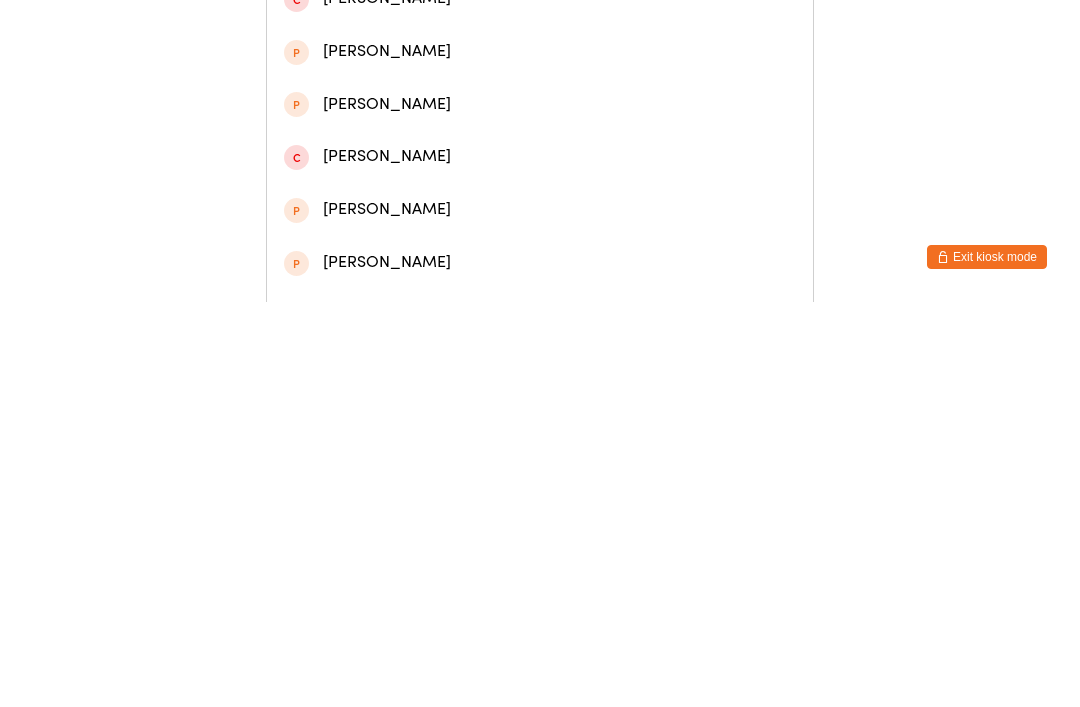 type on "Ranga" 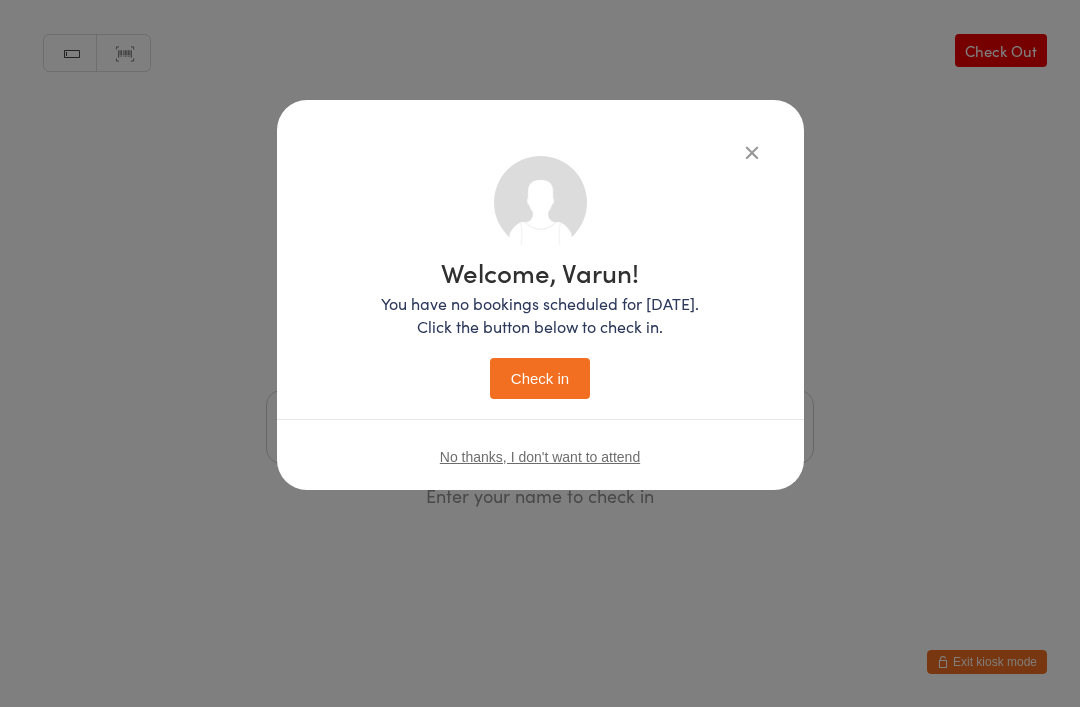 click on "Check in" at bounding box center [540, 378] 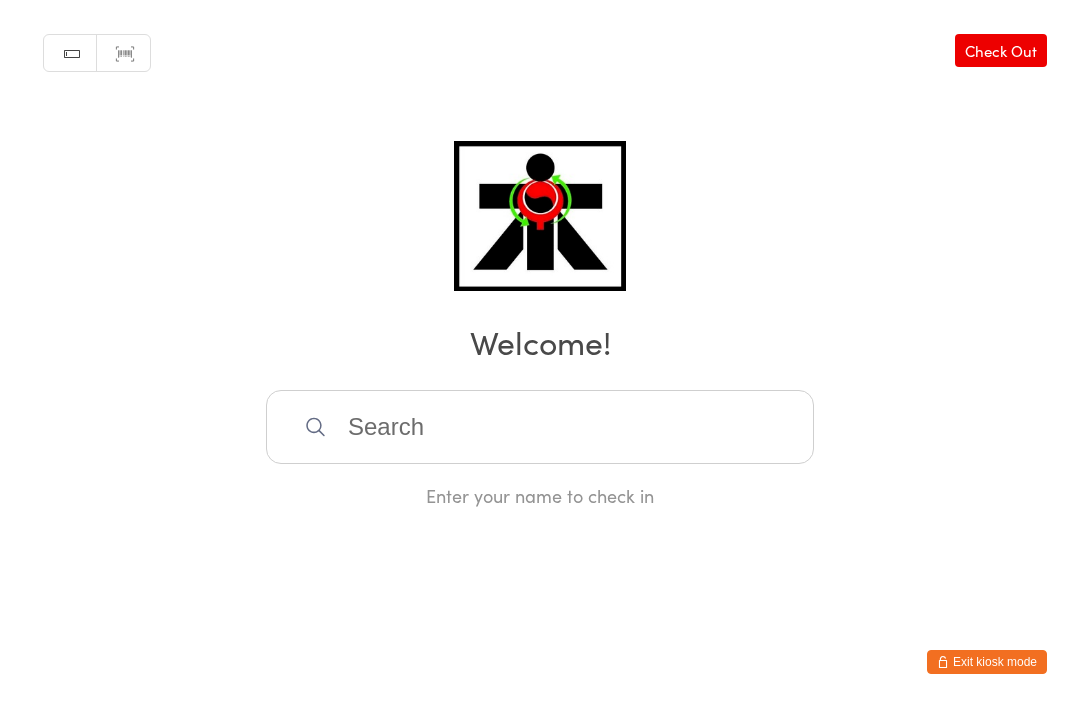 click on "You have now entered Kiosk Mode. Members will be able to check themselves in using the search field below. Click "Exit kiosk mode" below to exit Kiosk Mode at any time. Checked in successfully. Manual search Scanner input Check Out Welcome! Enter your name to check in Exit kiosk mode" at bounding box center [540, 353] 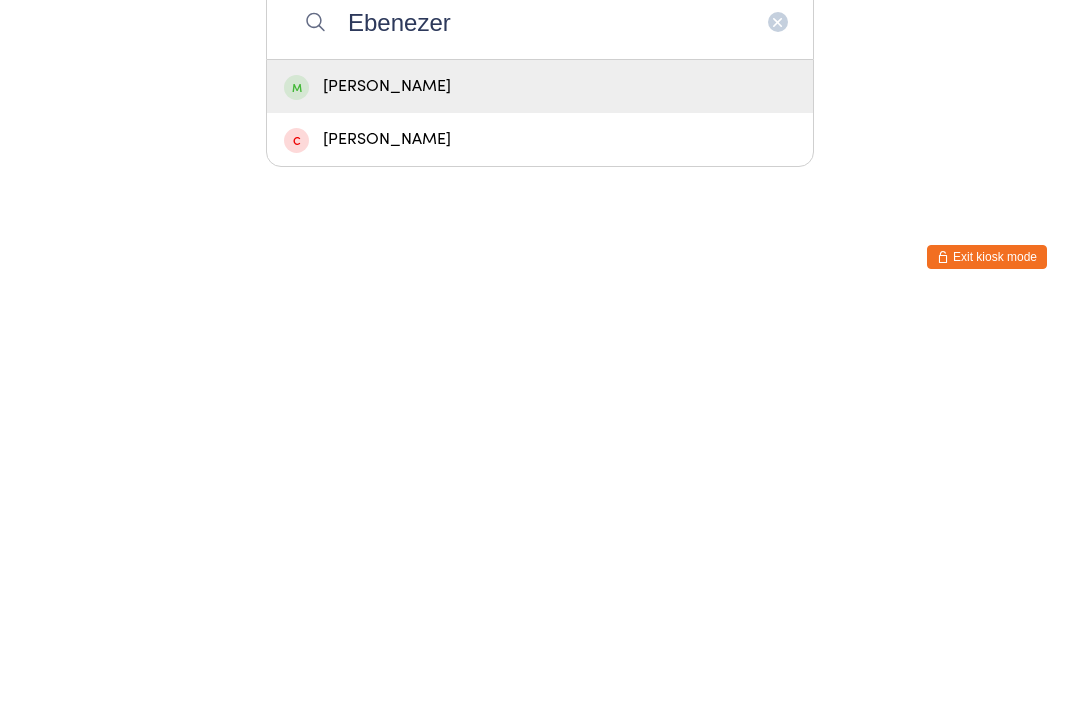type on "Ebenezer" 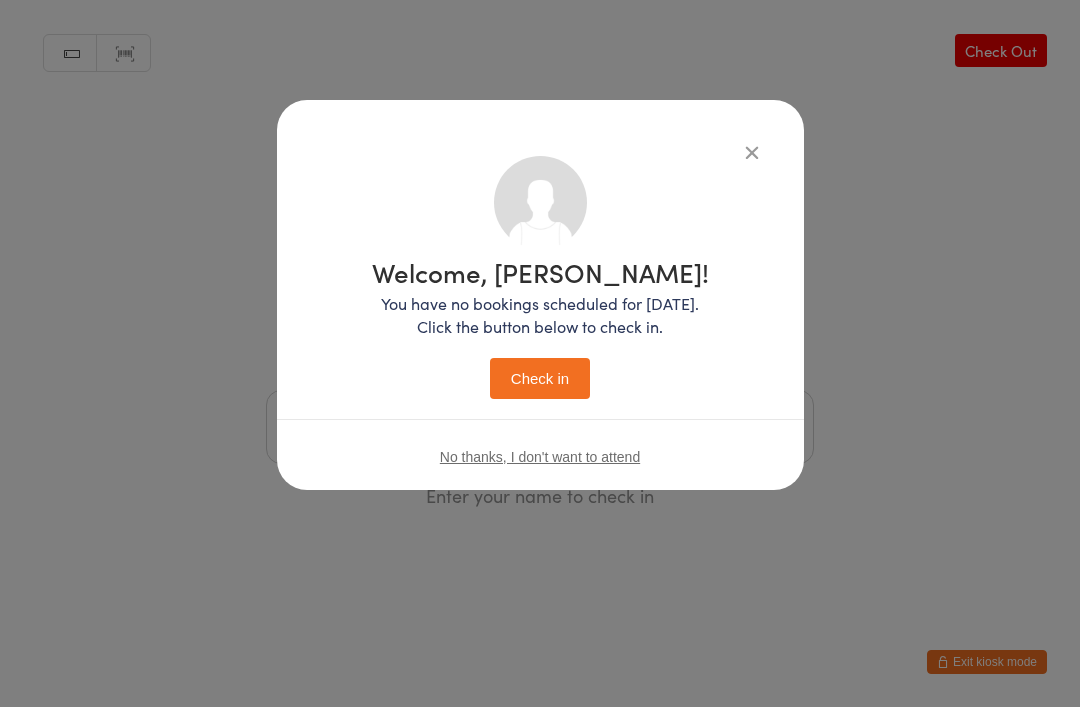 click on "Check in" at bounding box center [540, 378] 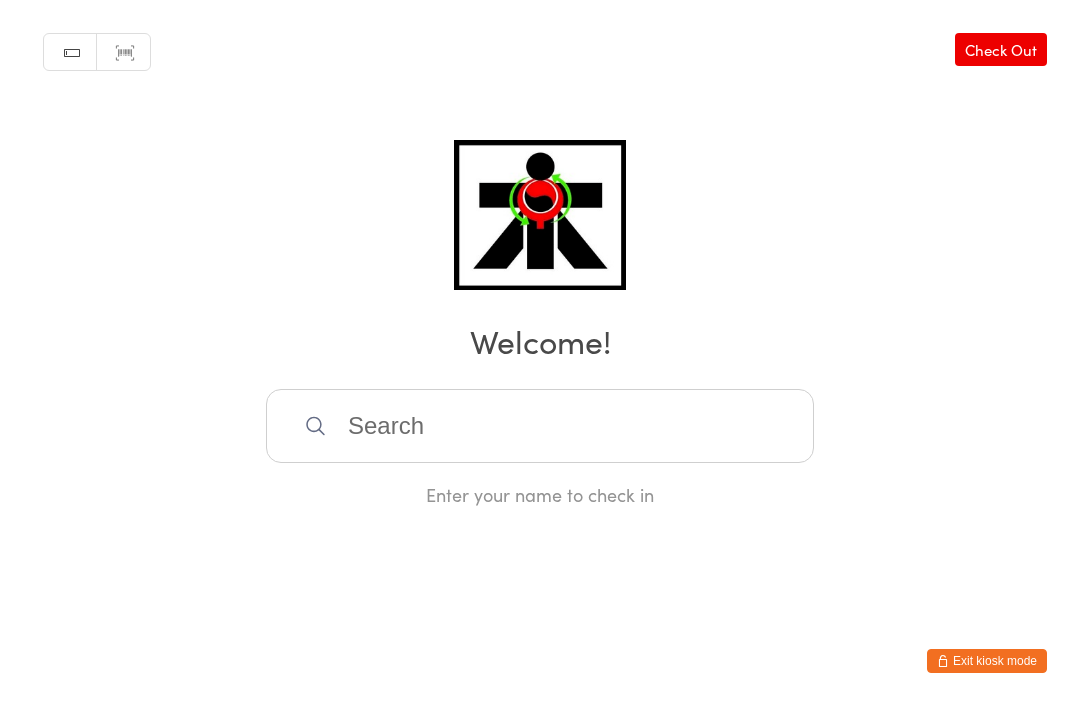 click at bounding box center [540, 427] 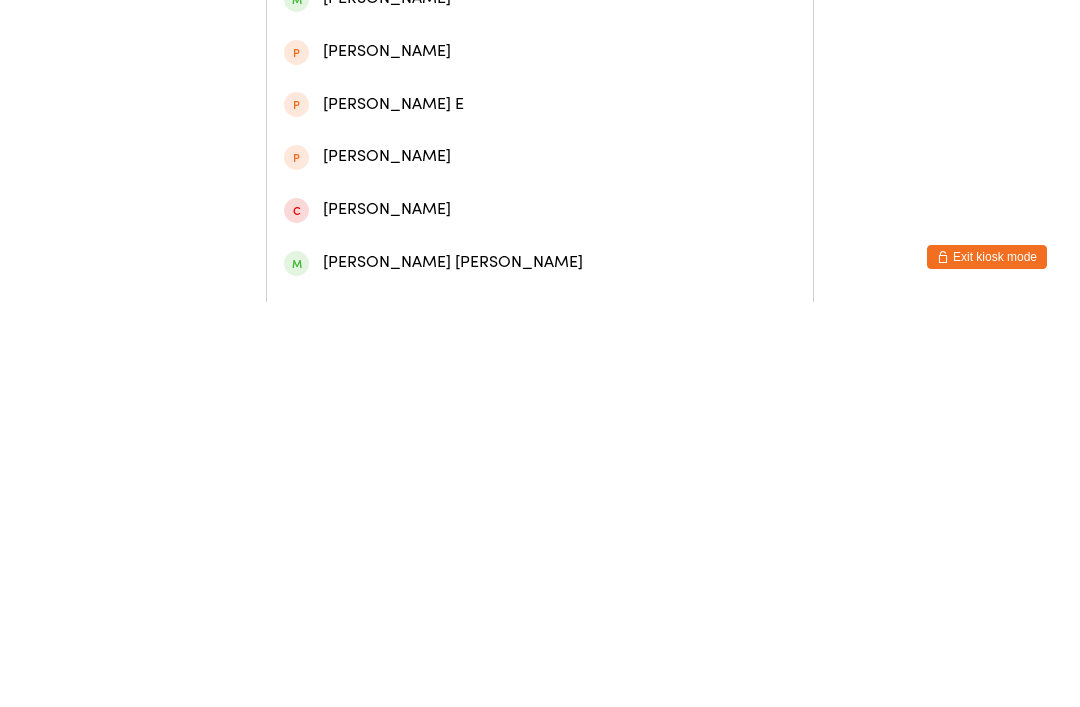 type on "[PERSON_NAME]" 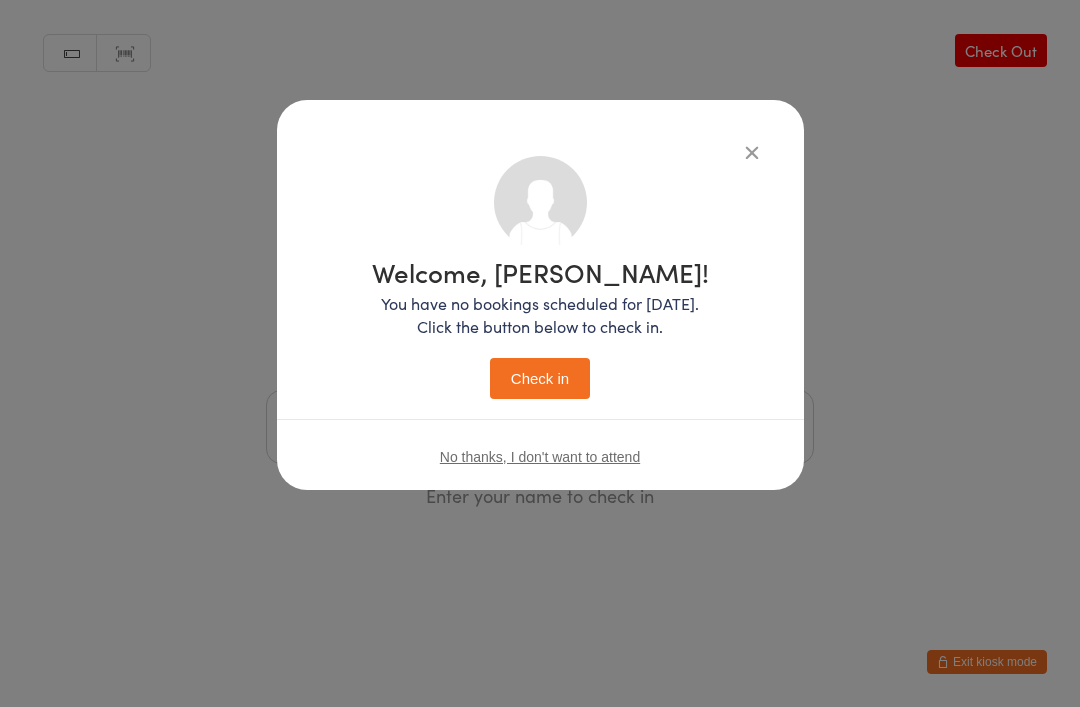 click on "Check in" at bounding box center (540, 378) 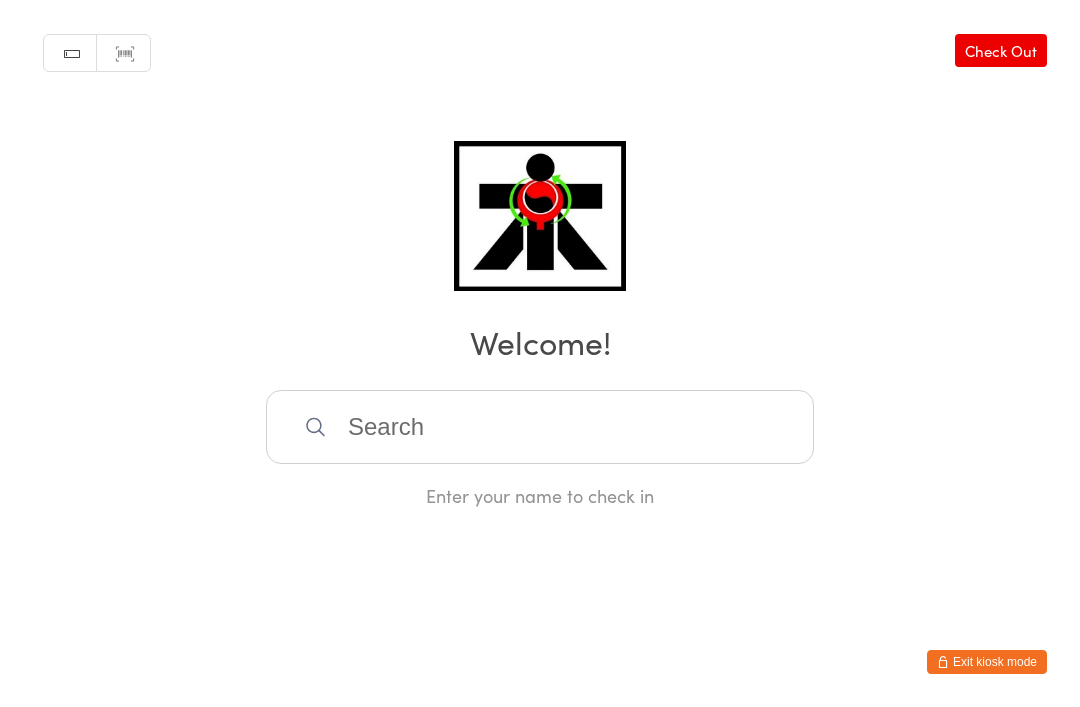 click at bounding box center (540, 427) 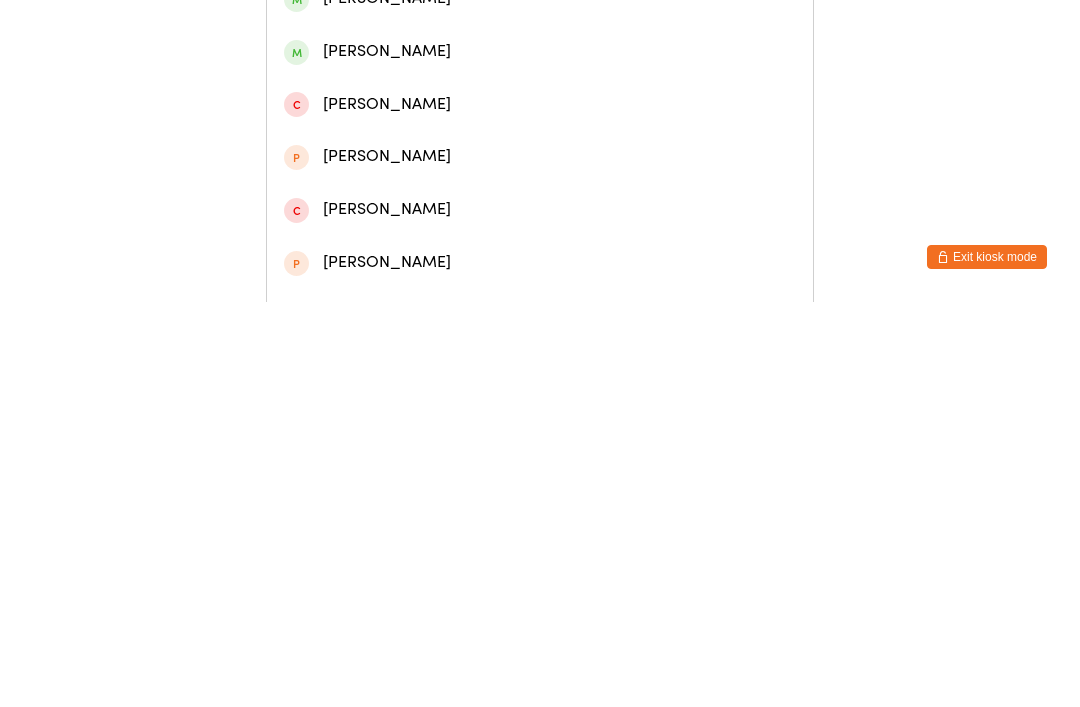 type on "[PERSON_NAME]" 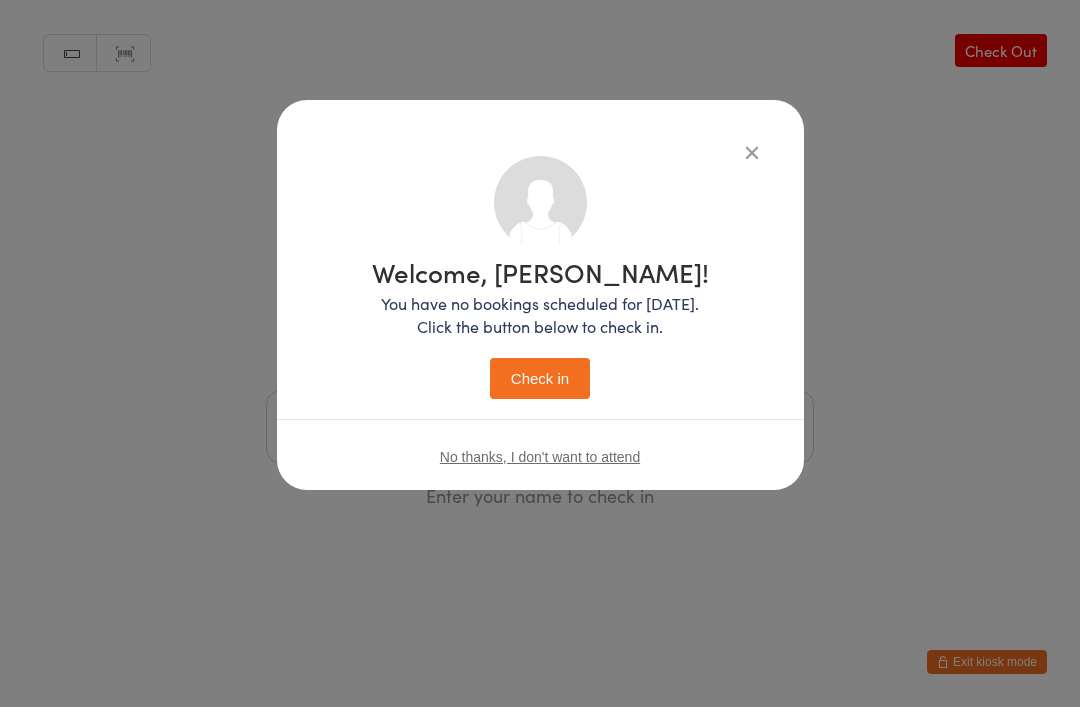 click on "Check in" at bounding box center (540, 378) 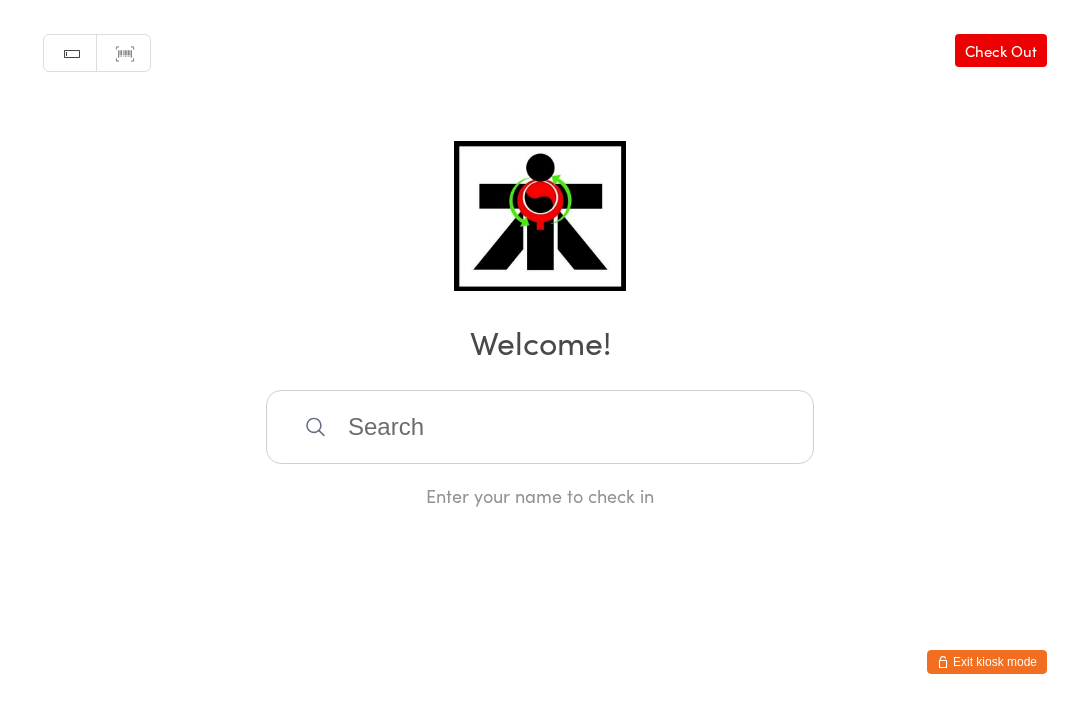 click at bounding box center [540, 427] 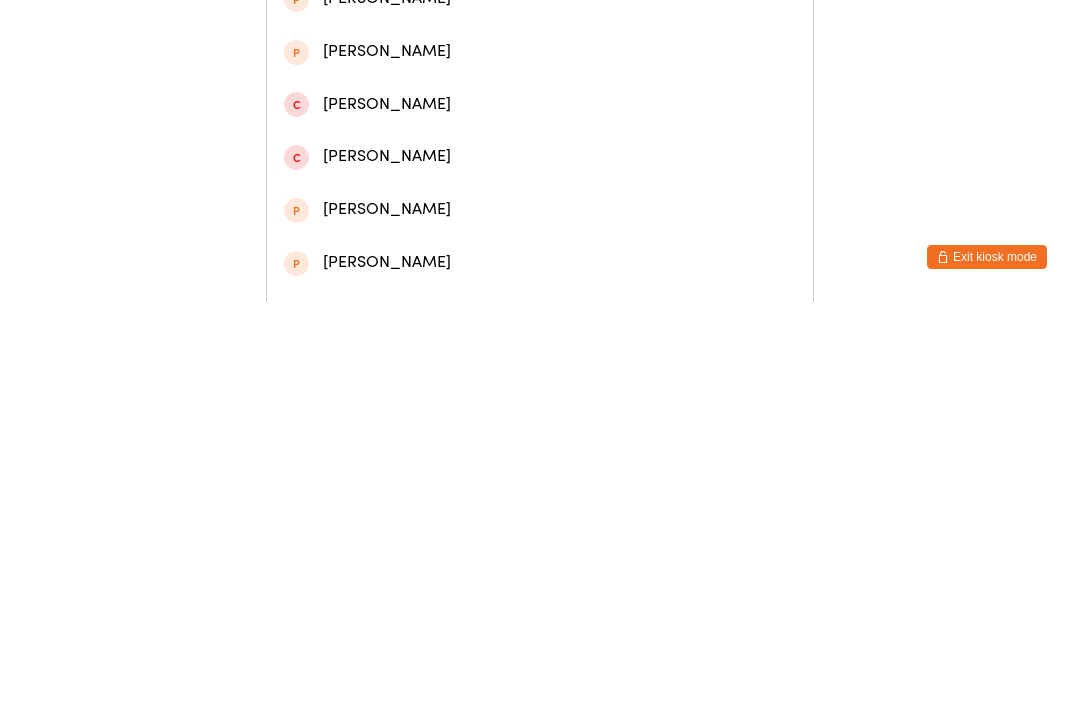 type on "[PERSON_NAME]" 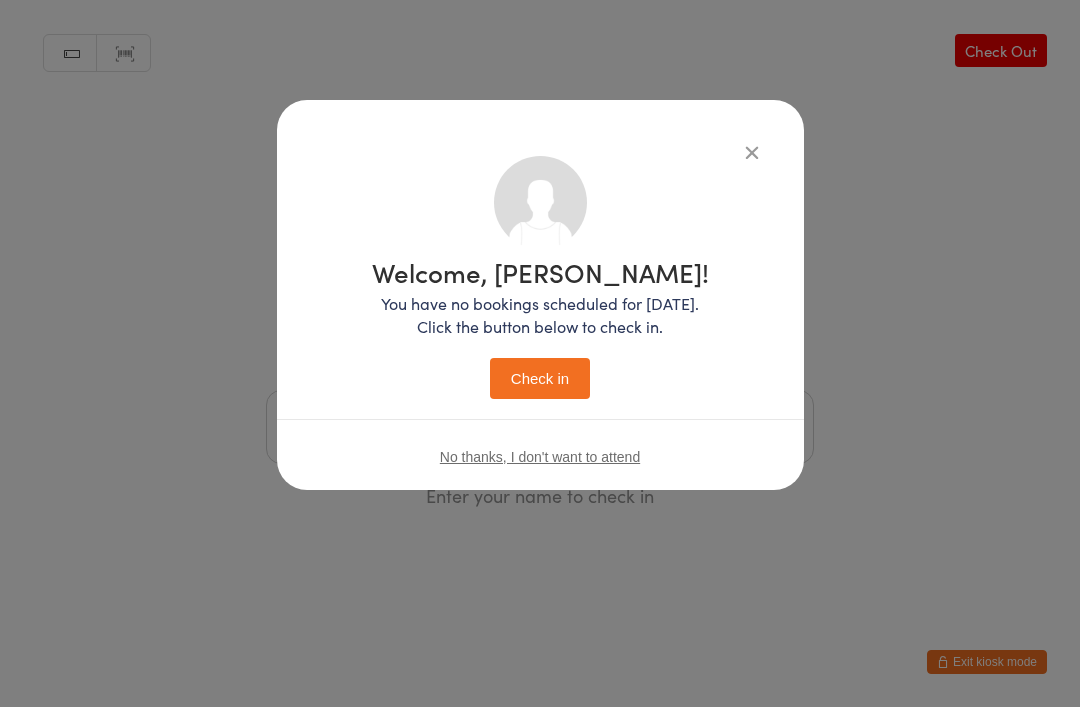 click on "Check in" at bounding box center (540, 378) 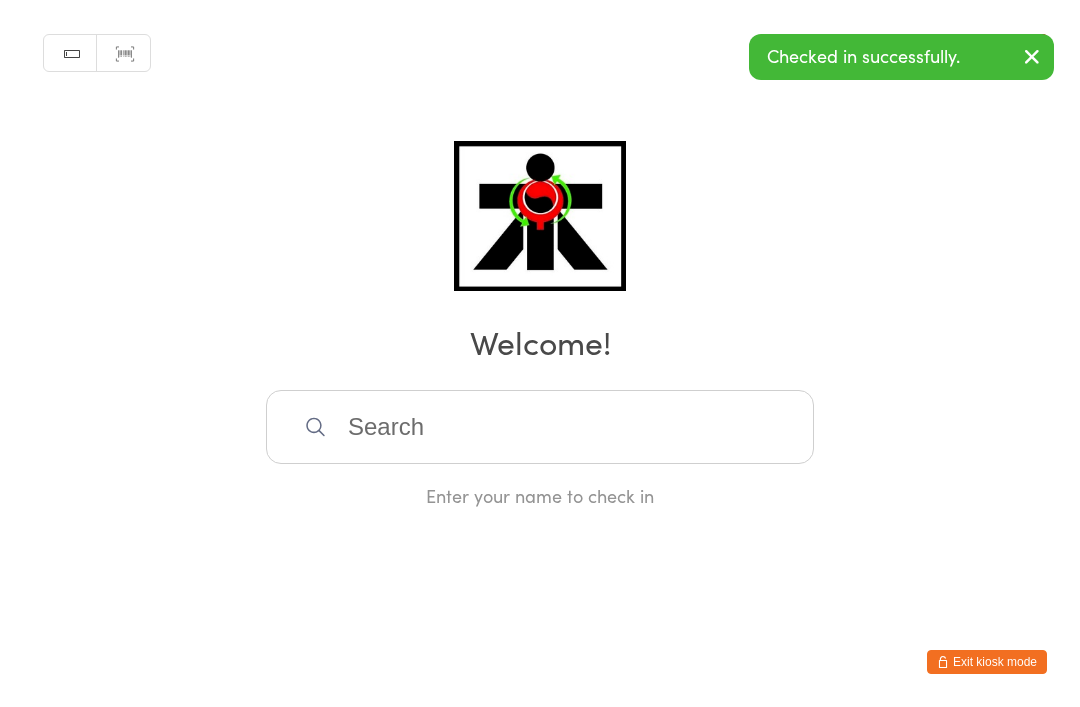 click at bounding box center (540, 427) 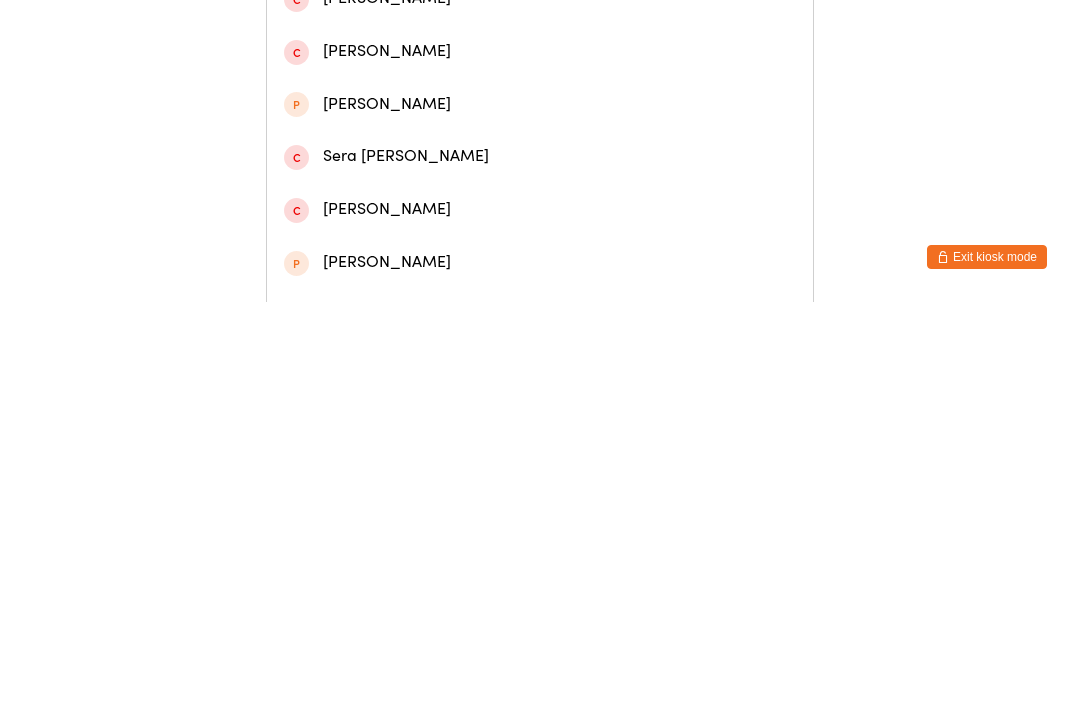 type on "[PERSON_NAME]" 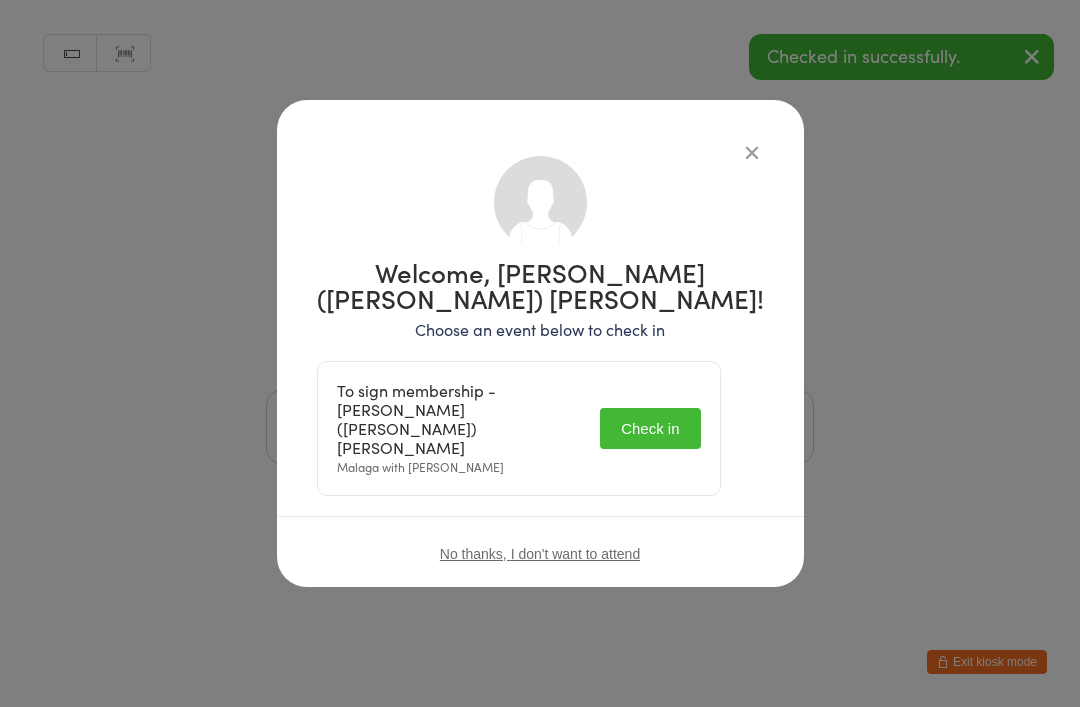 click on "Check in" at bounding box center [650, 428] 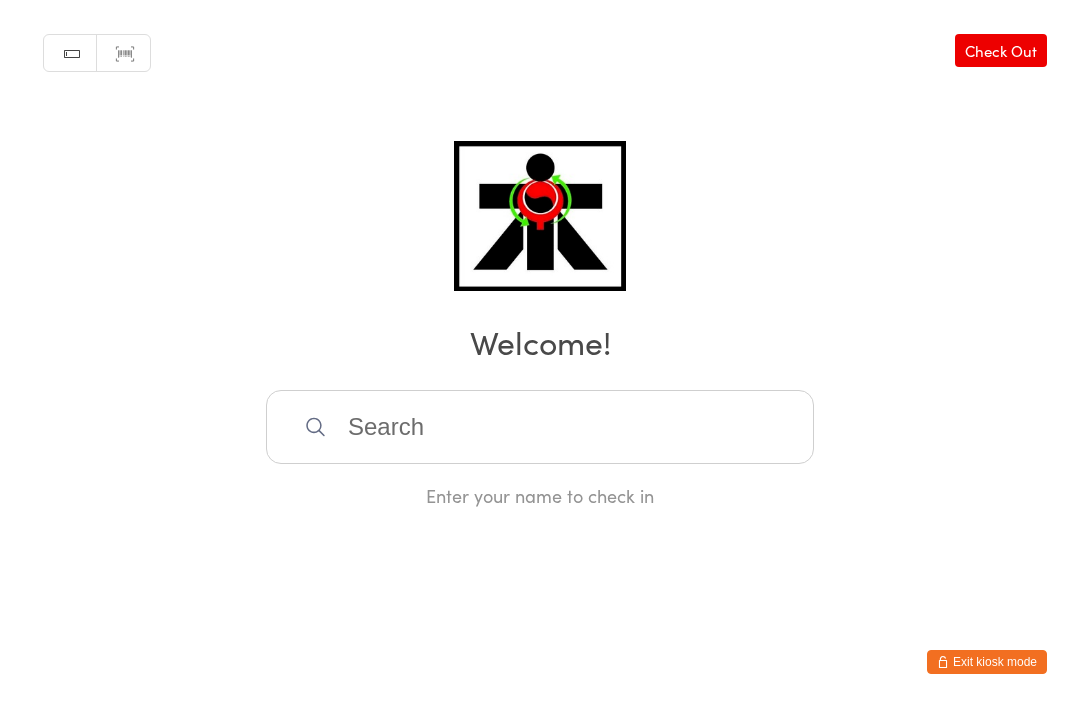 click at bounding box center (540, 427) 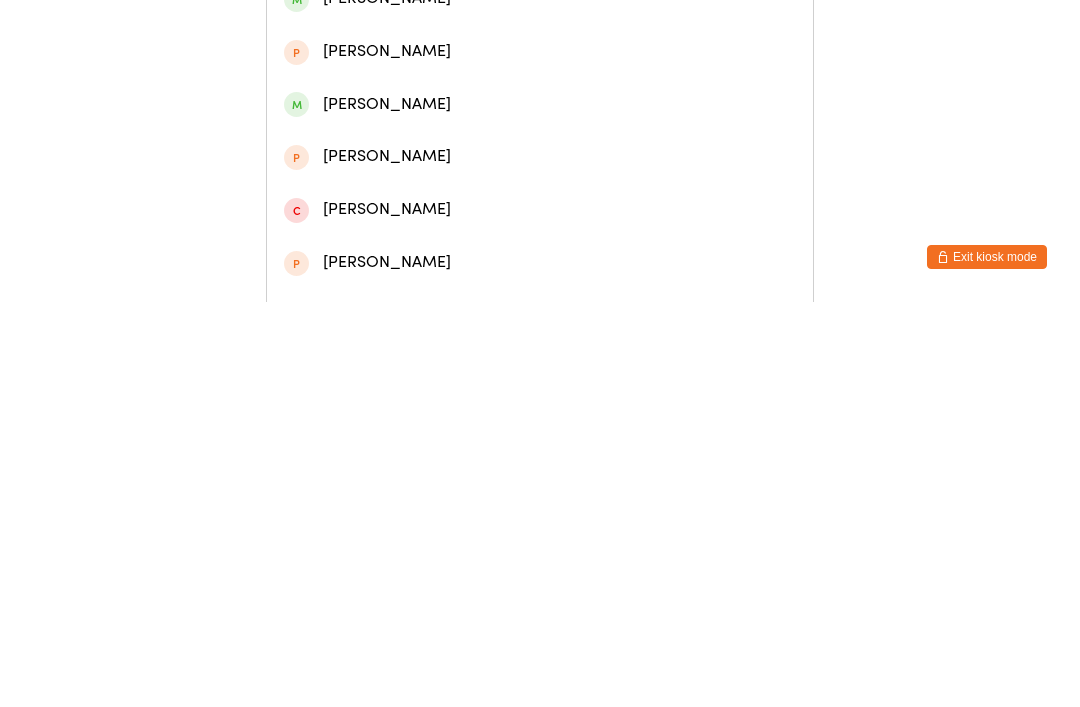 type on "[PERSON_NAME]" 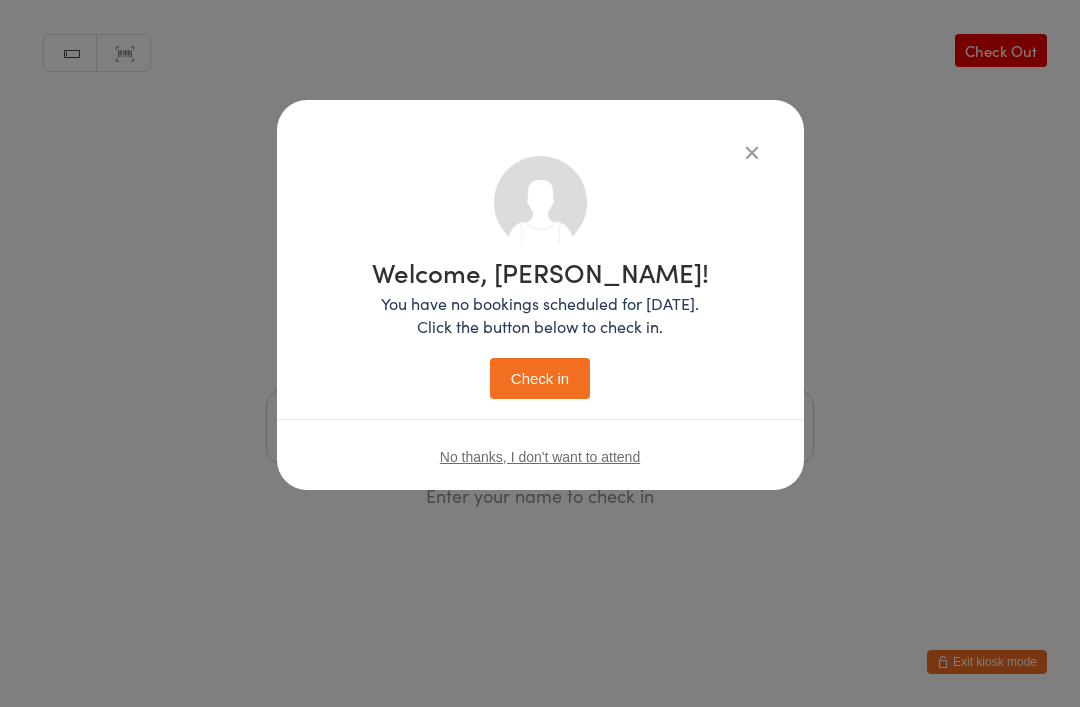 click on "Check in" at bounding box center [540, 378] 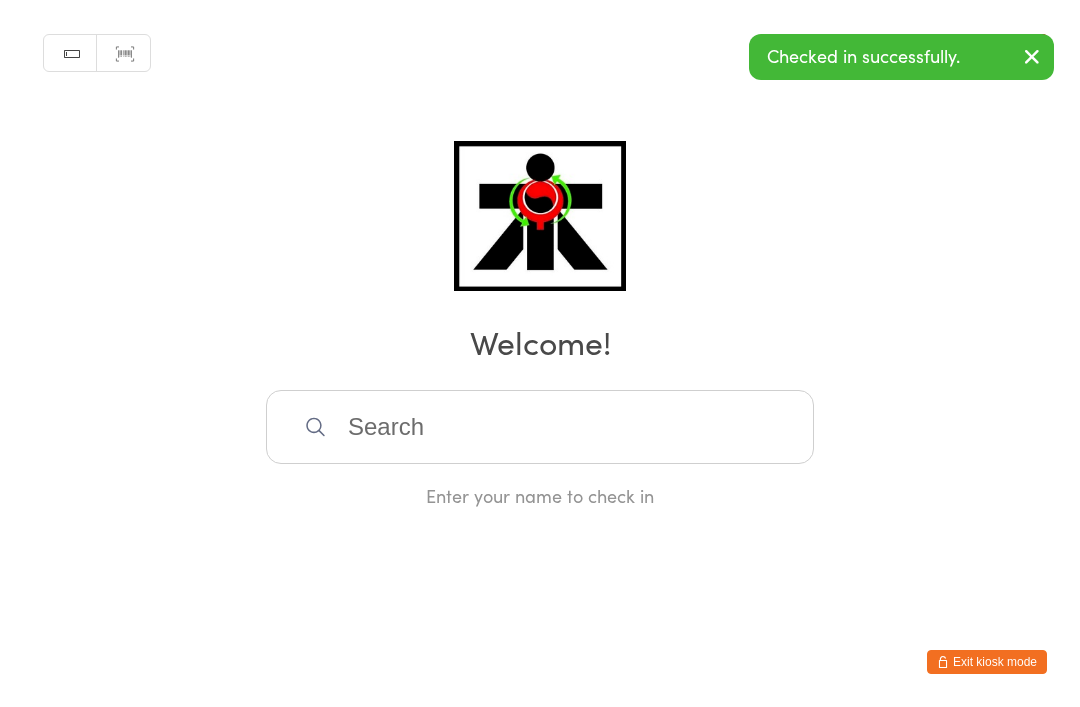 click at bounding box center (540, 427) 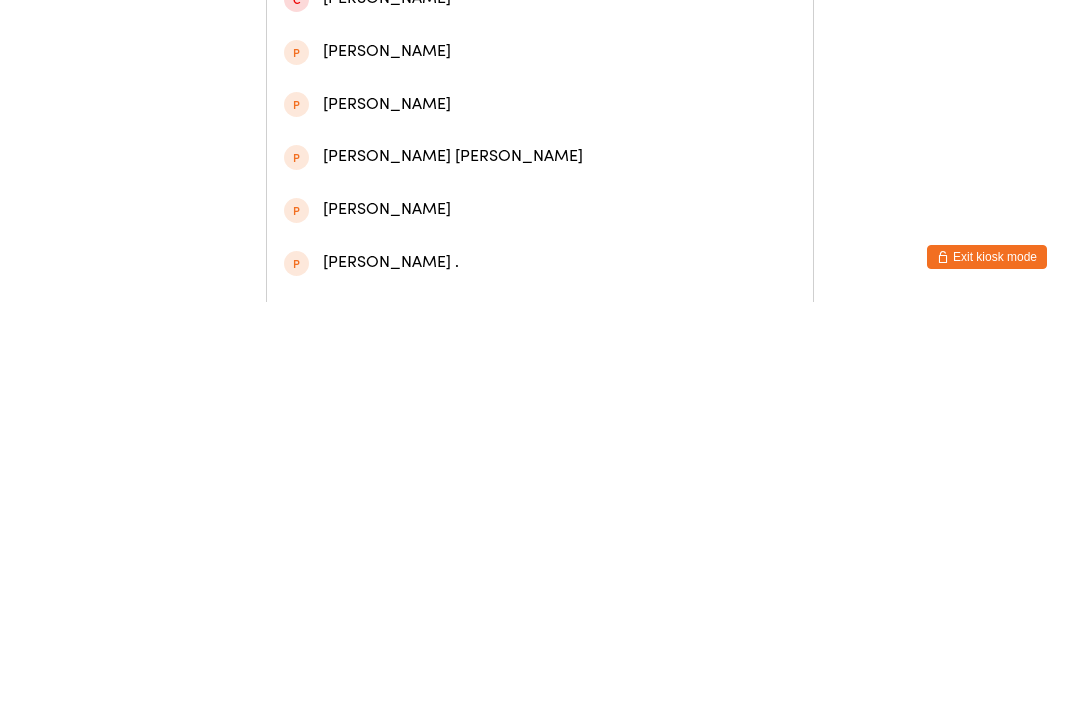 type on "Siera" 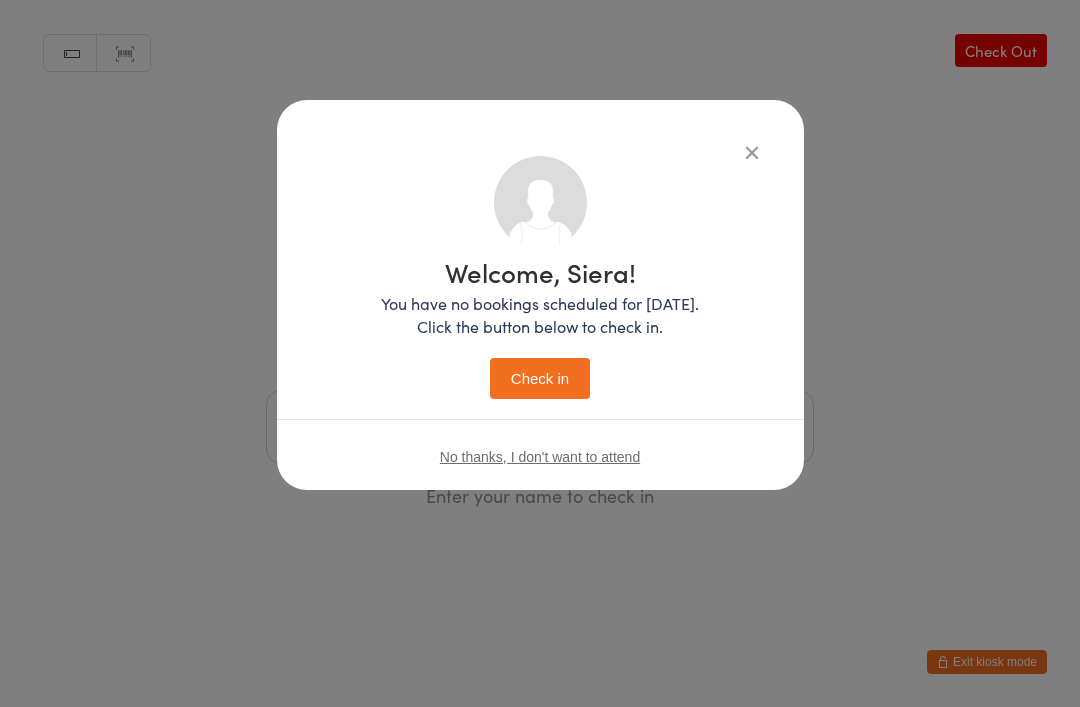 click on "Check in" at bounding box center (540, 378) 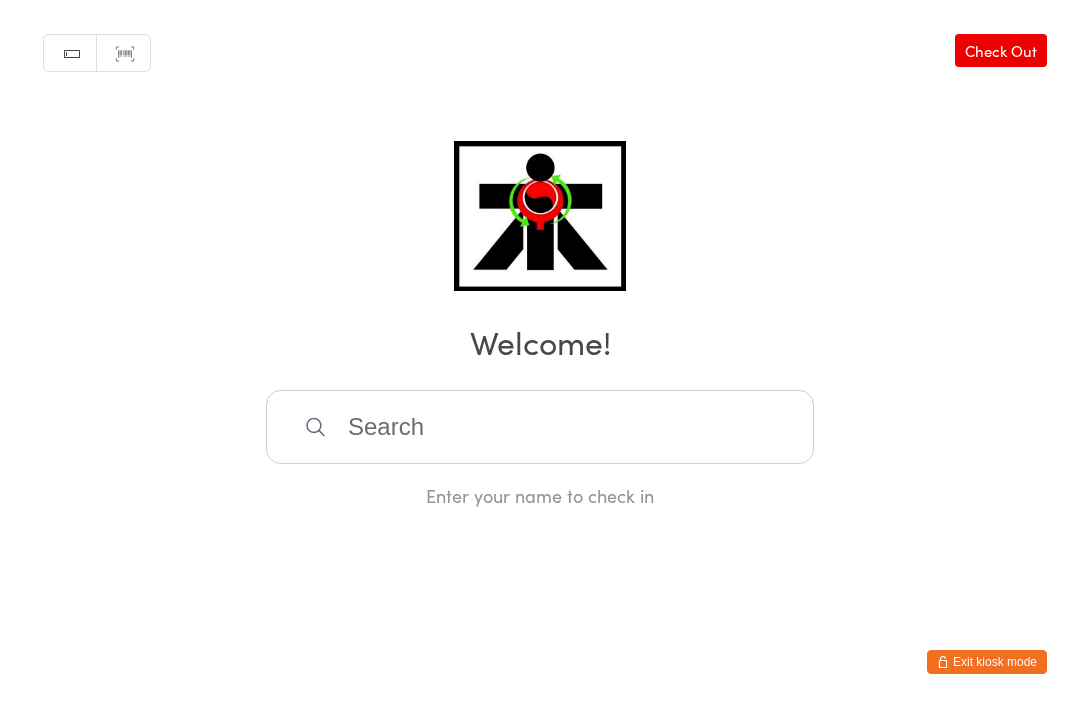 click at bounding box center [540, 427] 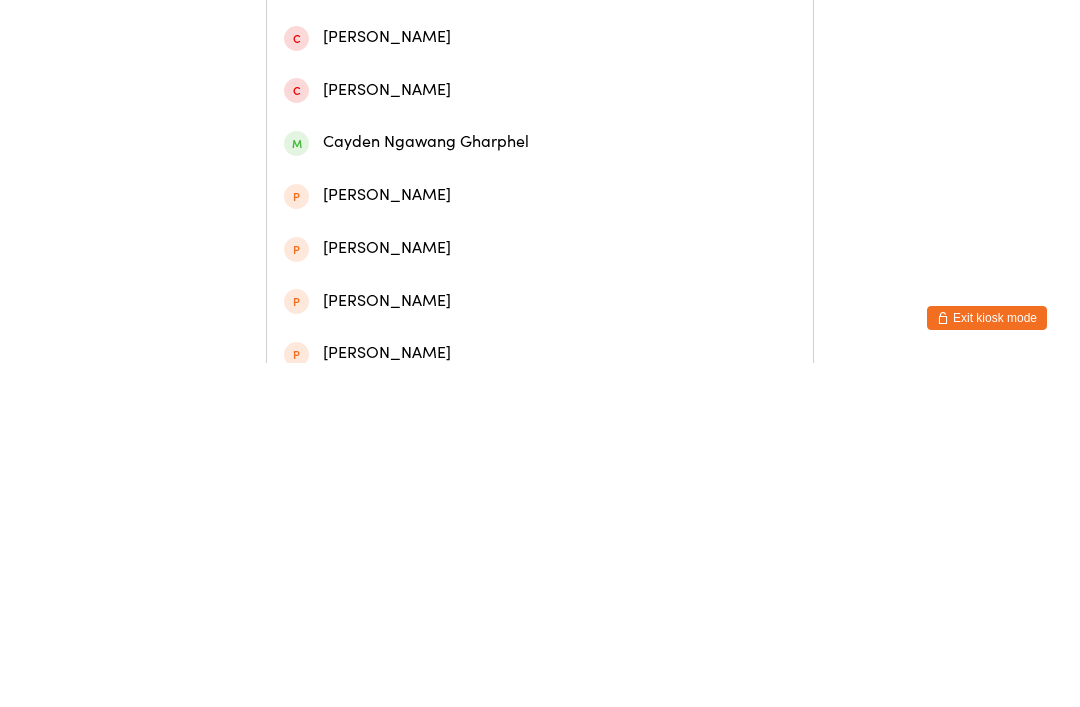 scroll, scrollTop: 504, scrollLeft: 0, axis: vertical 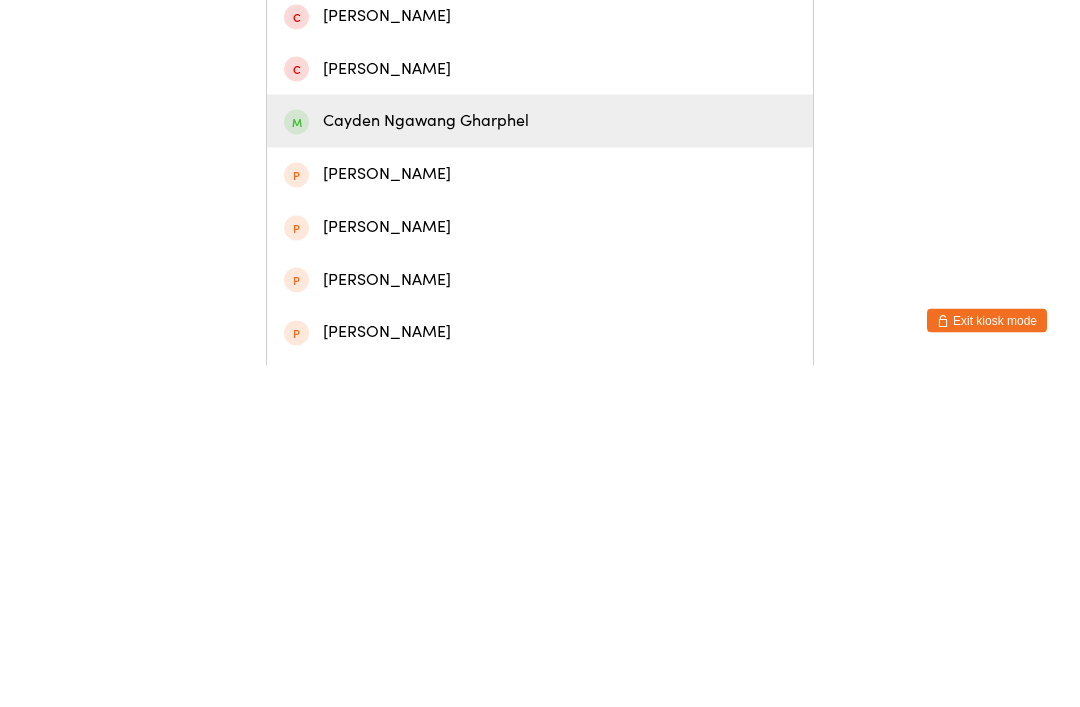 type on "Cayden" 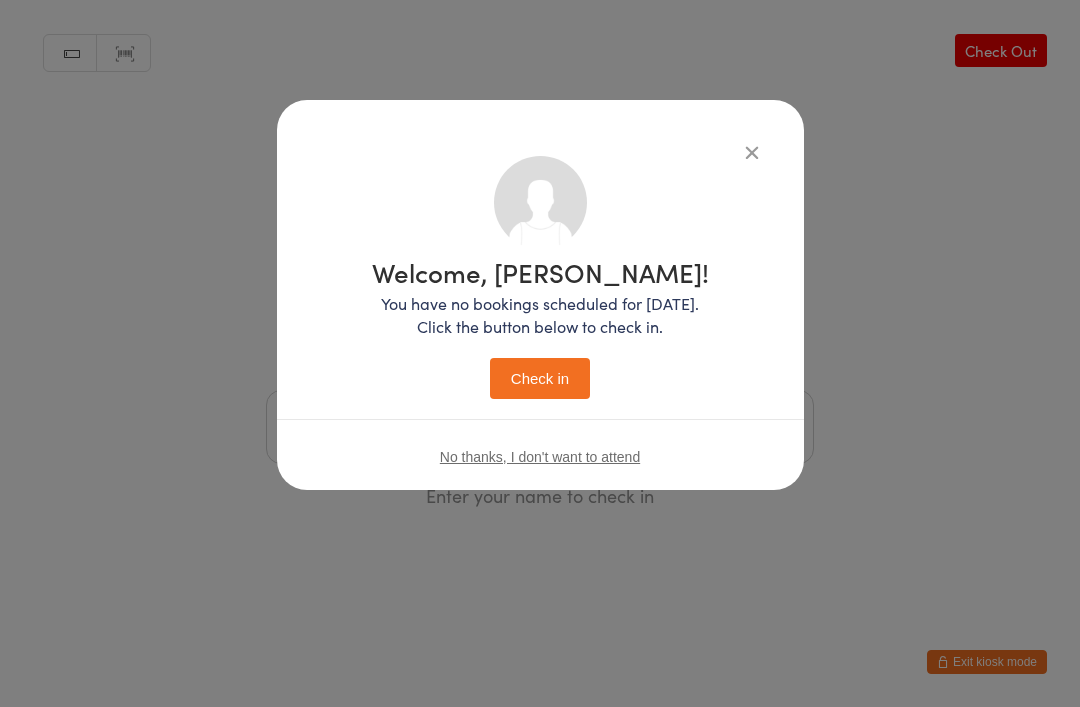 click on "Check in" at bounding box center (540, 378) 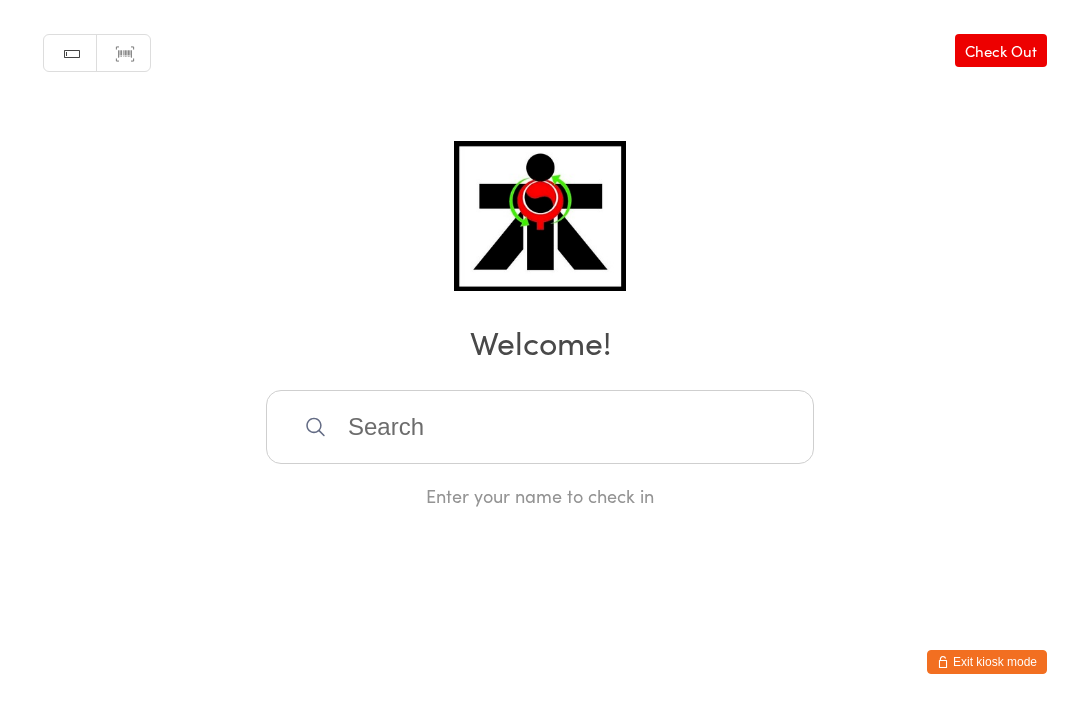 click at bounding box center [540, 427] 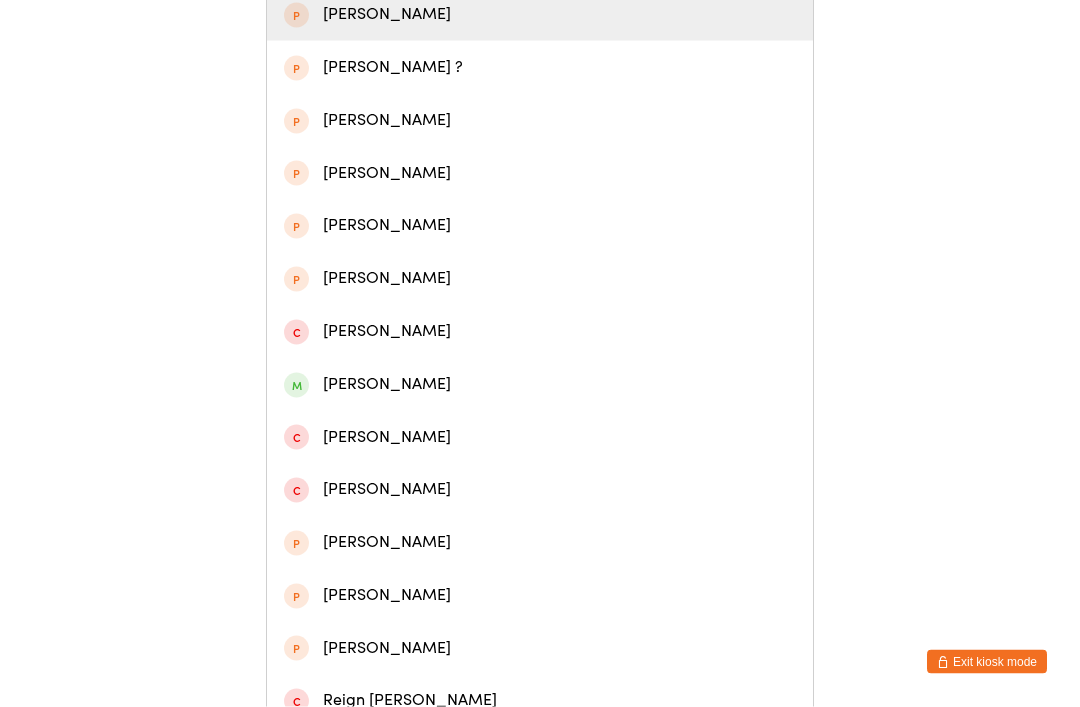 scroll, scrollTop: 516, scrollLeft: 0, axis: vertical 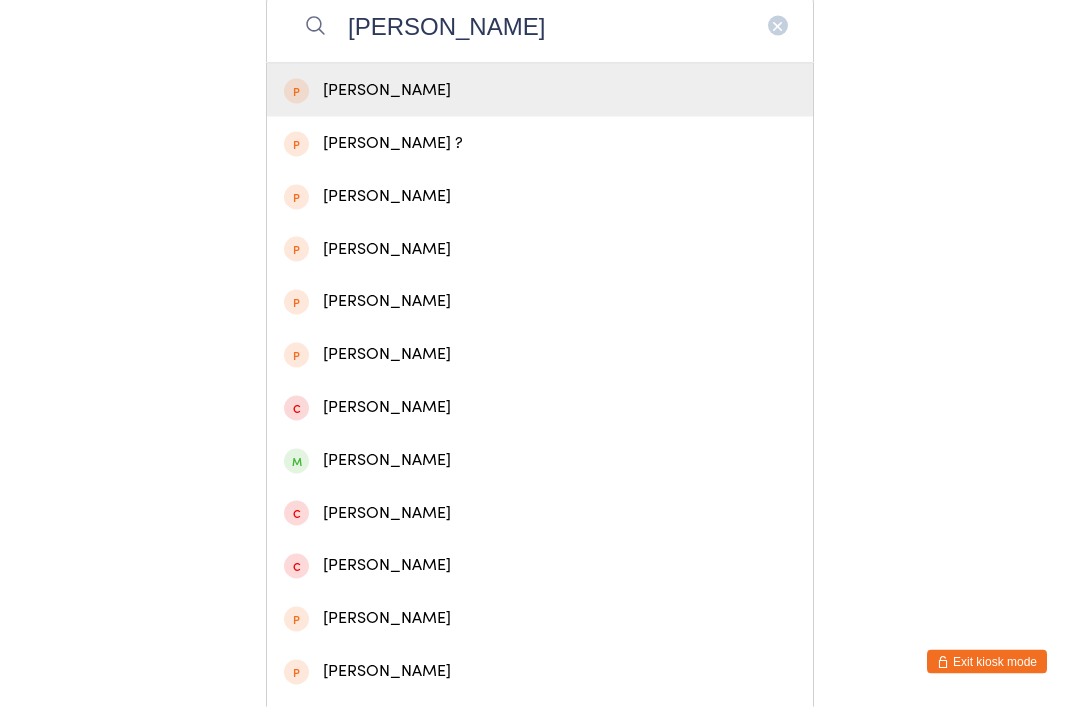 click on "[PERSON_NAME]" at bounding box center (540, 26) 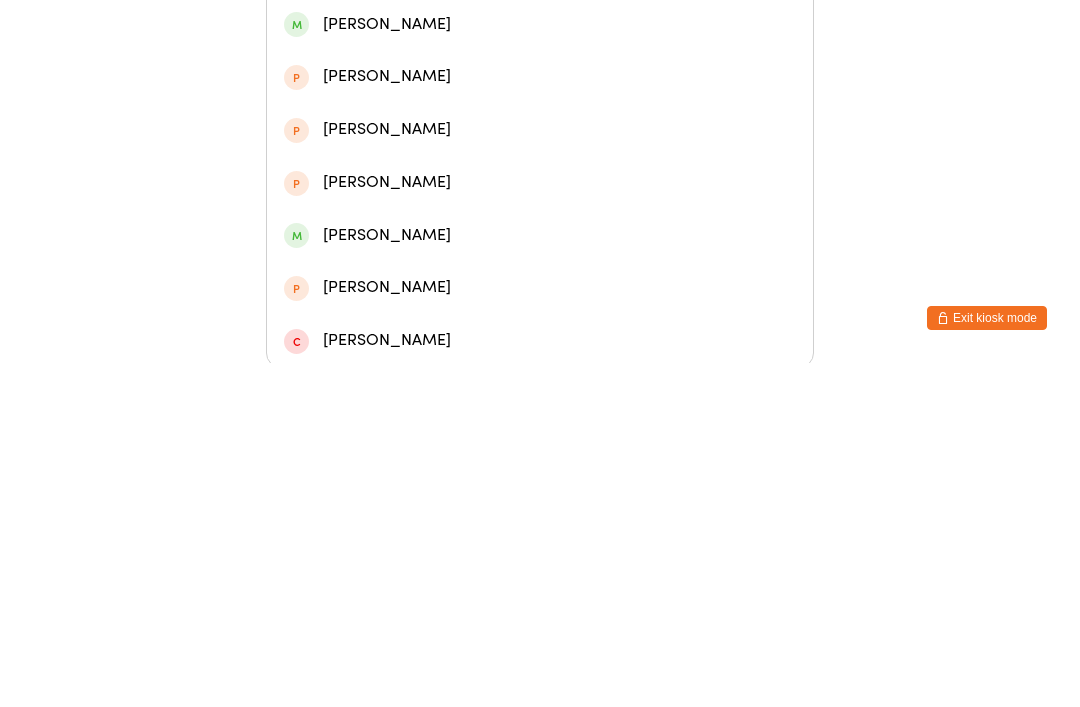 scroll, scrollTop: 553, scrollLeft: 0, axis: vertical 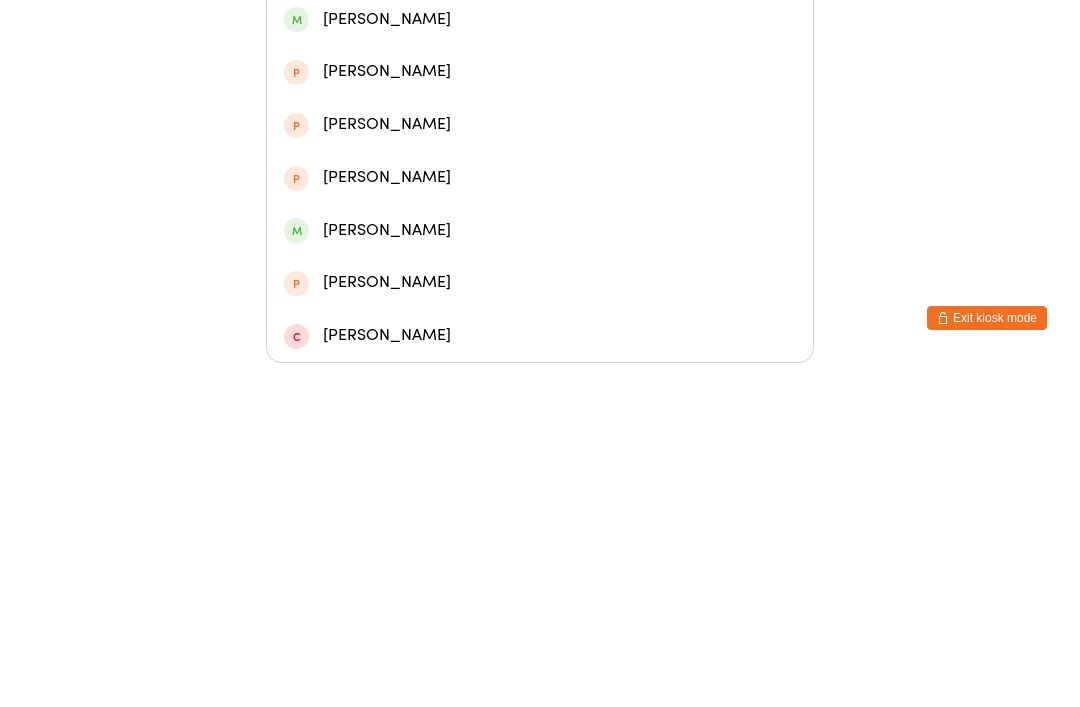 type on "[PERSON_NAME]" 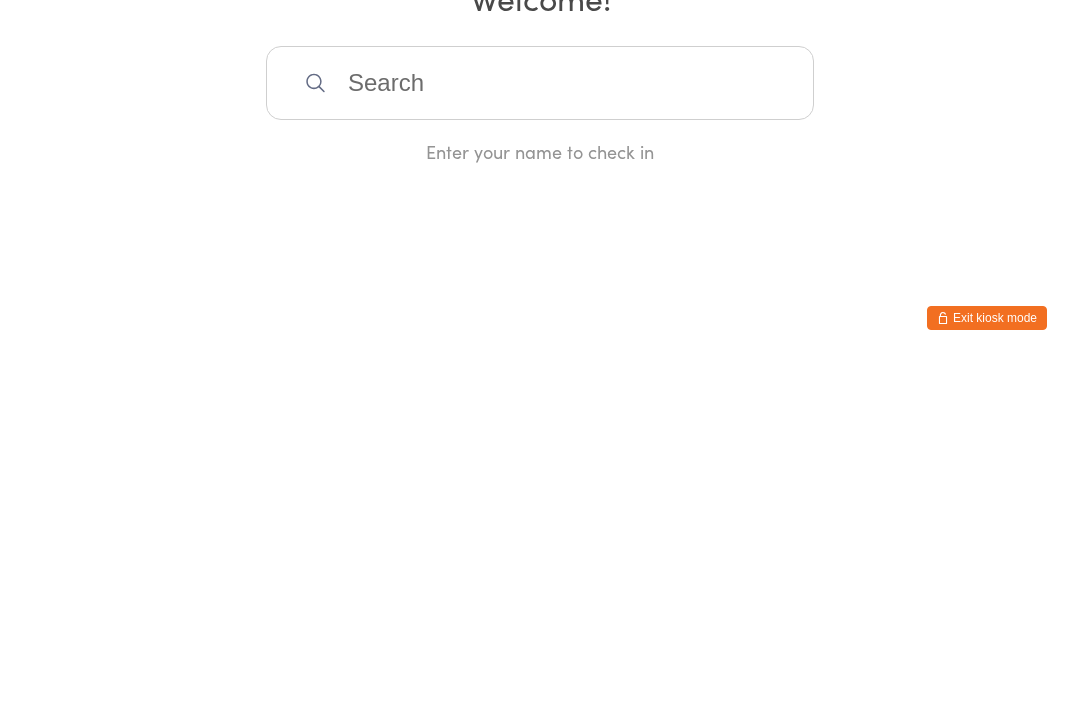 scroll, scrollTop: 0, scrollLeft: 0, axis: both 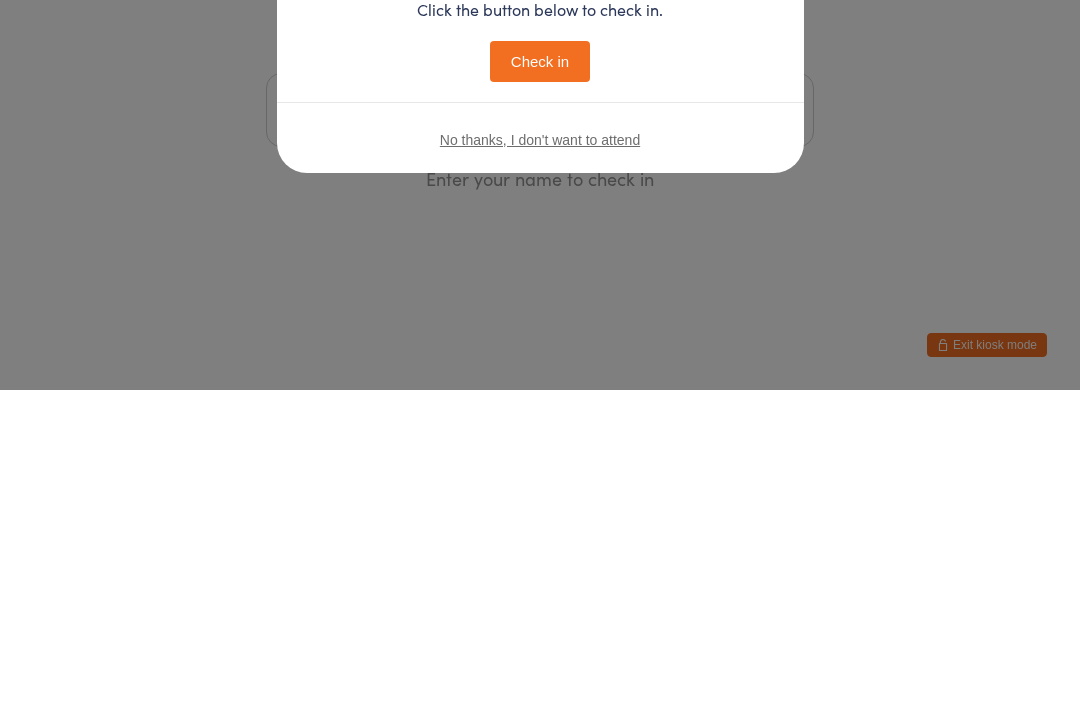click on "Welcome, [PERSON_NAME]! You have no bookings scheduled for [DATE]. Click the button below to check in. Check in No thanks, I don't want to attend" at bounding box center (540, 353) 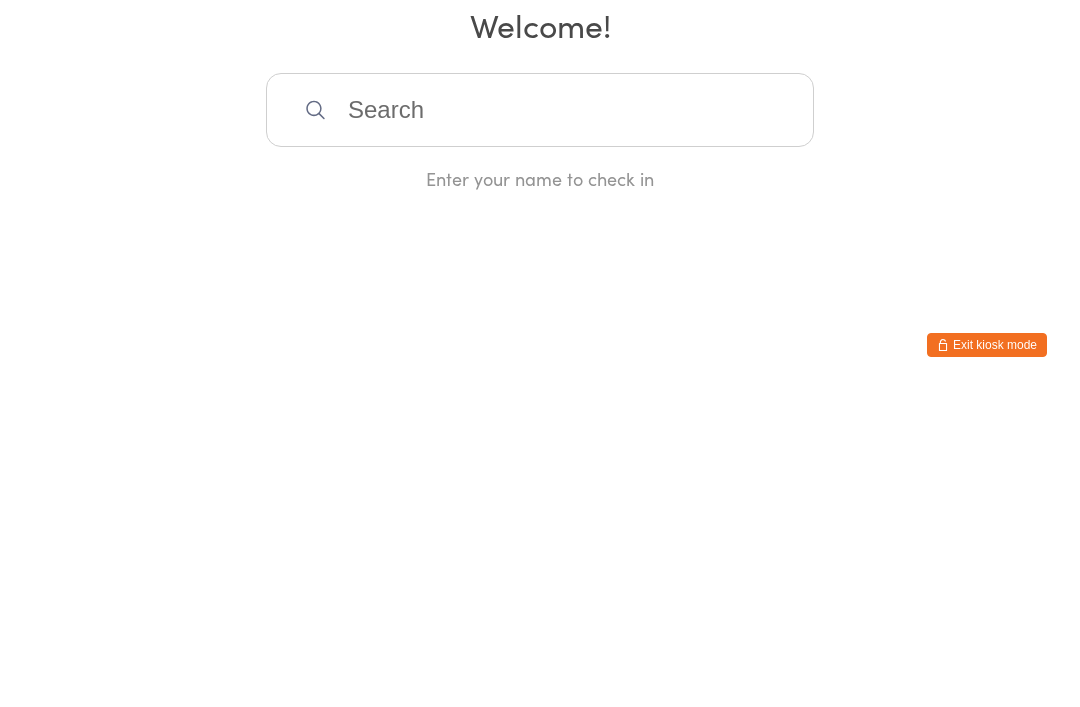 click on "You have now entered Kiosk Mode. Members will be able to check themselves in using the search field below. Click "Exit kiosk mode" below to exit Kiosk Mode at any time. Checked in successfully. Manual search Scanner input Check Out Welcome! Enter your name to check in Exit kiosk mode" at bounding box center [540, 353] 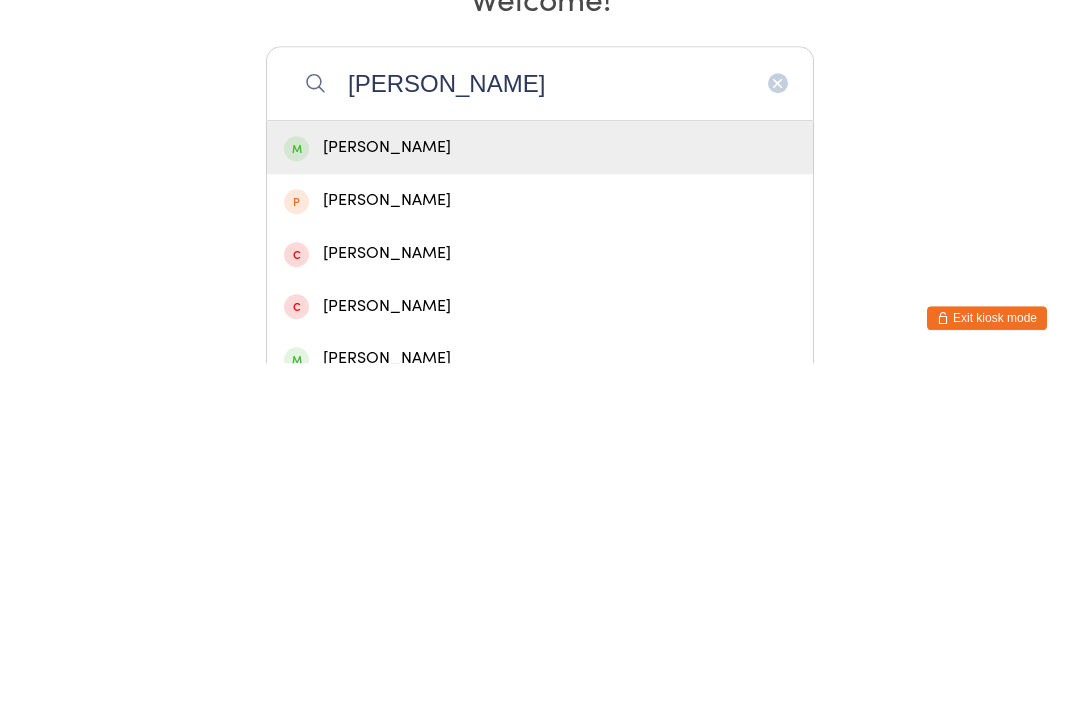 scroll, scrollTop: 54, scrollLeft: 0, axis: vertical 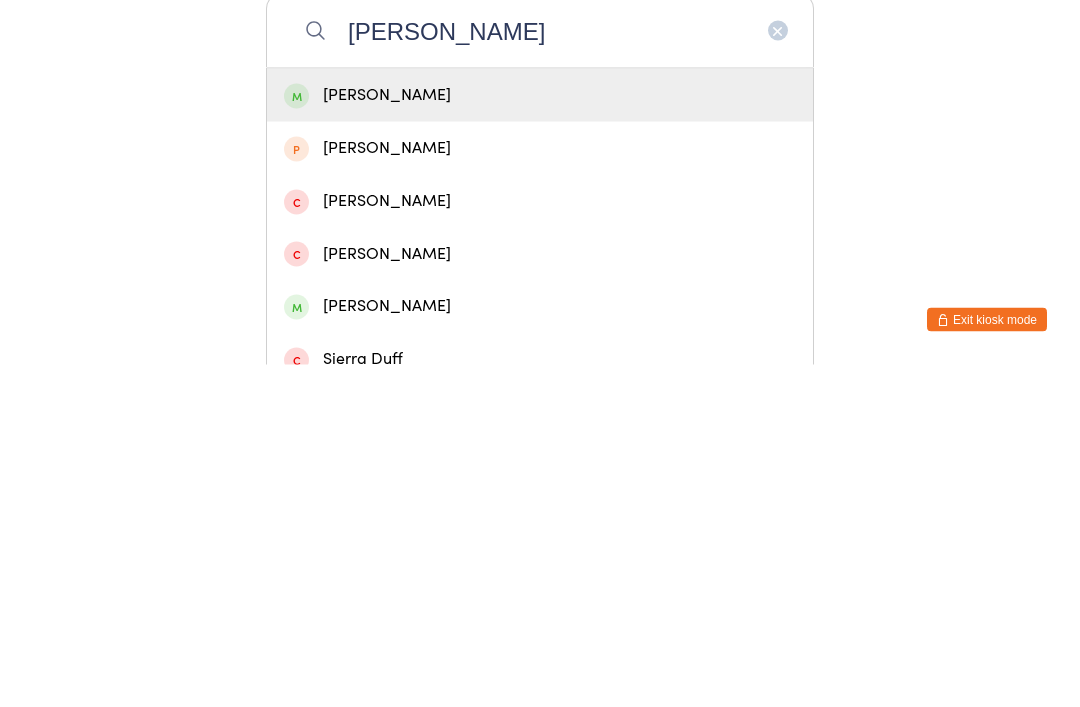 type on "[PERSON_NAME]" 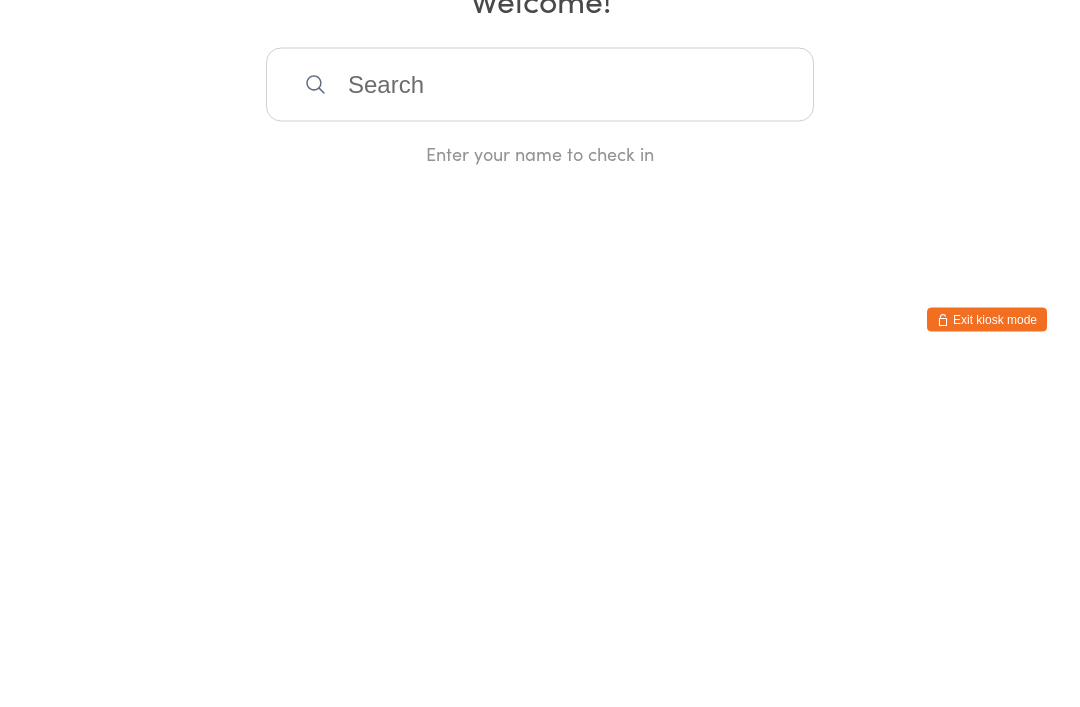 scroll, scrollTop: 0, scrollLeft: 0, axis: both 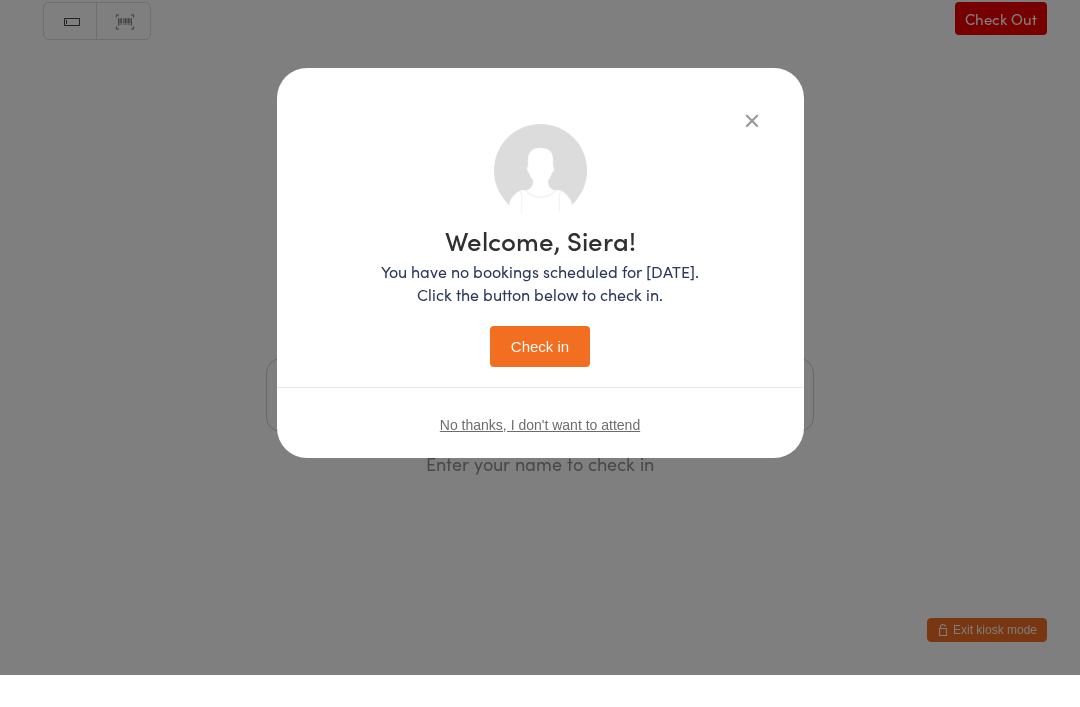 click on "Check in" at bounding box center (540, 378) 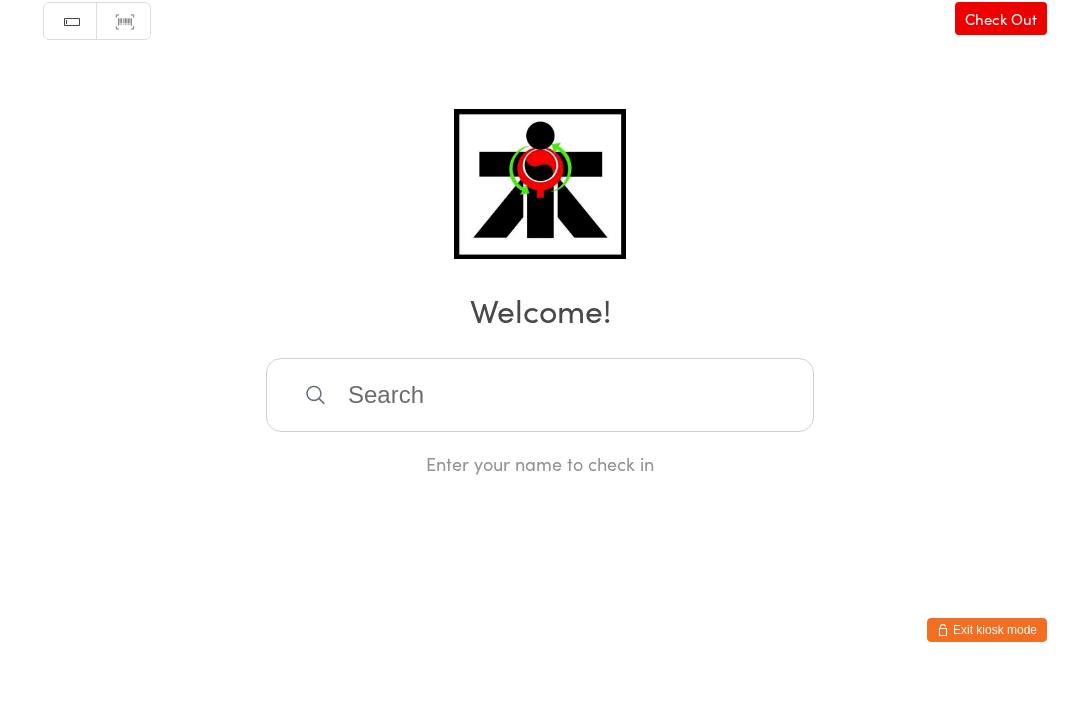 click at bounding box center [540, 427] 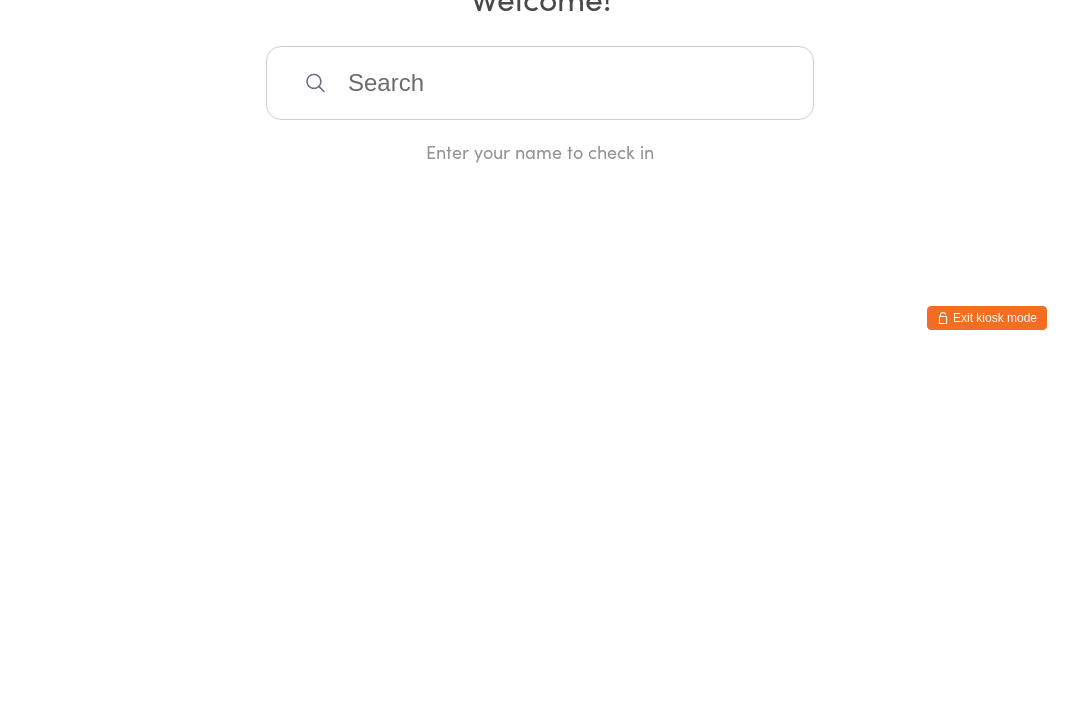 scroll, scrollTop: 0, scrollLeft: 0, axis: both 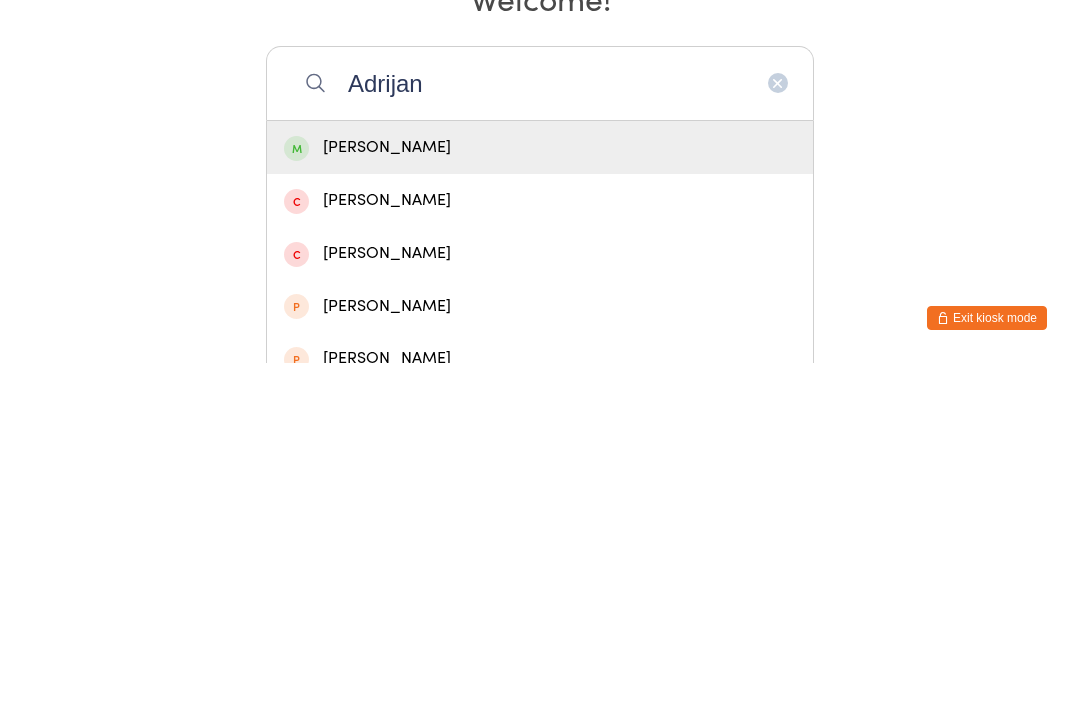 type on "Adrijan" 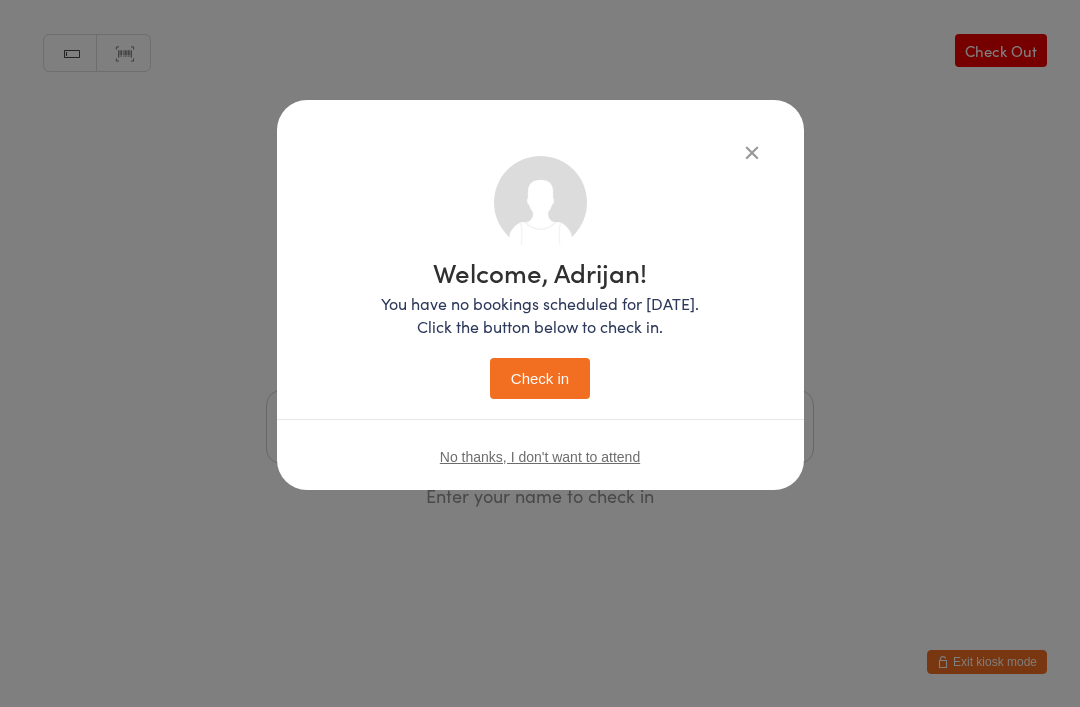 click on "Check in" at bounding box center [540, 378] 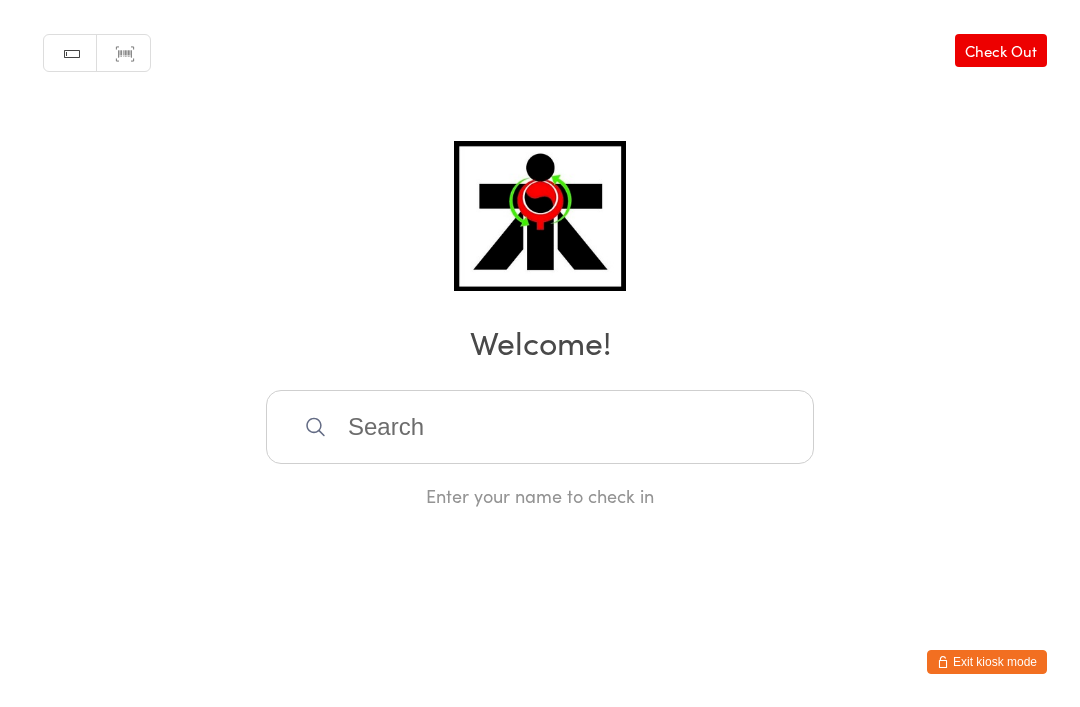 click at bounding box center (540, 427) 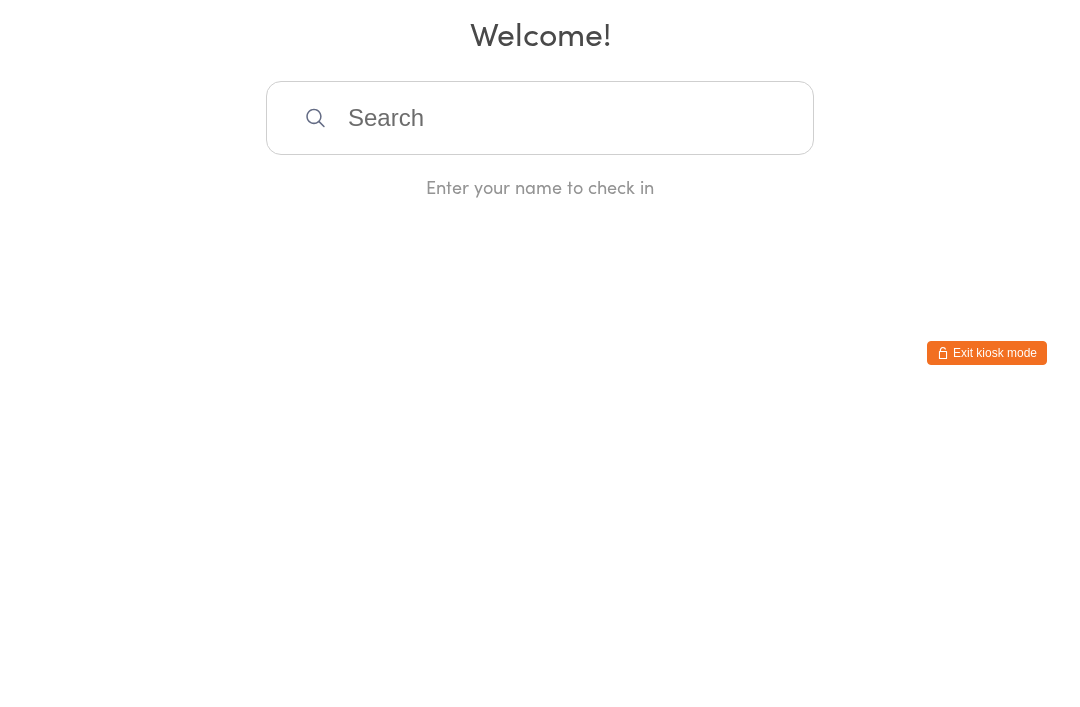 scroll, scrollTop: 0, scrollLeft: 0, axis: both 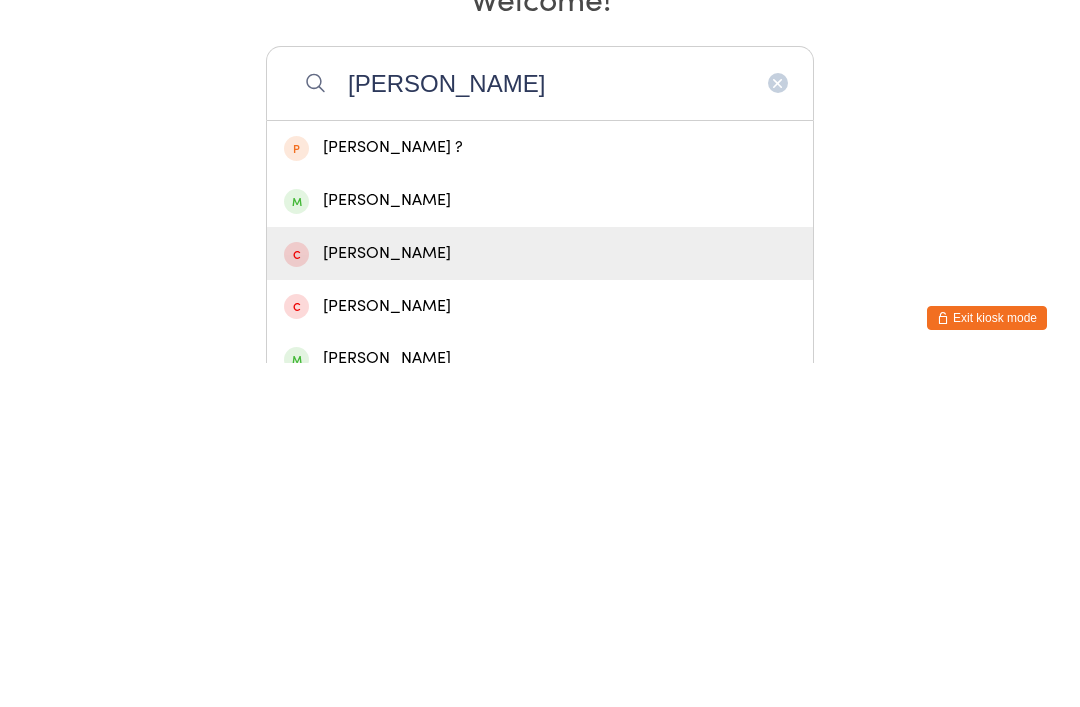 type on "[PERSON_NAME]" 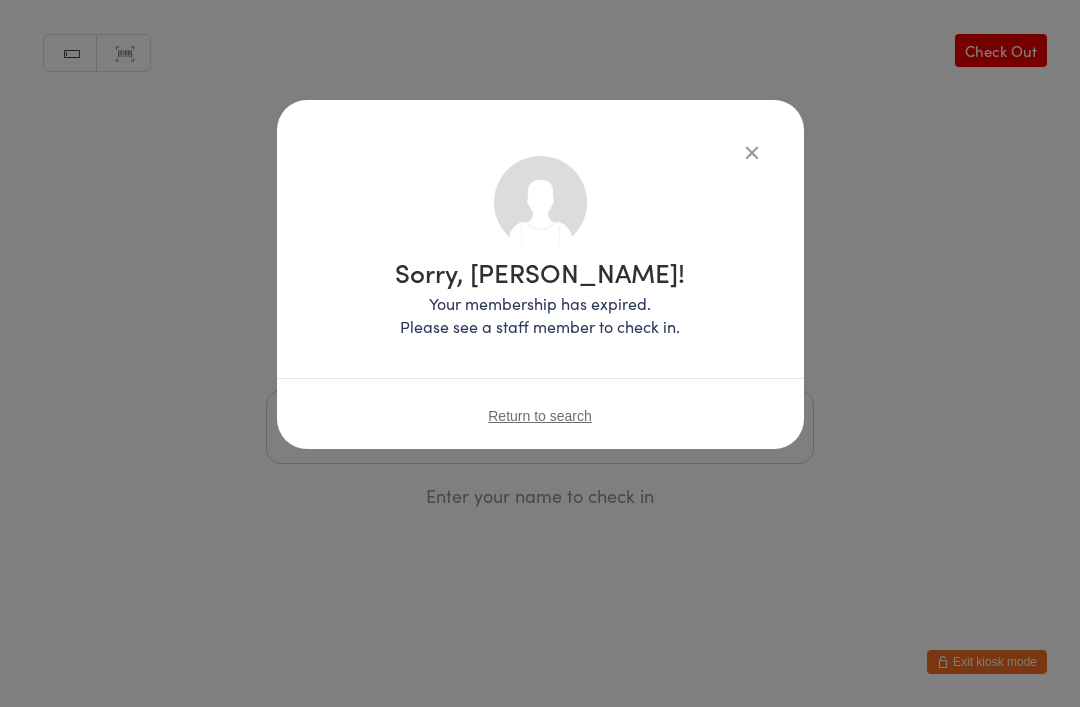 click on "Return to search" at bounding box center (540, 416) 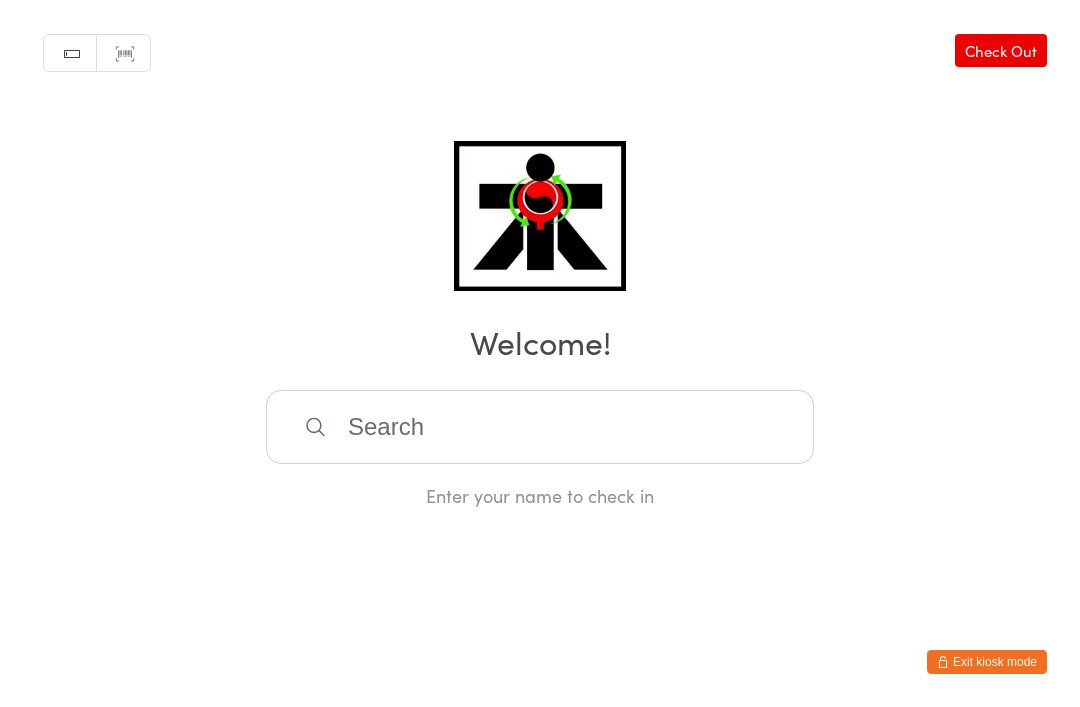click at bounding box center (540, 427) 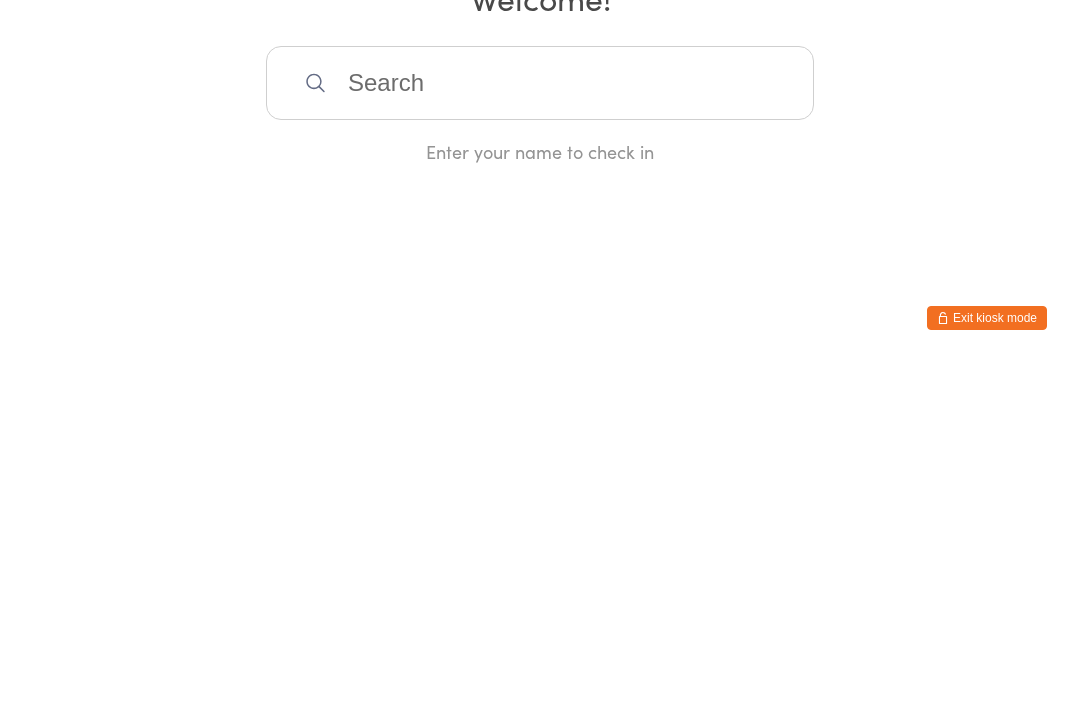 scroll, scrollTop: 0, scrollLeft: 0, axis: both 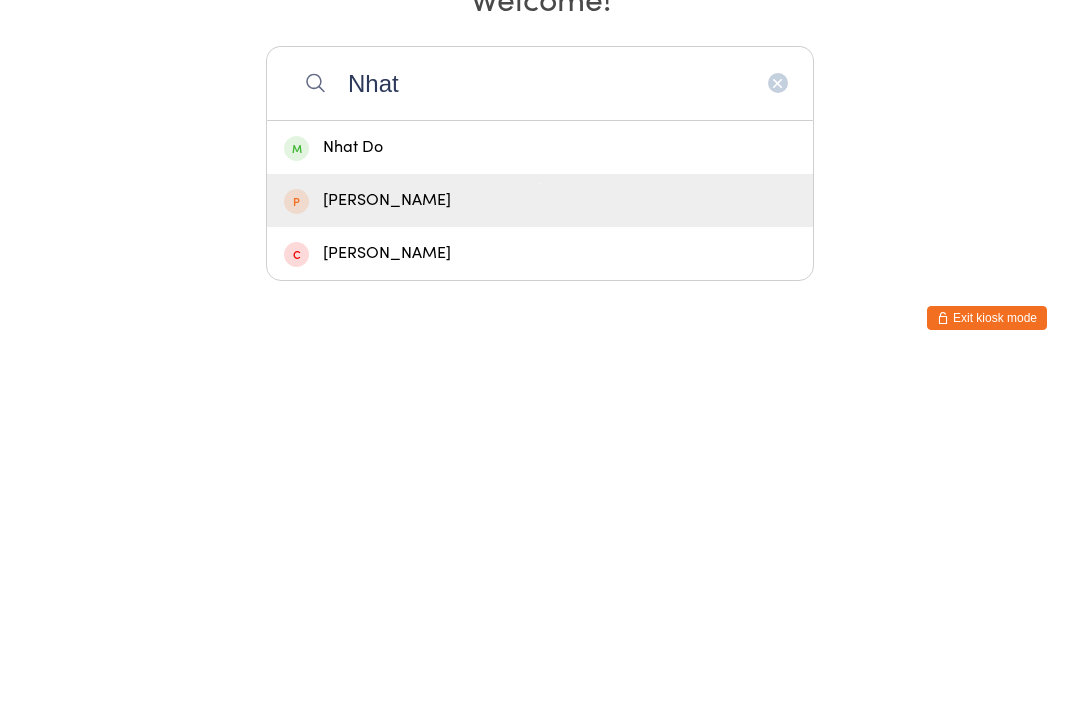 type on "Nhat" 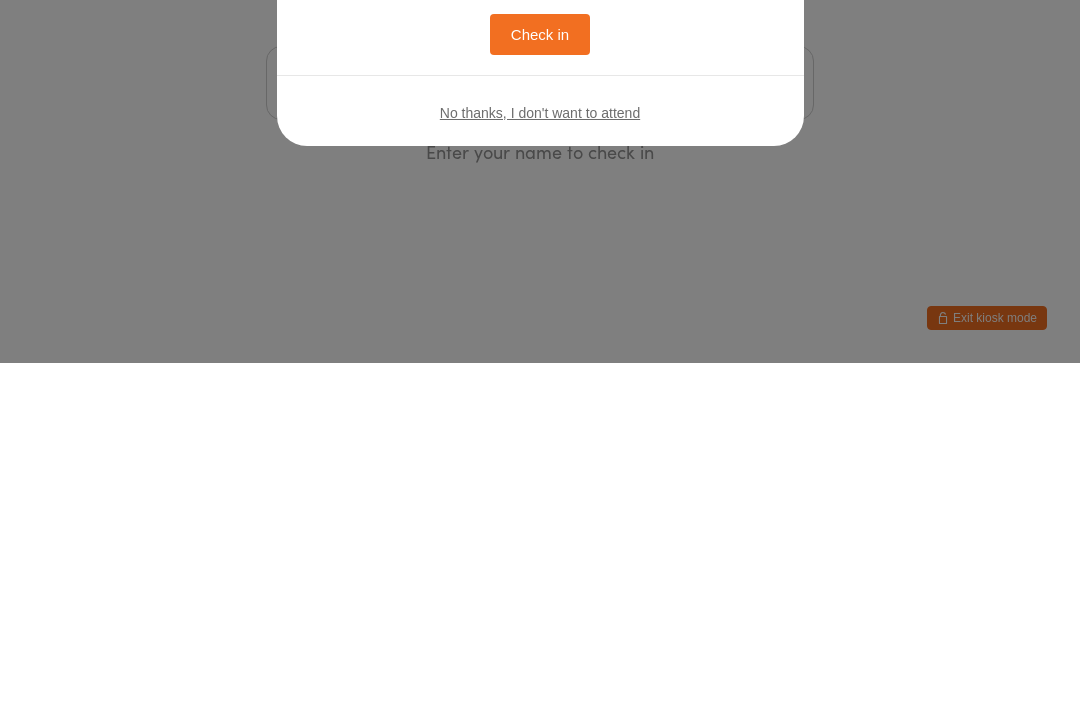 click on "No thanks, I don't want to attend" at bounding box center (540, 456) 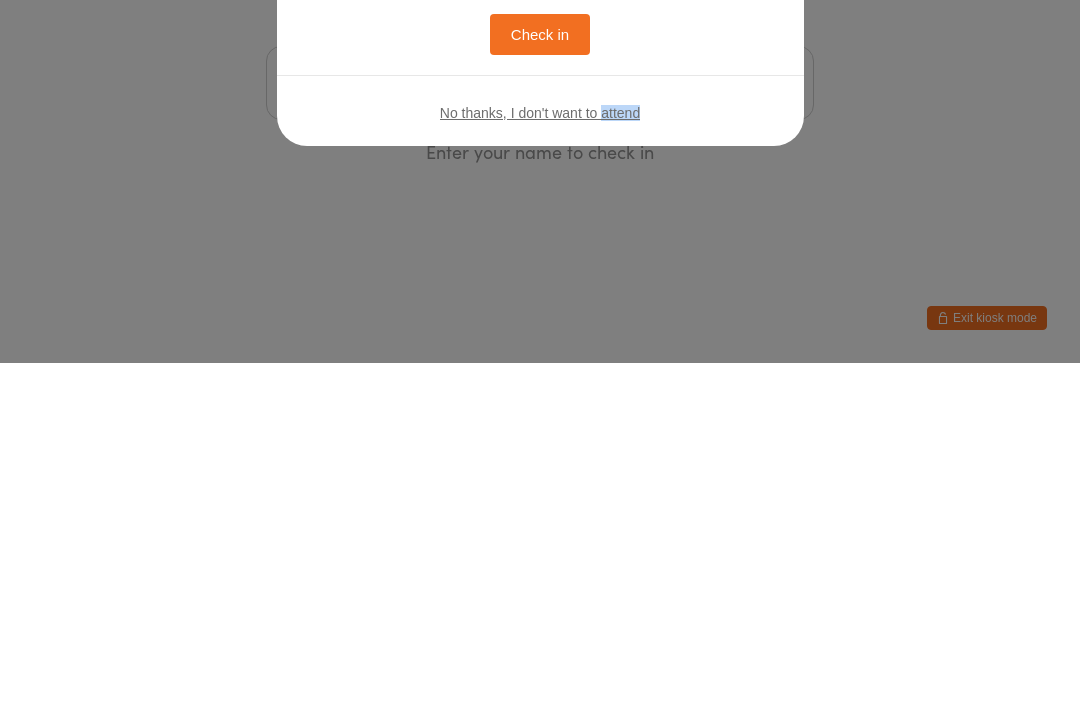 click on "No thanks, I don't want to attend" at bounding box center [540, 456] 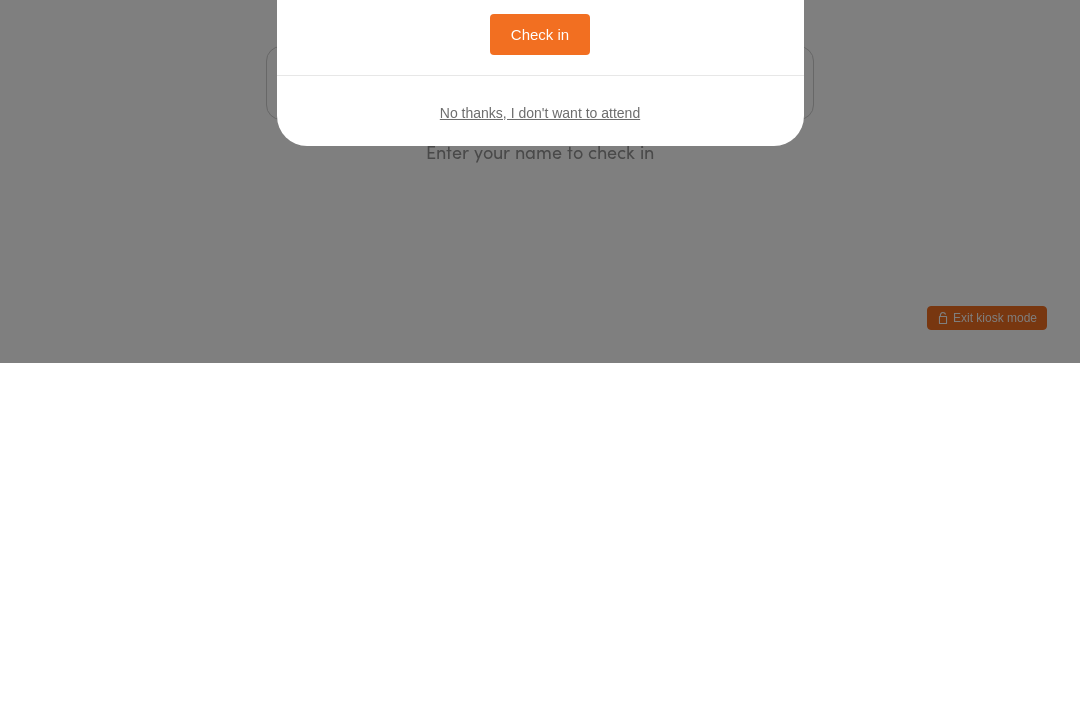 click on "Welcome, [PERSON_NAME]! You have no bookings scheduled for [DATE]. Click the button below to check in. Check in No thanks, I don't want to attend" at bounding box center [540, 353] 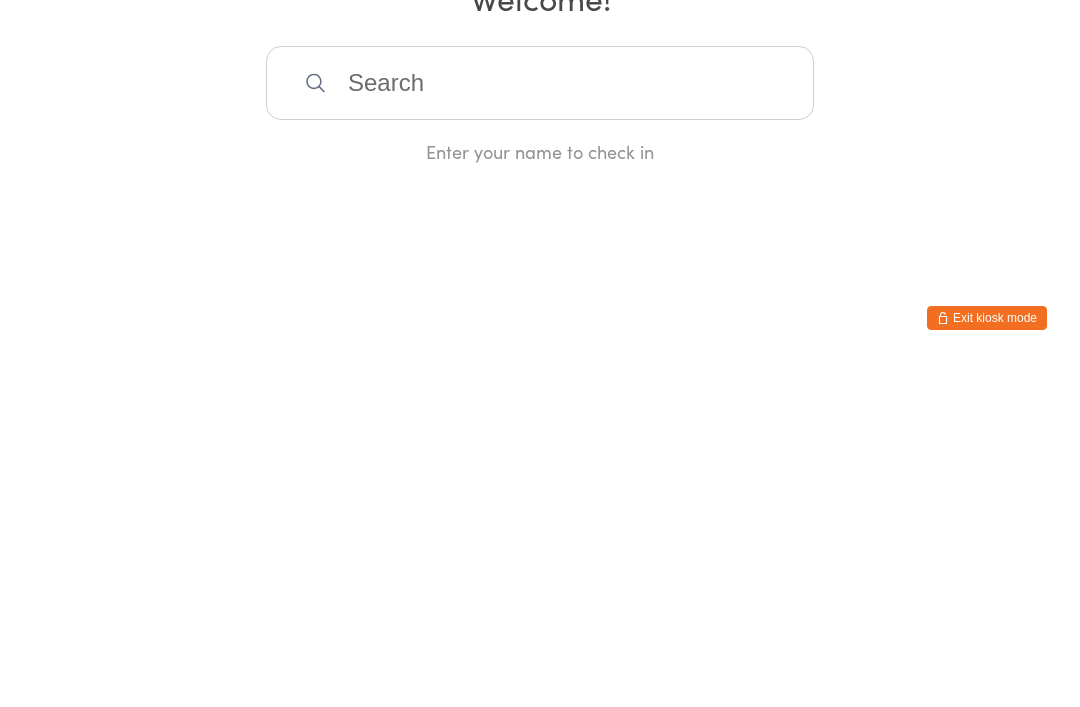 click at bounding box center (540, 427) 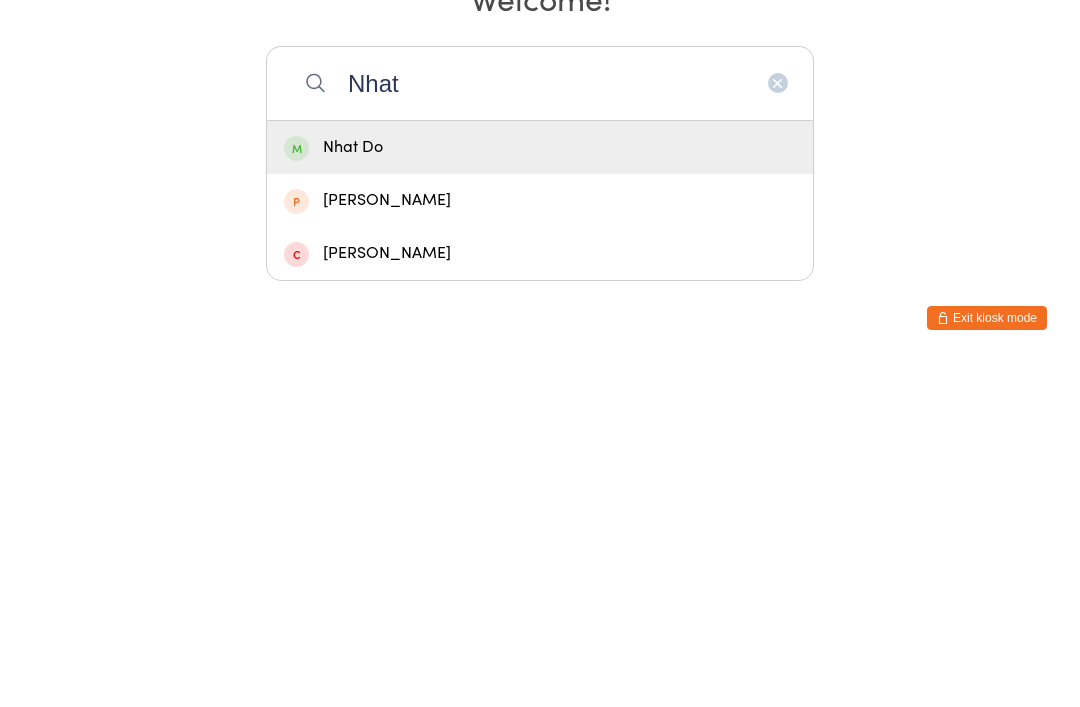 type on "Nhat" 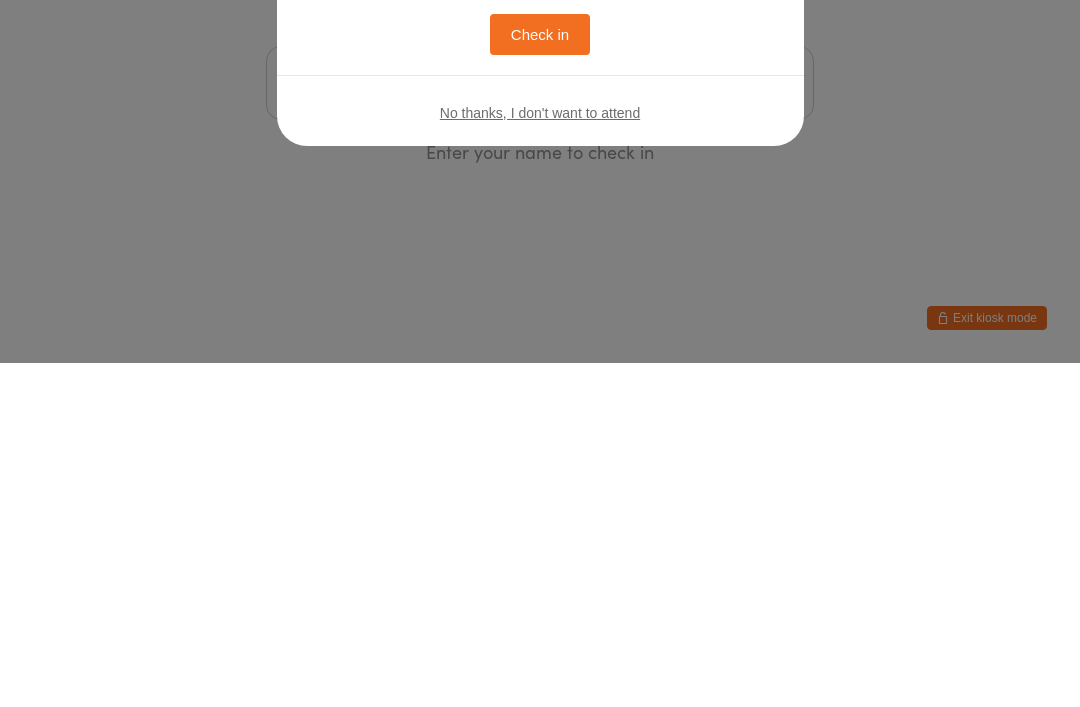 click on "Welcome, Nhat! You have no bookings scheduled for [DATE]. Click the button below to check in. Check in No thanks, I don't want to attend" at bounding box center (540, 353) 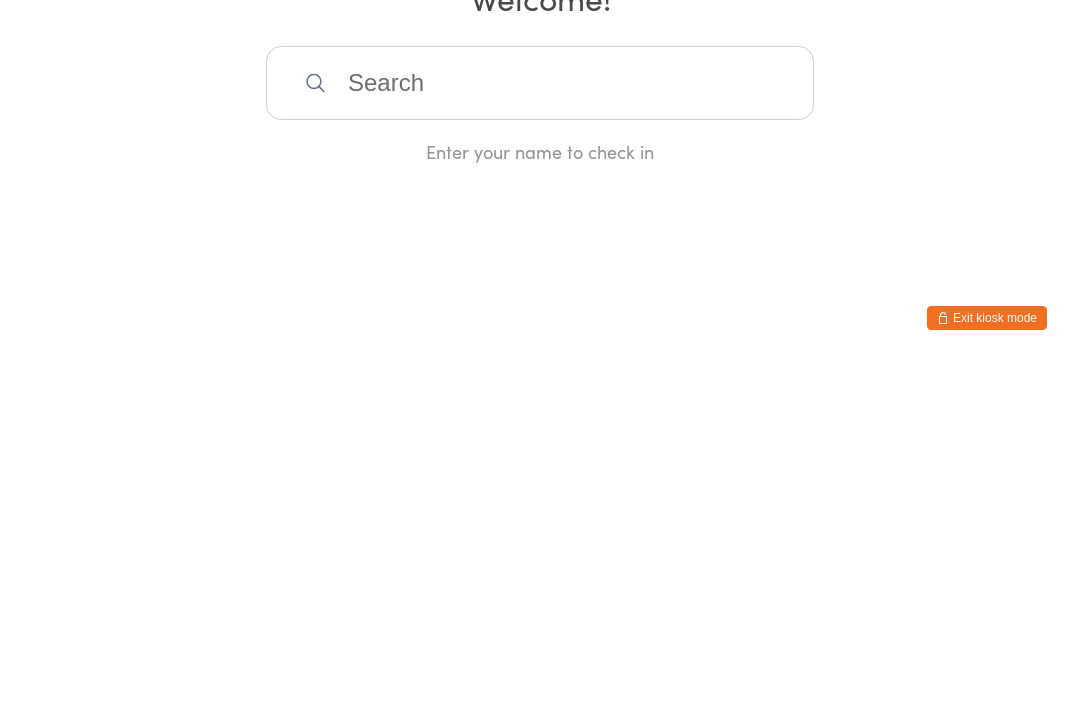 click on "You have now entered Kiosk Mode. Members will be able to check themselves in using the search field below. Click "Exit kiosk mode" below to exit Kiosk Mode at any time. Checked in successfully. Manual search Scanner input Check Out Welcome! Enter your name to check in Exit kiosk mode" at bounding box center [540, 353] 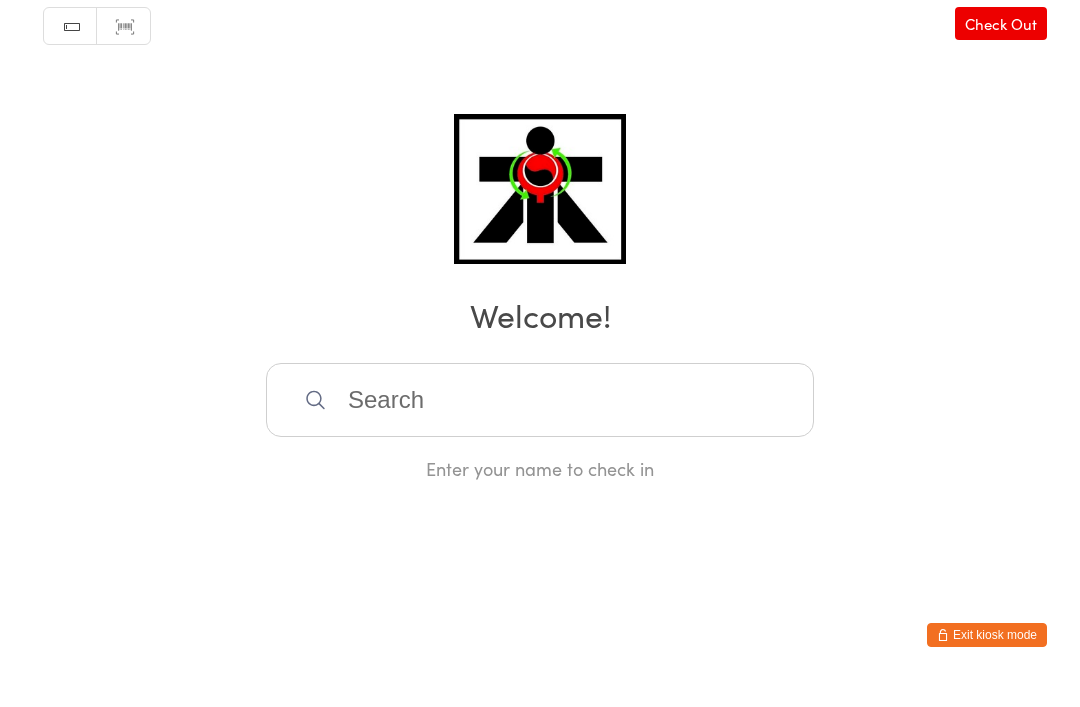scroll, scrollTop: 0, scrollLeft: 0, axis: both 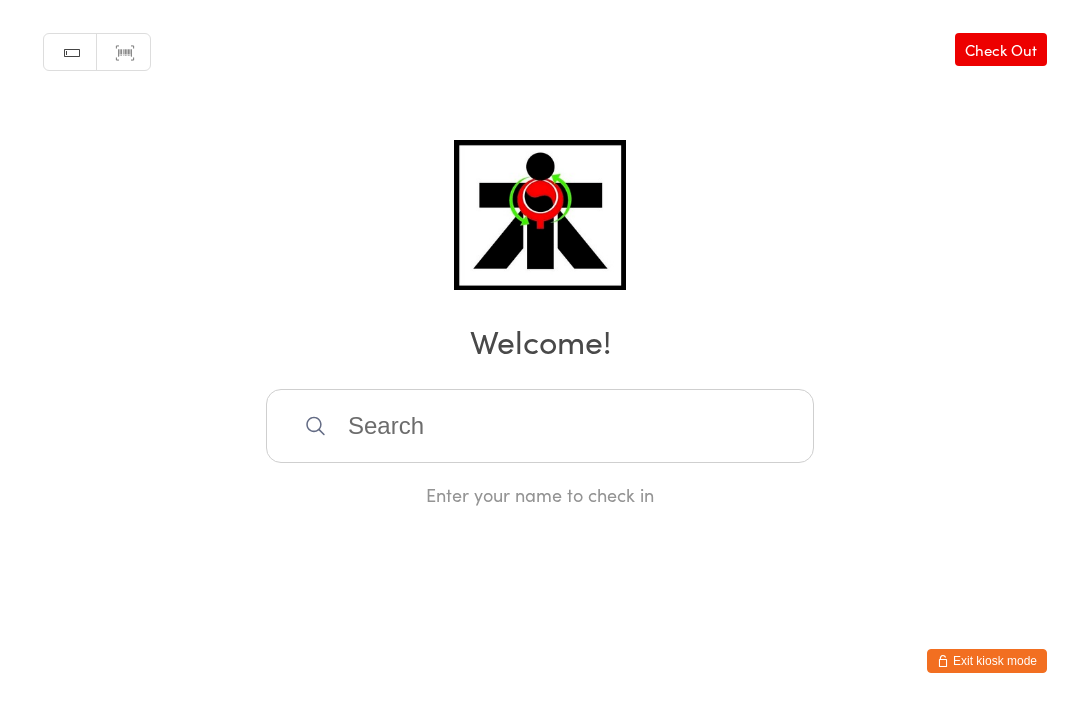 click at bounding box center [540, 427] 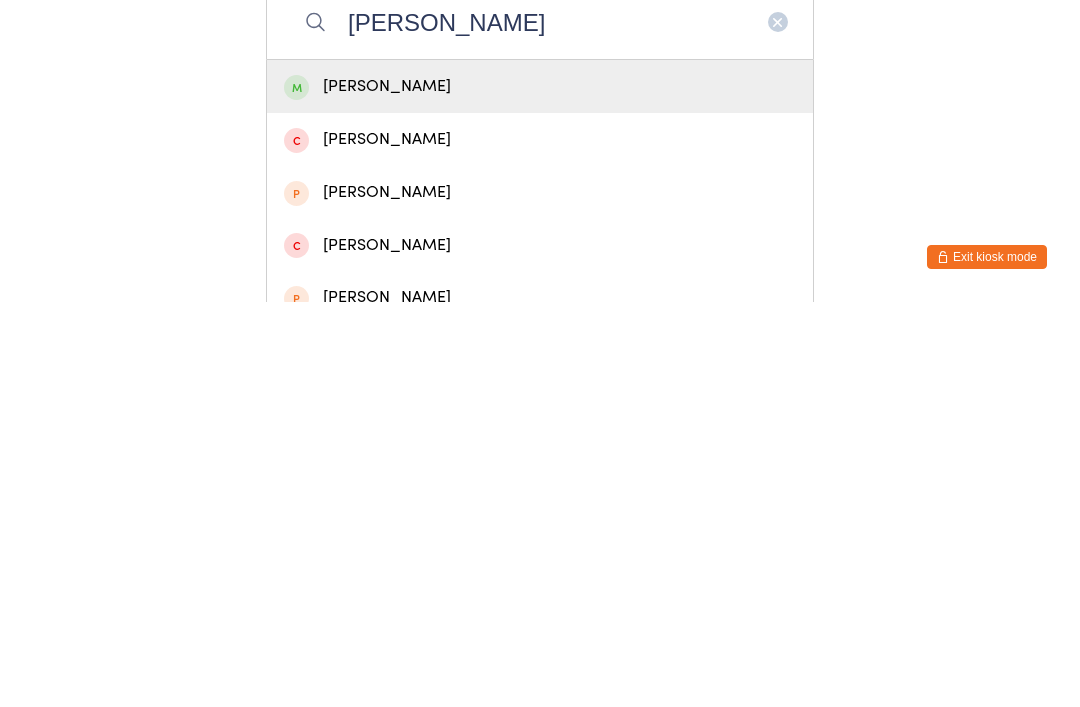 type on "[PERSON_NAME]" 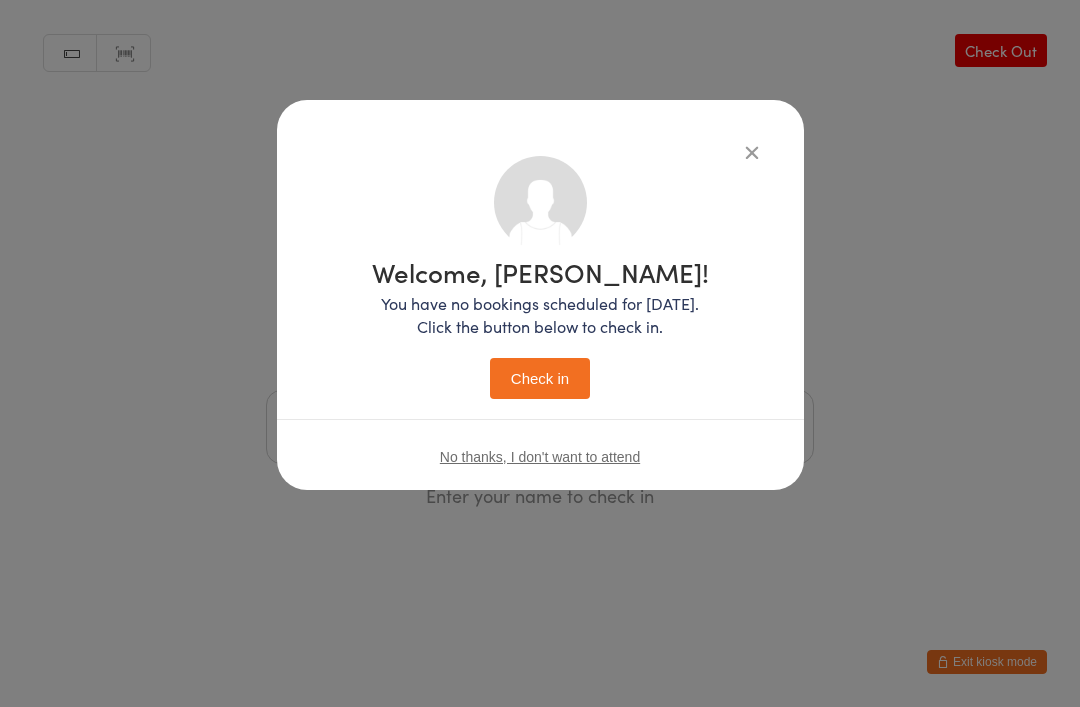 click on "Check in" at bounding box center (540, 378) 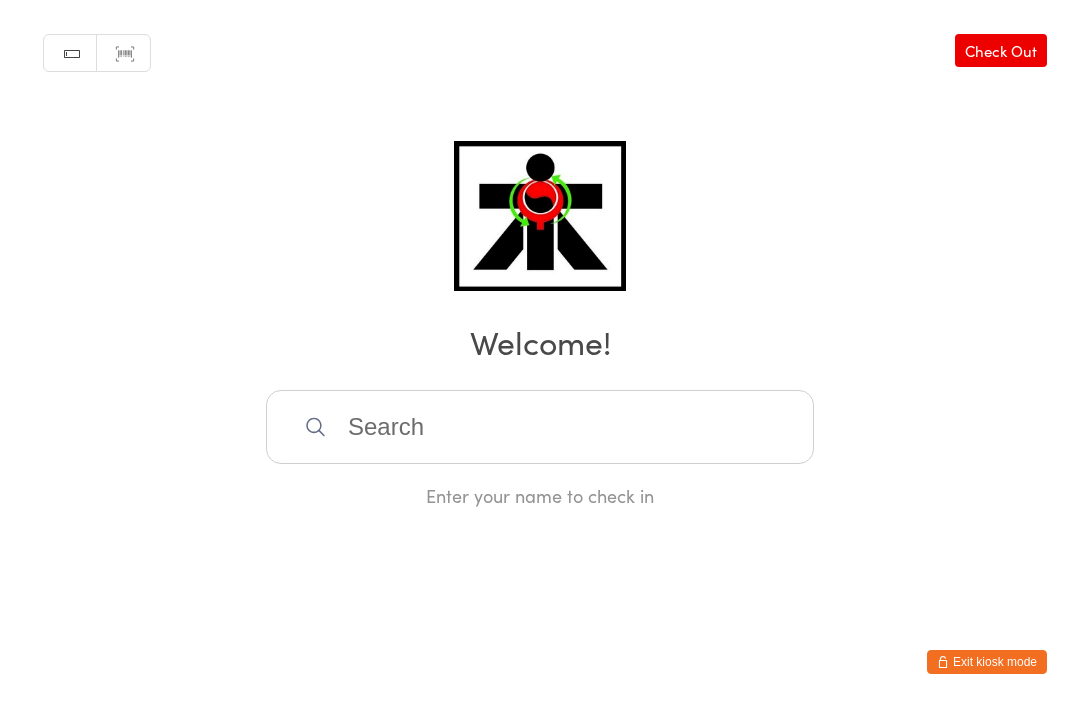 click at bounding box center [540, 427] 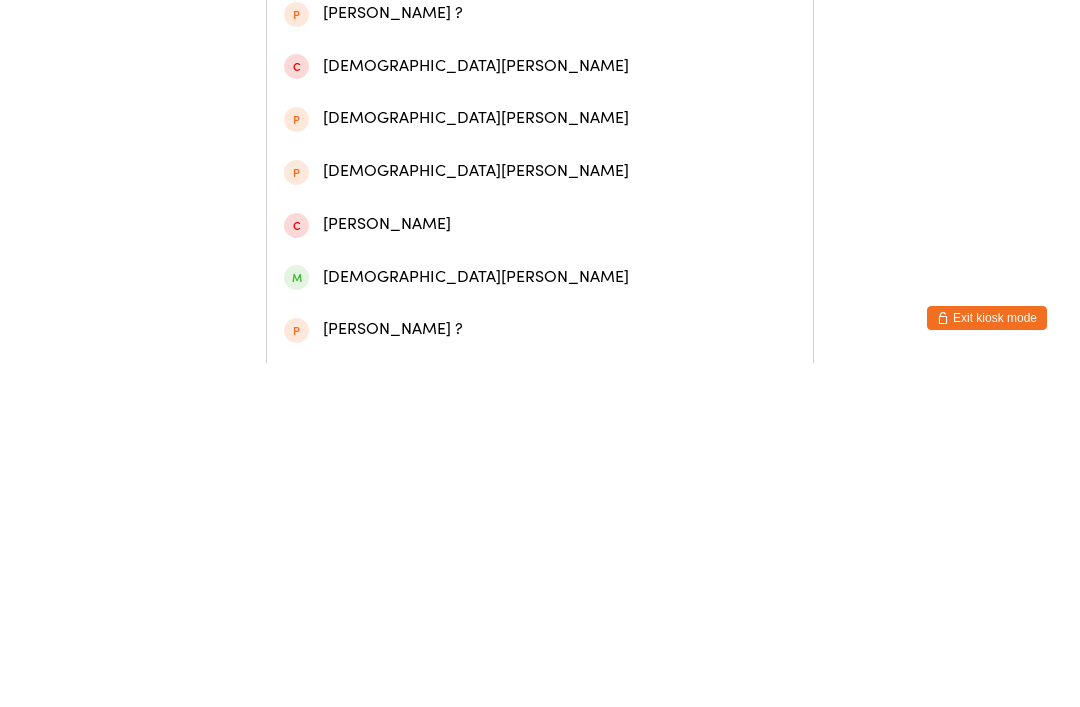 scroll, scrollTop: 580, scrollLeft: 0, axis: vertical 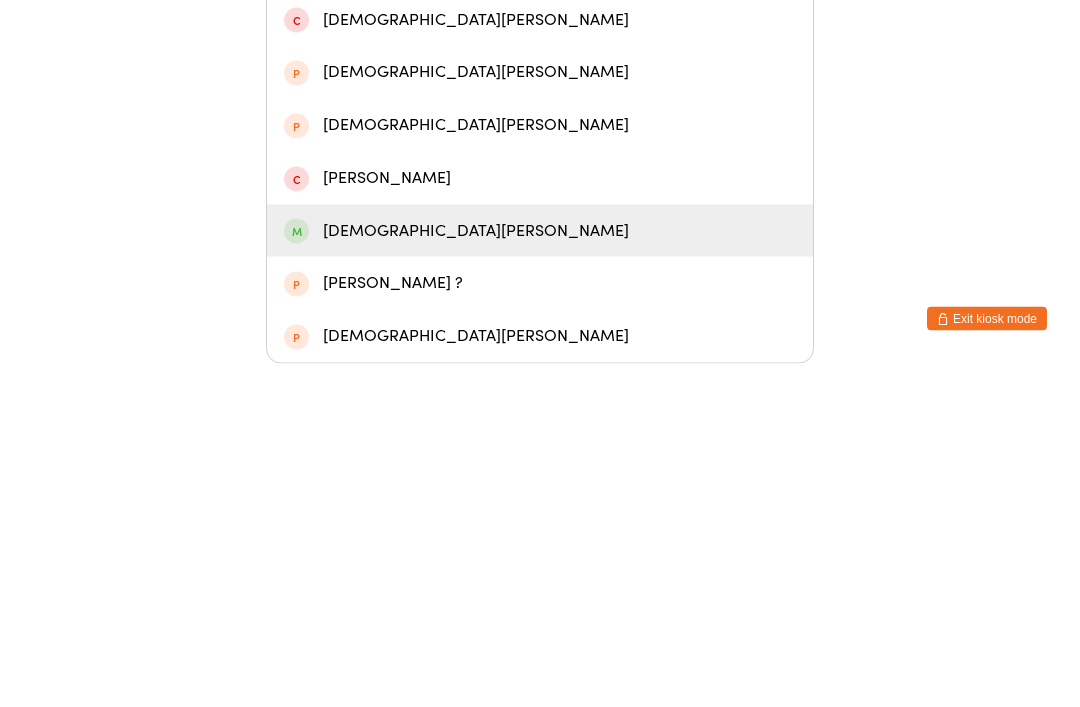 type on "[DEMOGRAPHIC_DATA]" 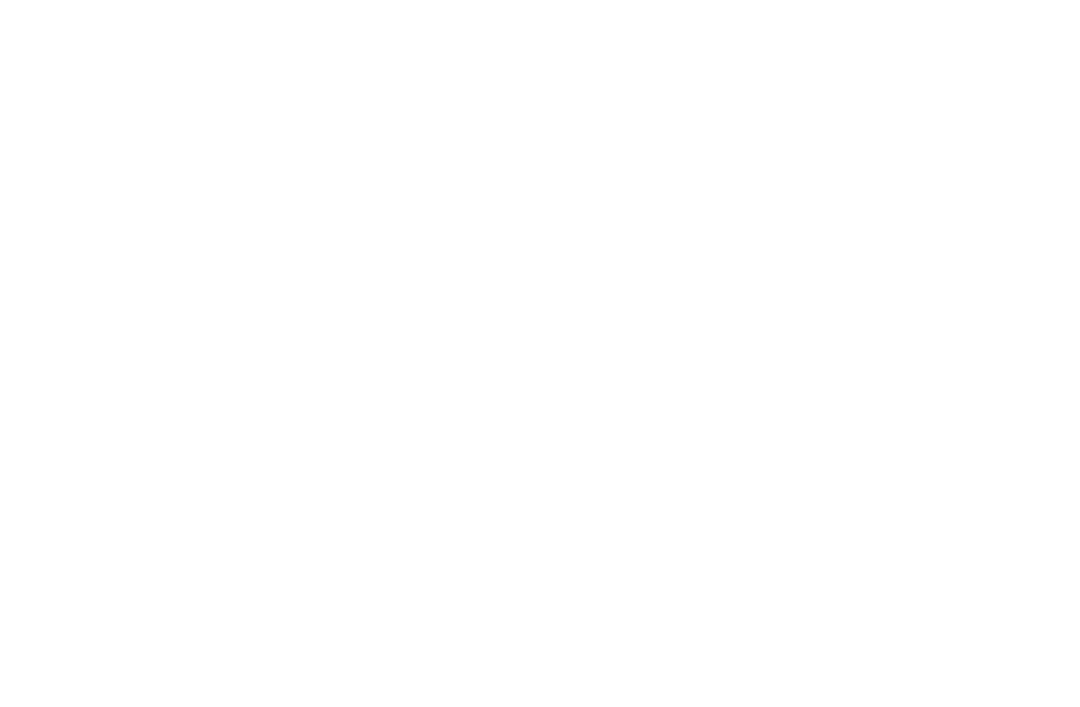 scroll, scrollTop: 0, scrollLeft: 0, axis: both 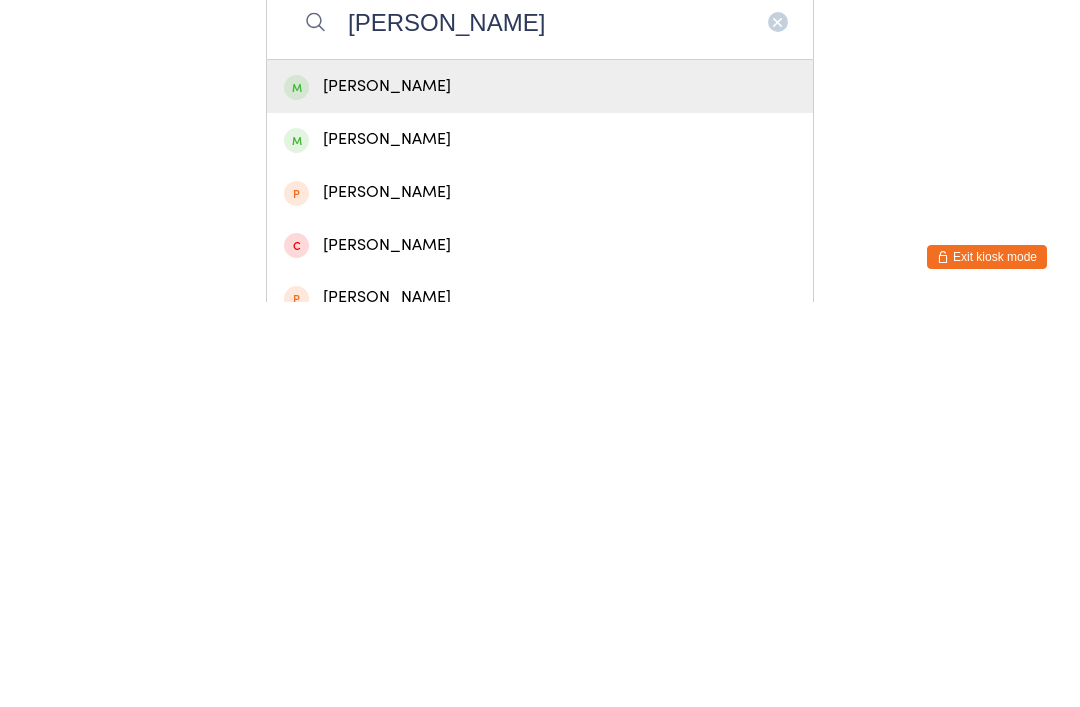 type on "[PERSON_NAME]" 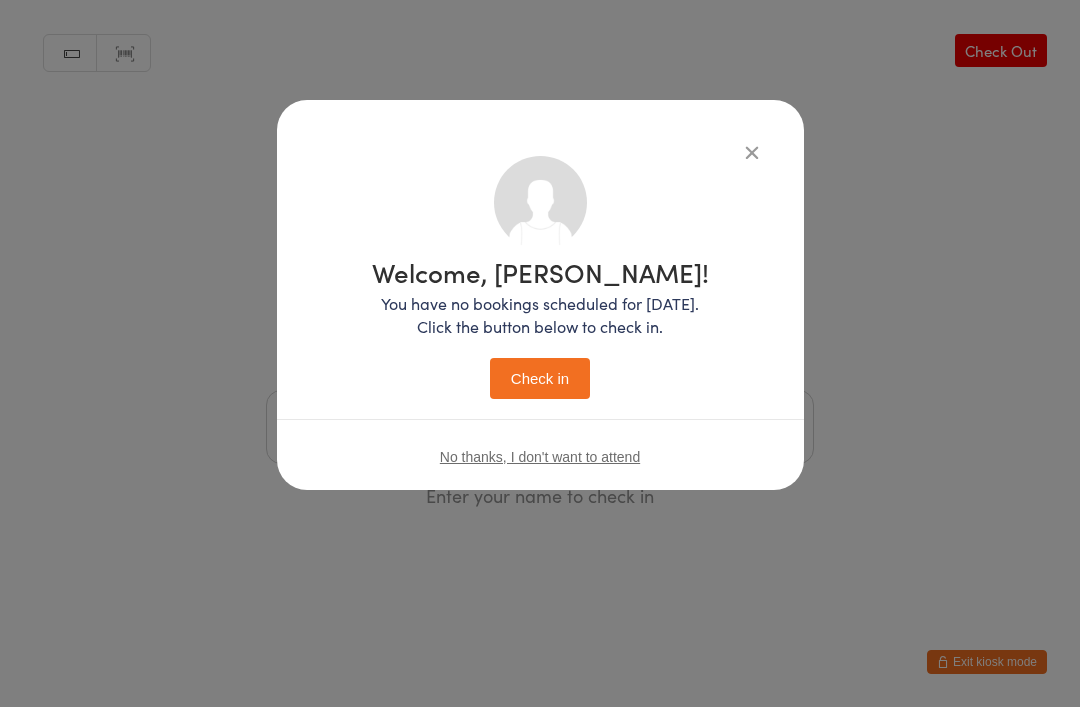 click on "Check in" at bounding box center [540, 378] 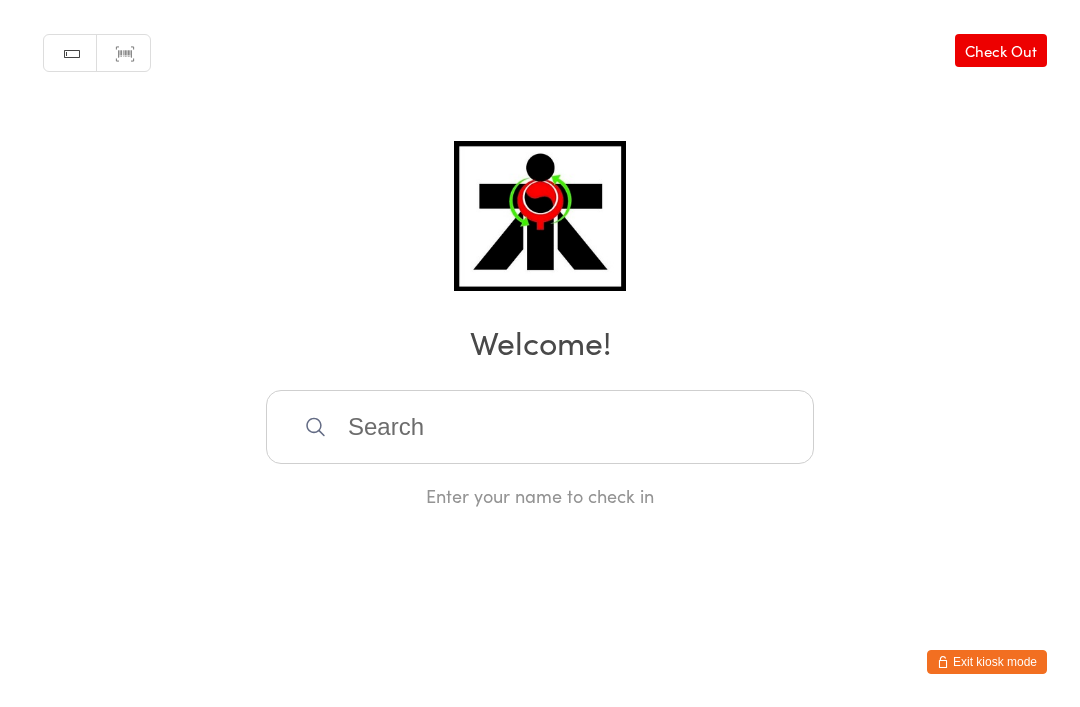 click at bounding box center [540, 427] 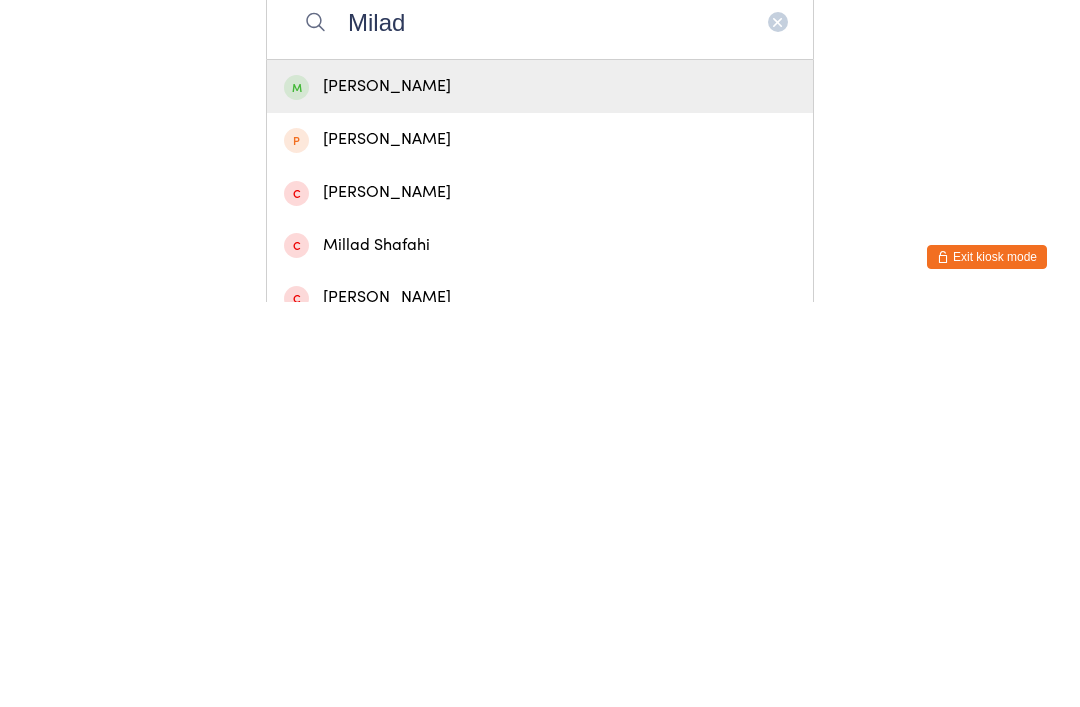 type on "Milad" 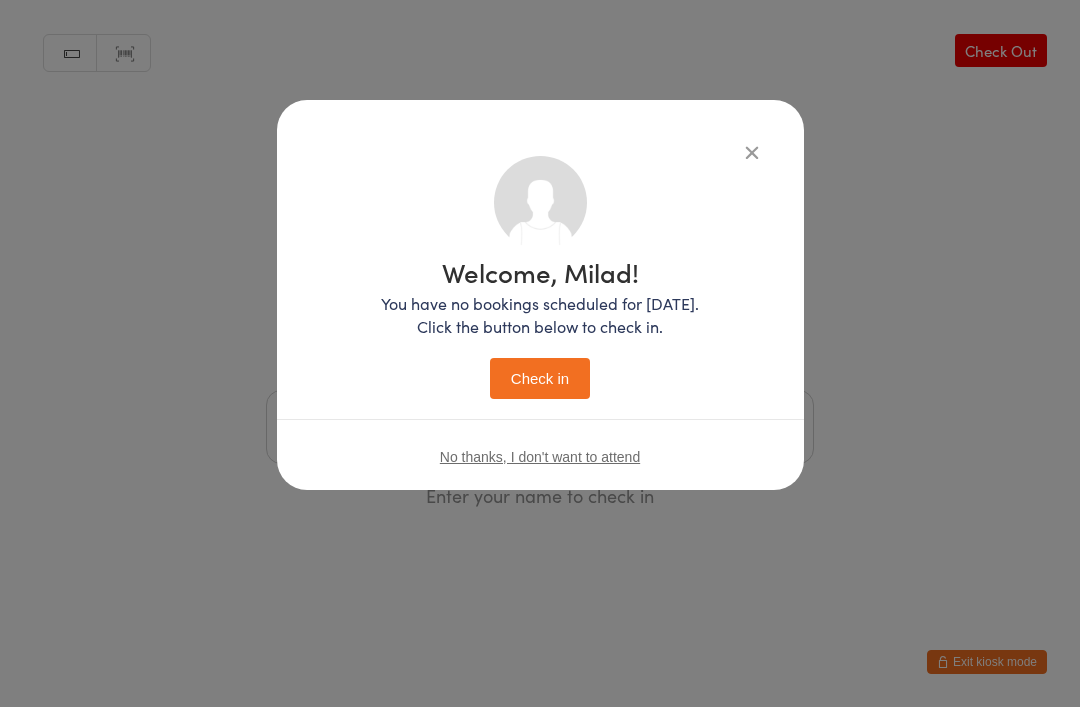 click on "Check in" at bounding box center [540, 378] 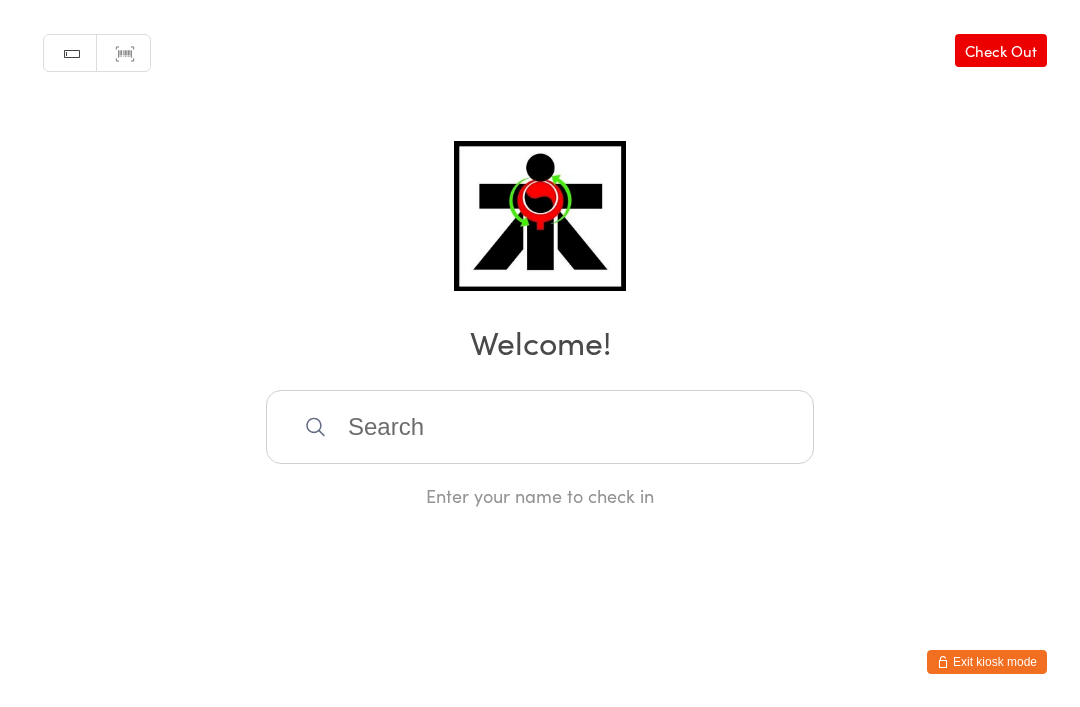 click at bounding box center (540, 427) 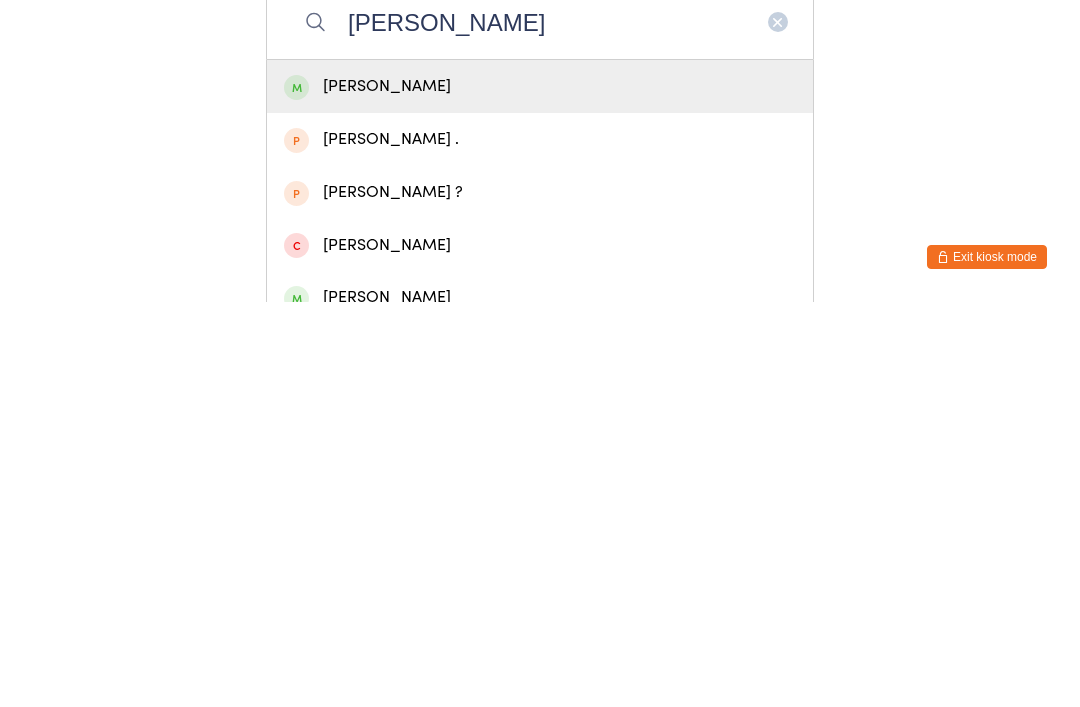 type on "[PERSON_NAME]" 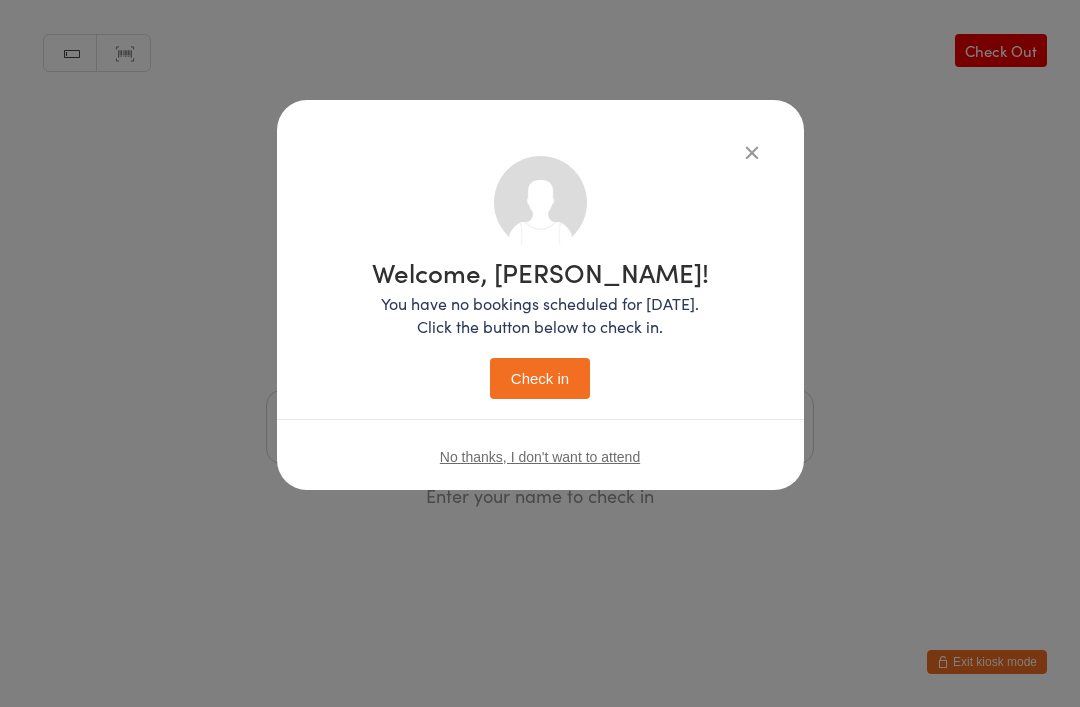 click on "Check in" at bounding box center [540, 378] 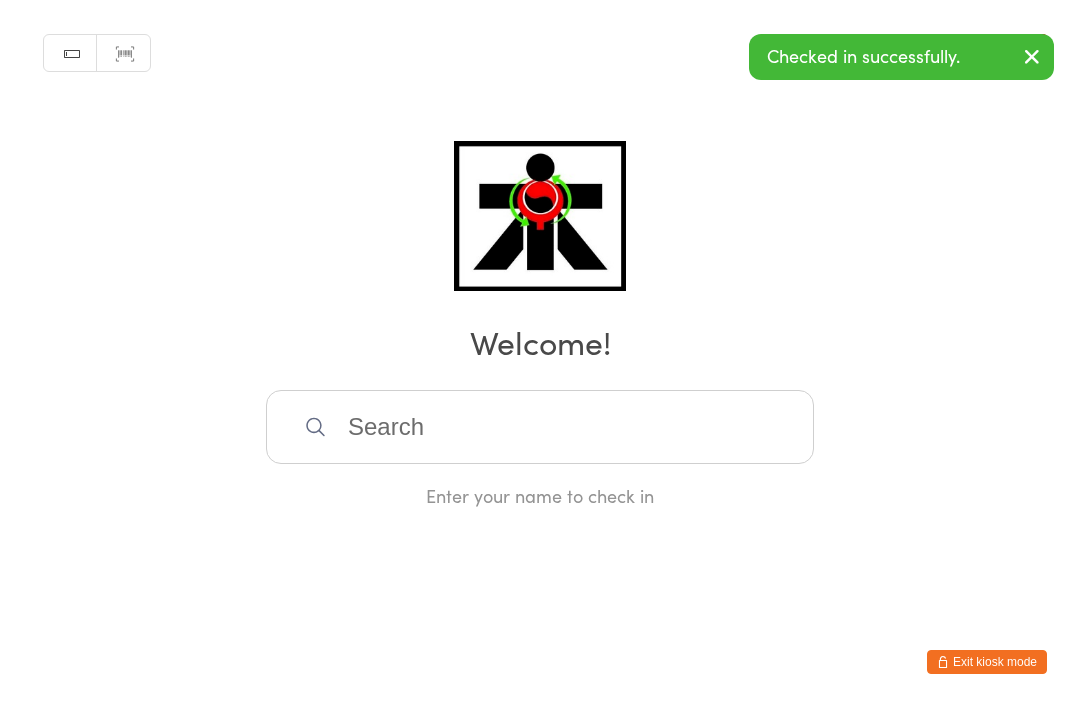 click at bounding box center [540, 427] 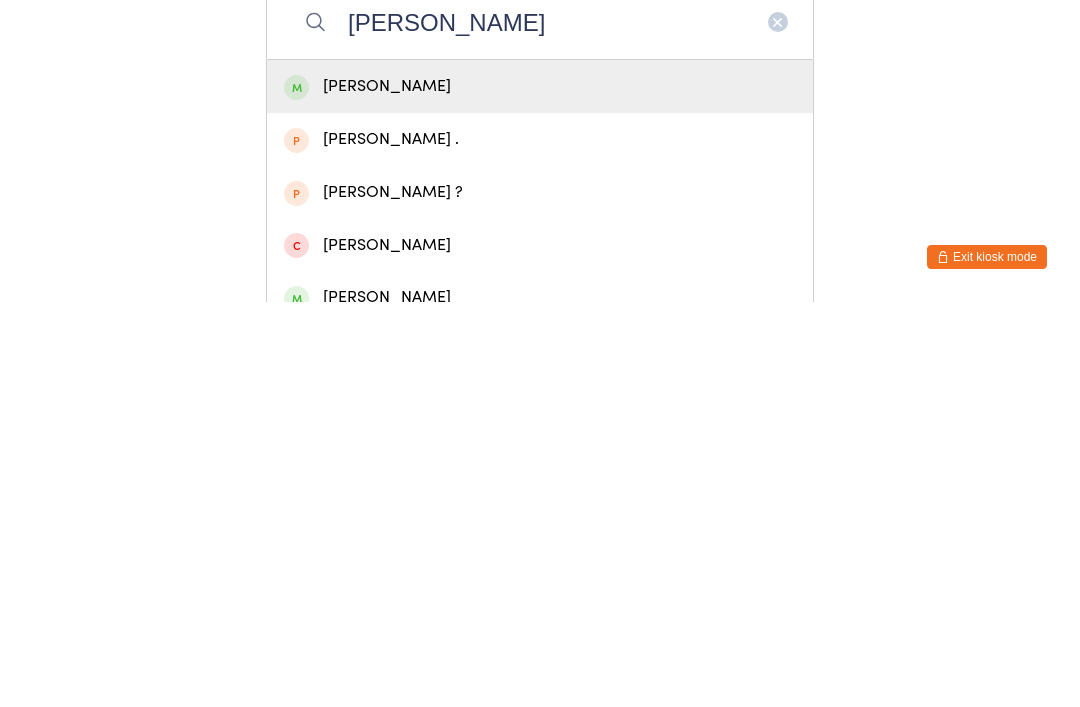 type on "[PERSON_NAME]" 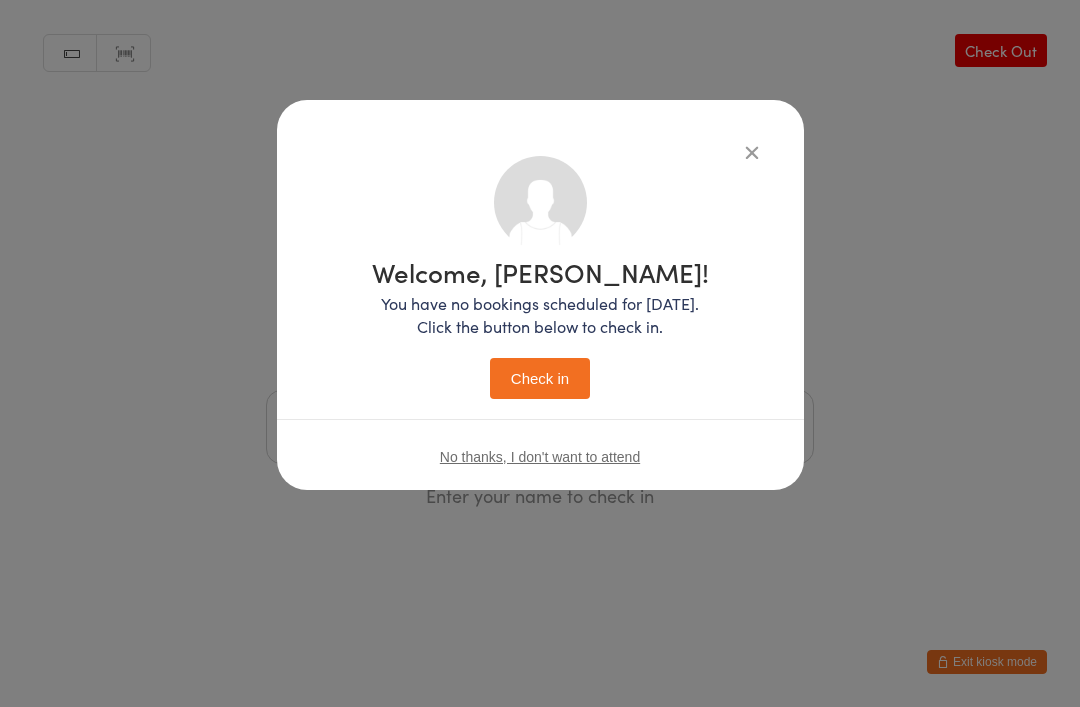 click on "Check in" at bounding box center (540, 378) 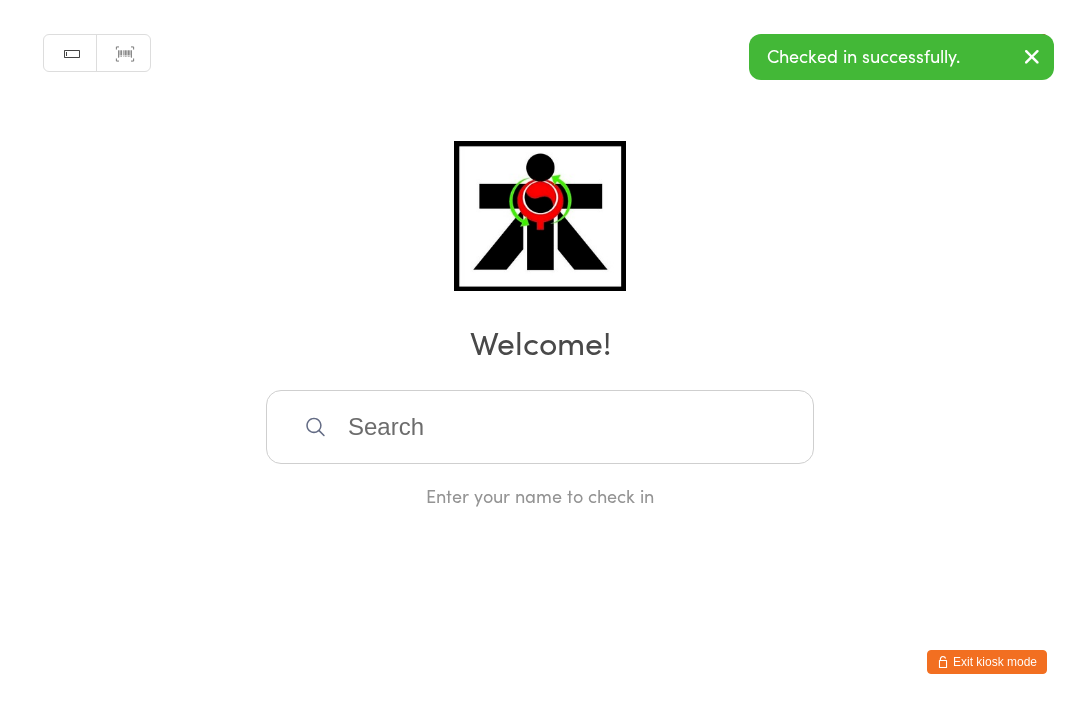 click at bounding box center [540, 427] 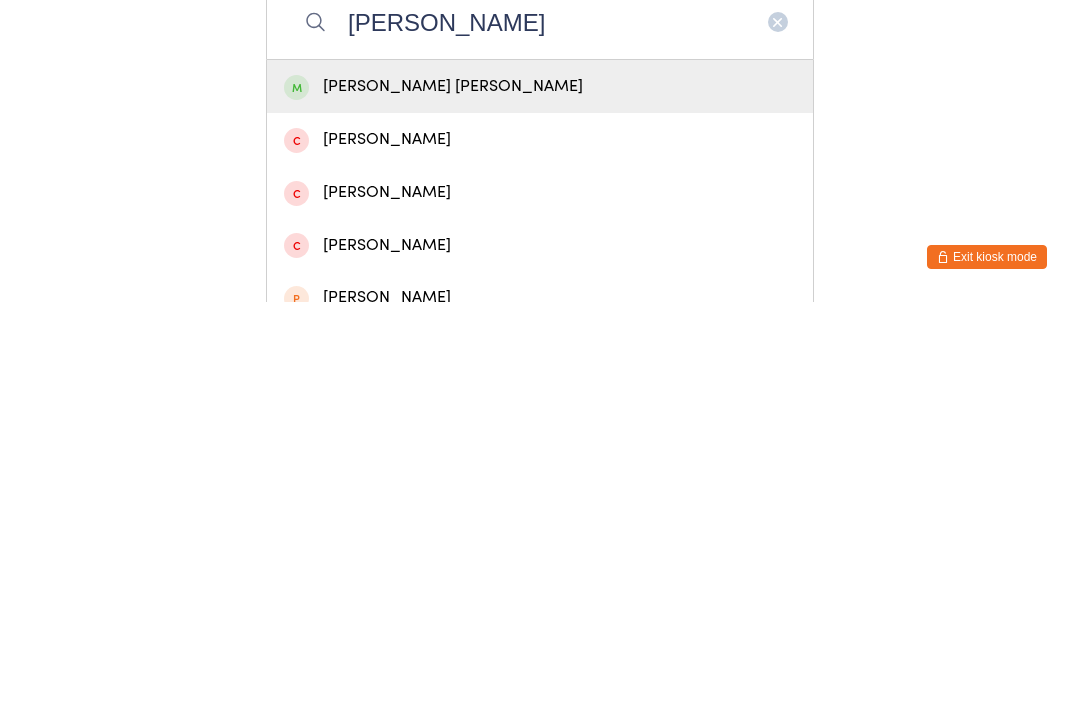 type on "[PERSON_NAME]" 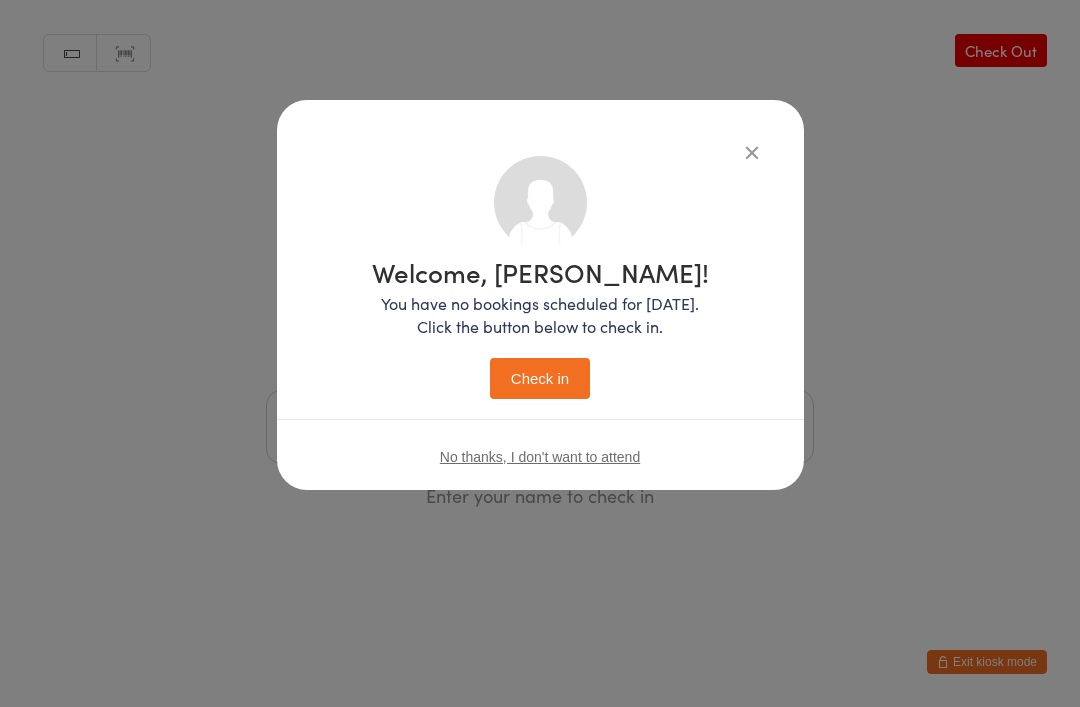 click on "Check in" at bounding box center [540, 378] 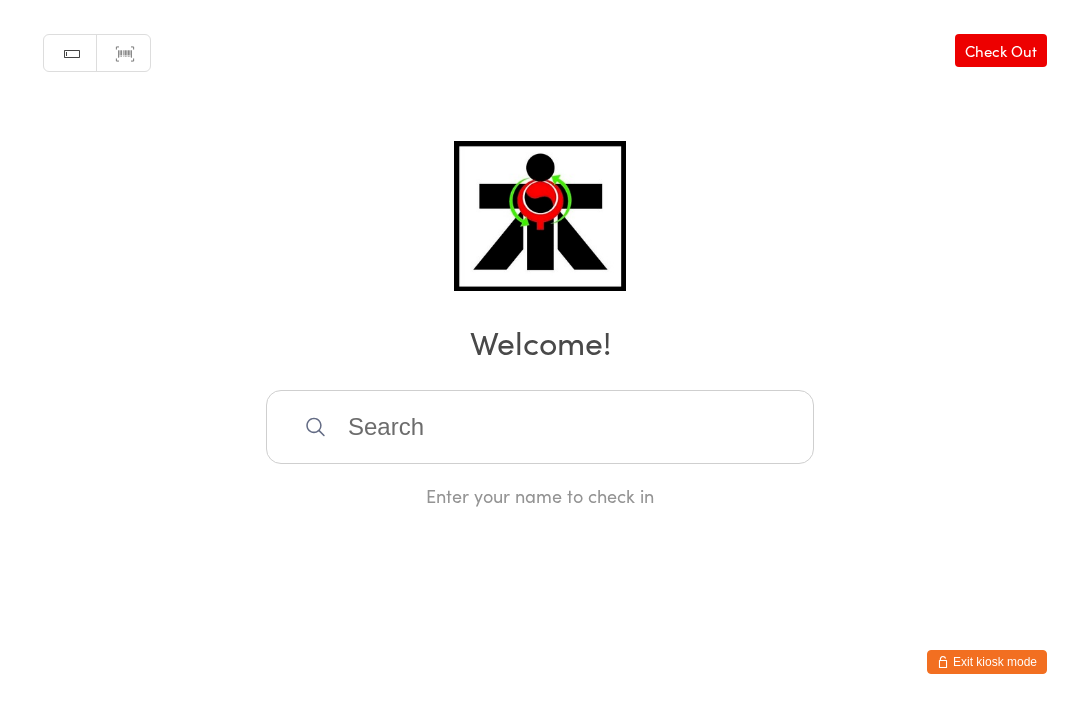 click at bounding box center [540, 427] 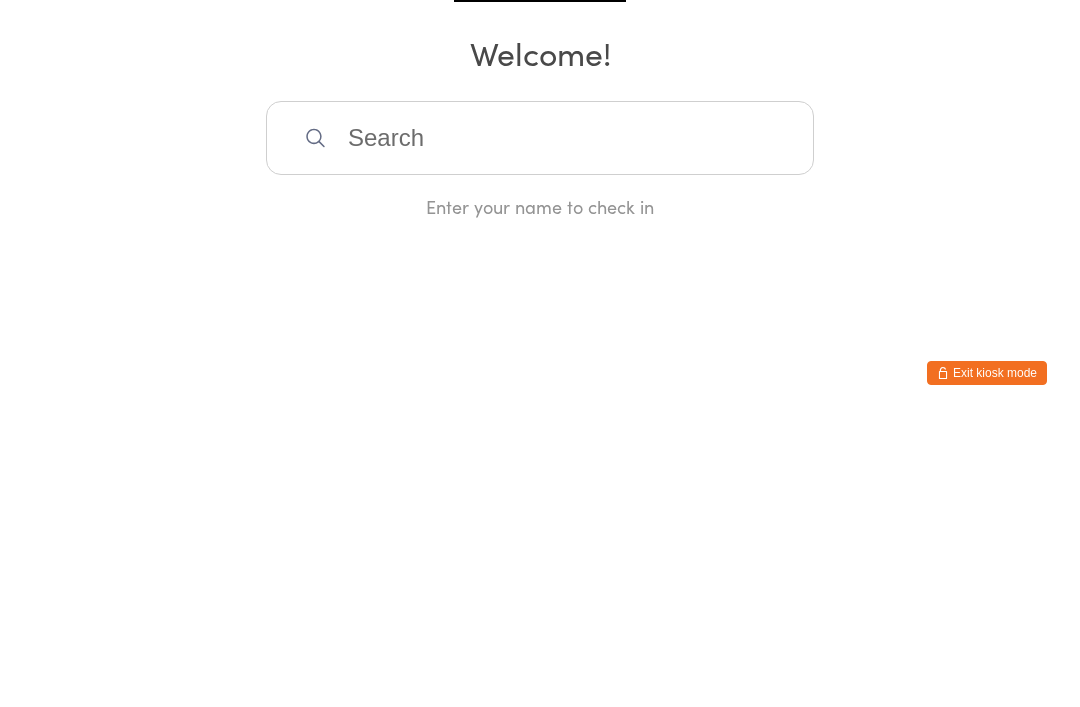 type on "G" 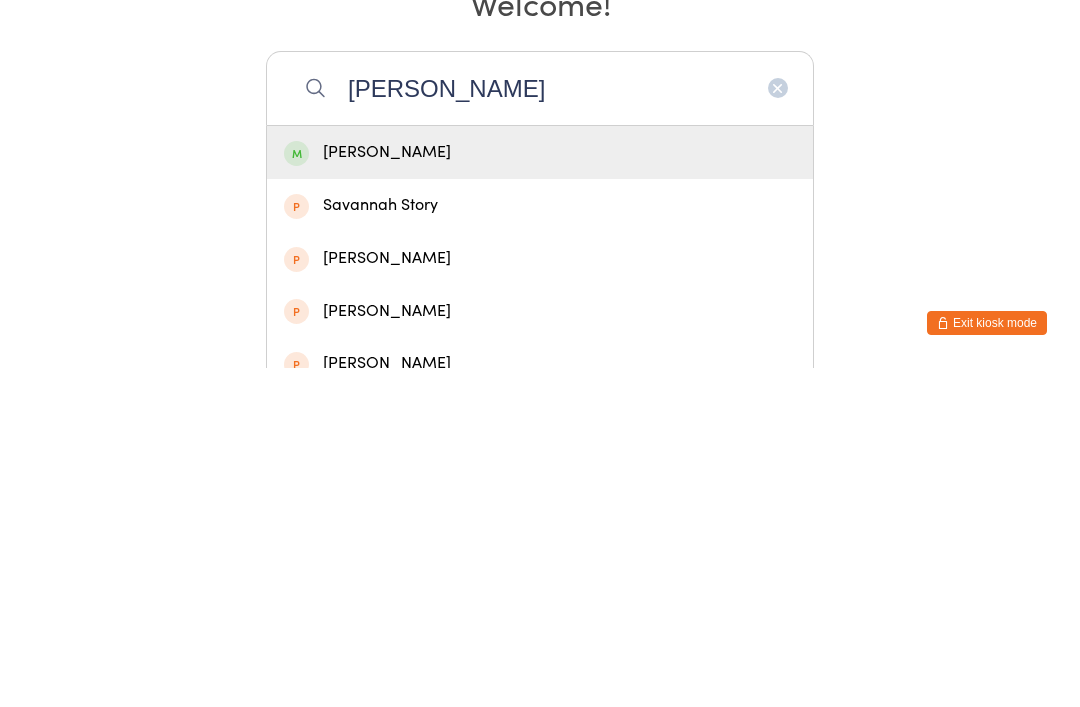 type on "[PERSON_NAME]" 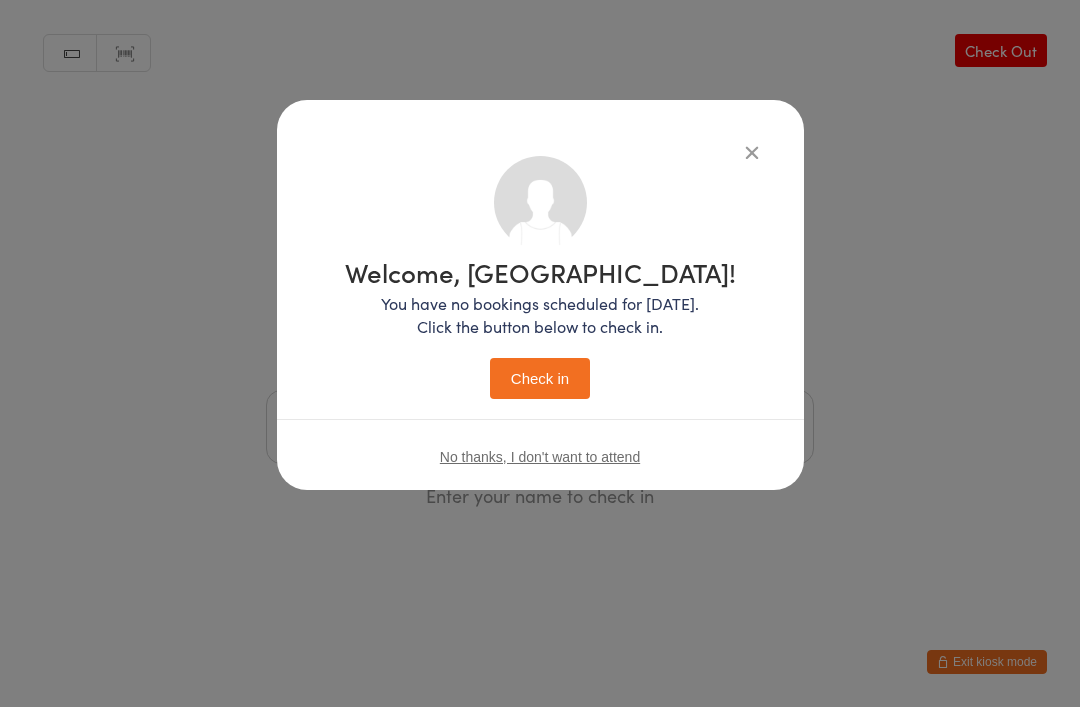 click on "Check in" at bounding box center (540, 378) 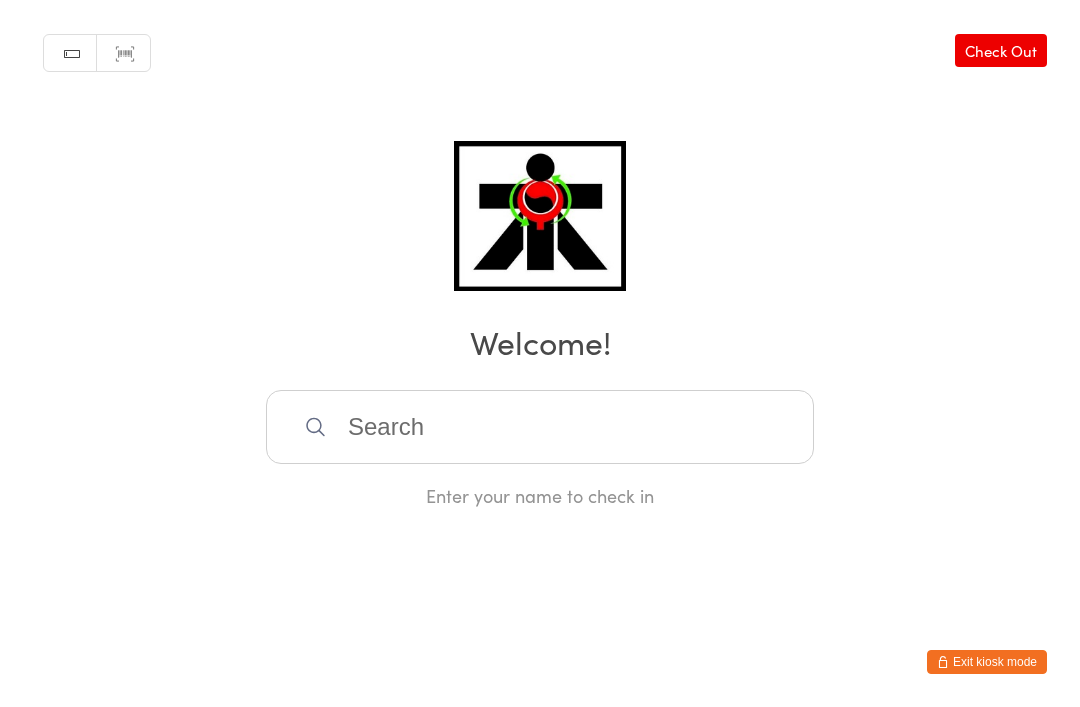 click on "Manual search Scanner input Check Out Welcome! Enter your name to check in" at bounding box center [540, 254] 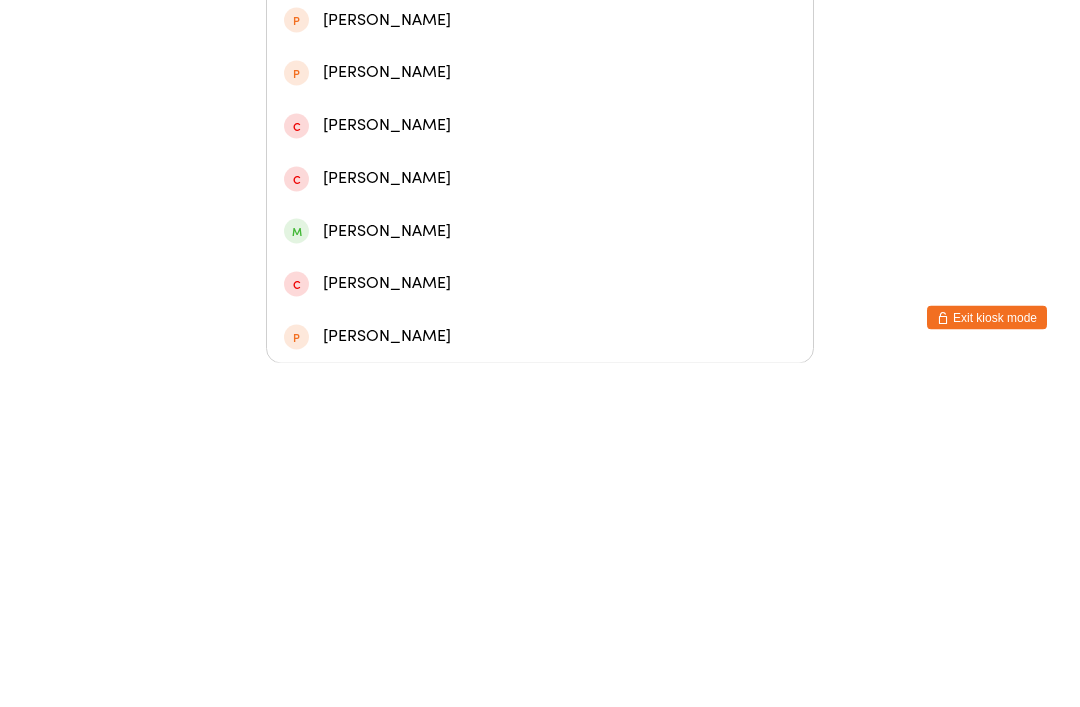 scroll, scrollTop: 580, scrollLeft: 0, axis: vertical 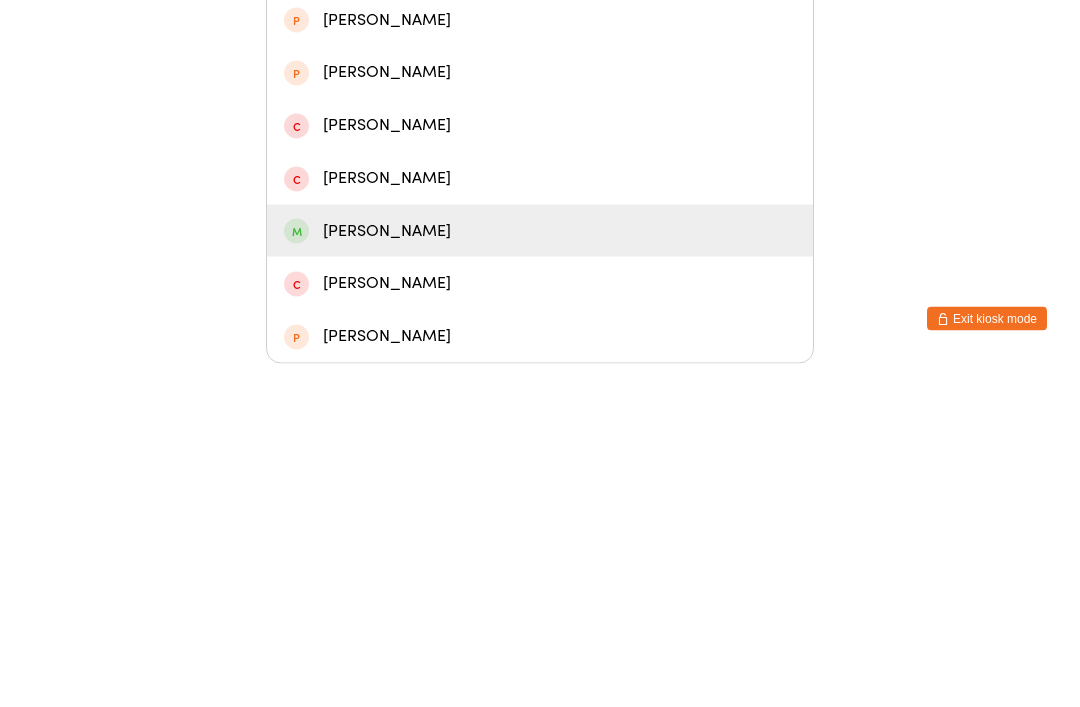 type on "[PERSON_NAME]" 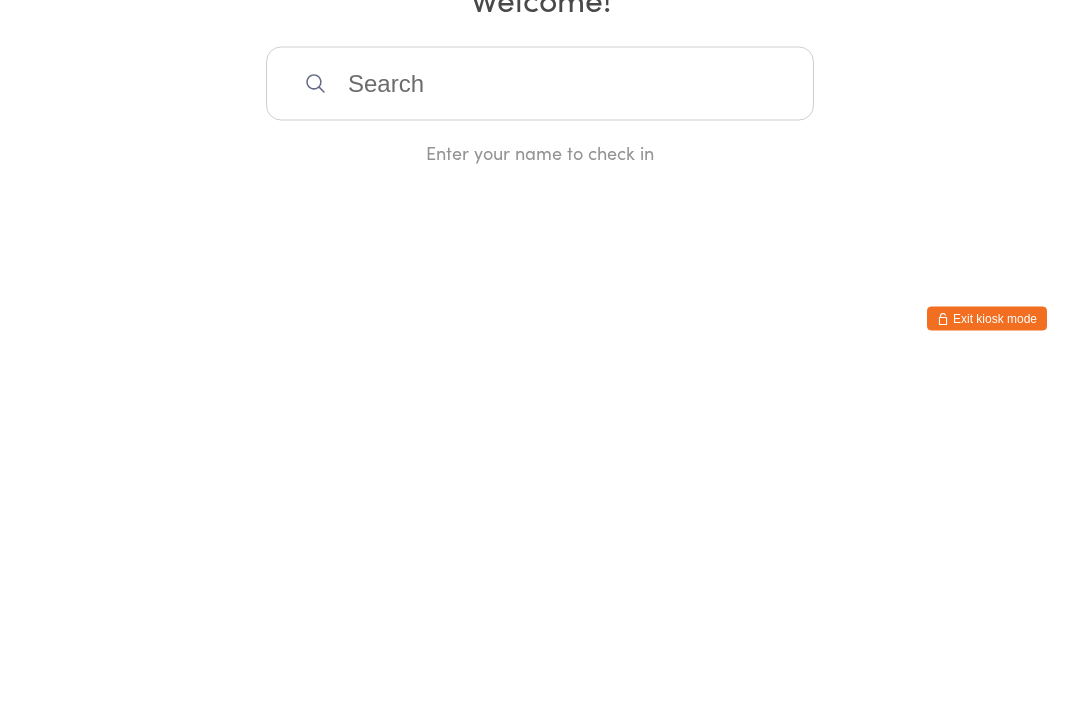 scroll, scrollTop: 0, scrollLeft: 0, axis: both 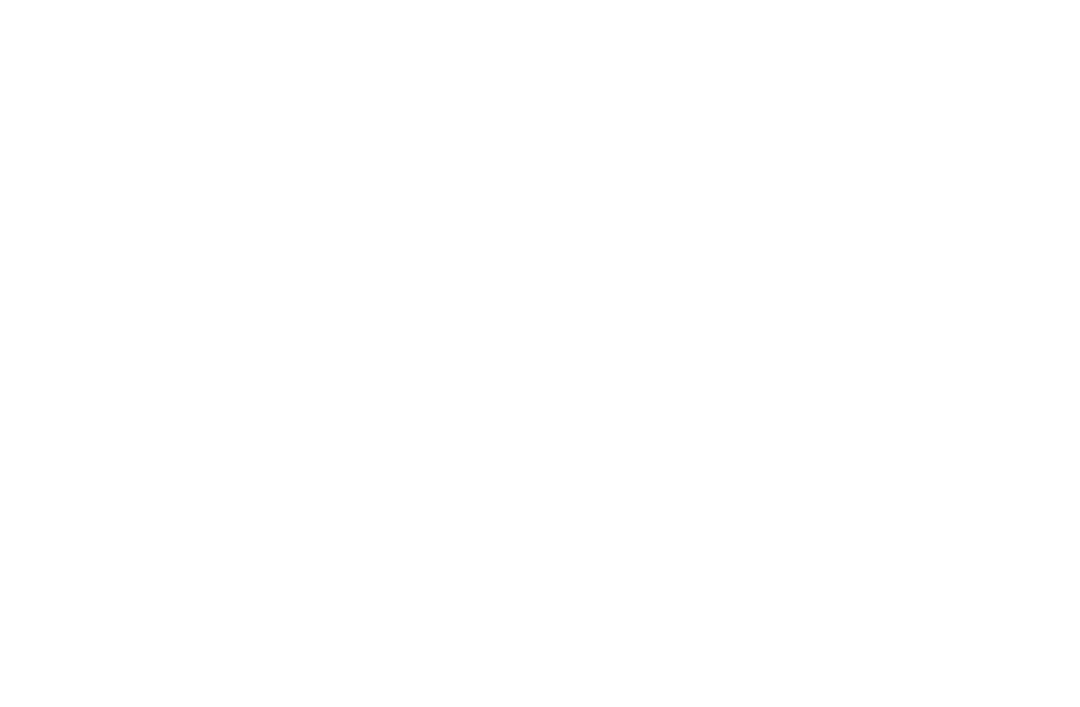 click on "Check in" at bounding box center (540, 378) 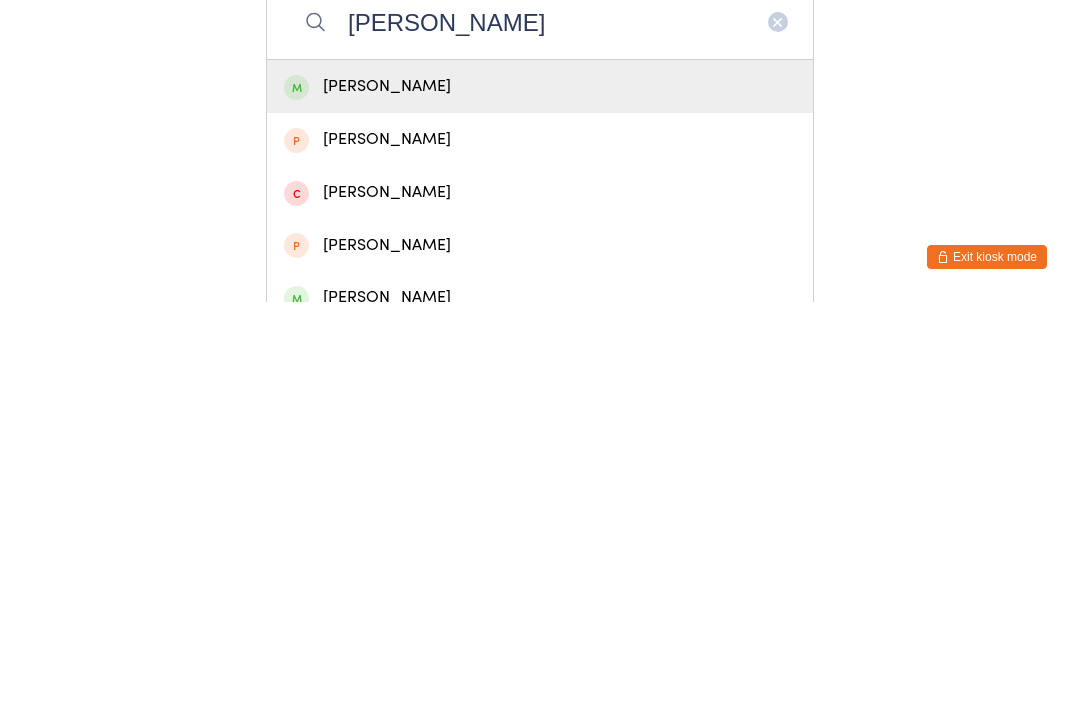 type on "[PERSON_NAME]" 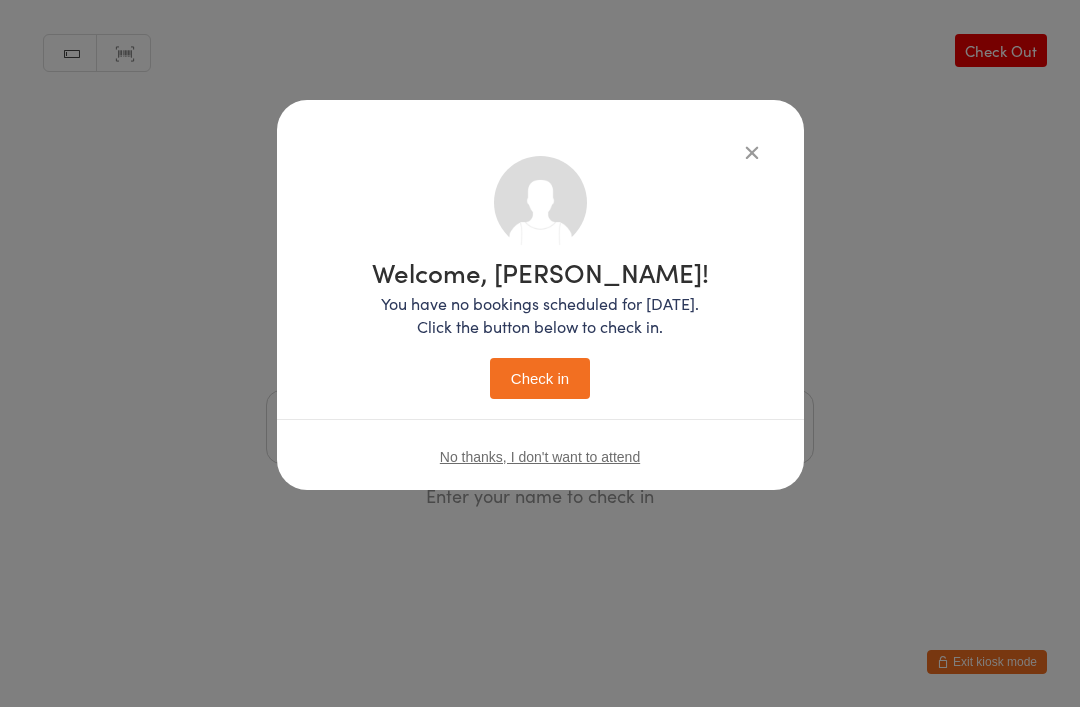 click on "Check in" at bounding box center [540, 378] 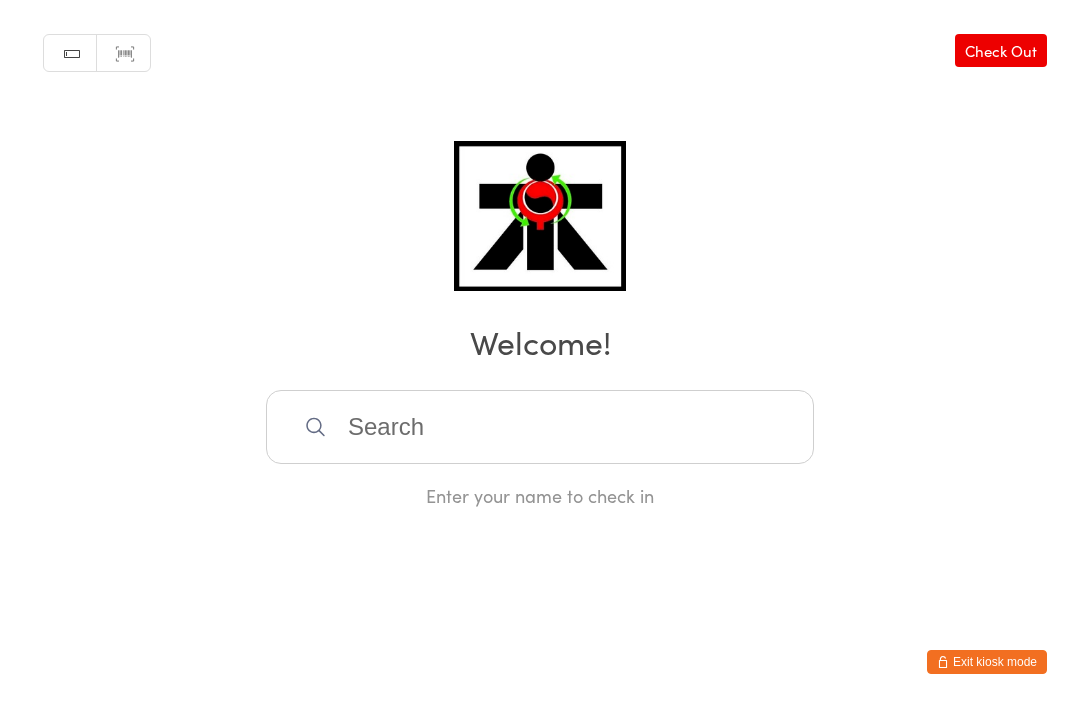 click at bounding box center [540, 427] 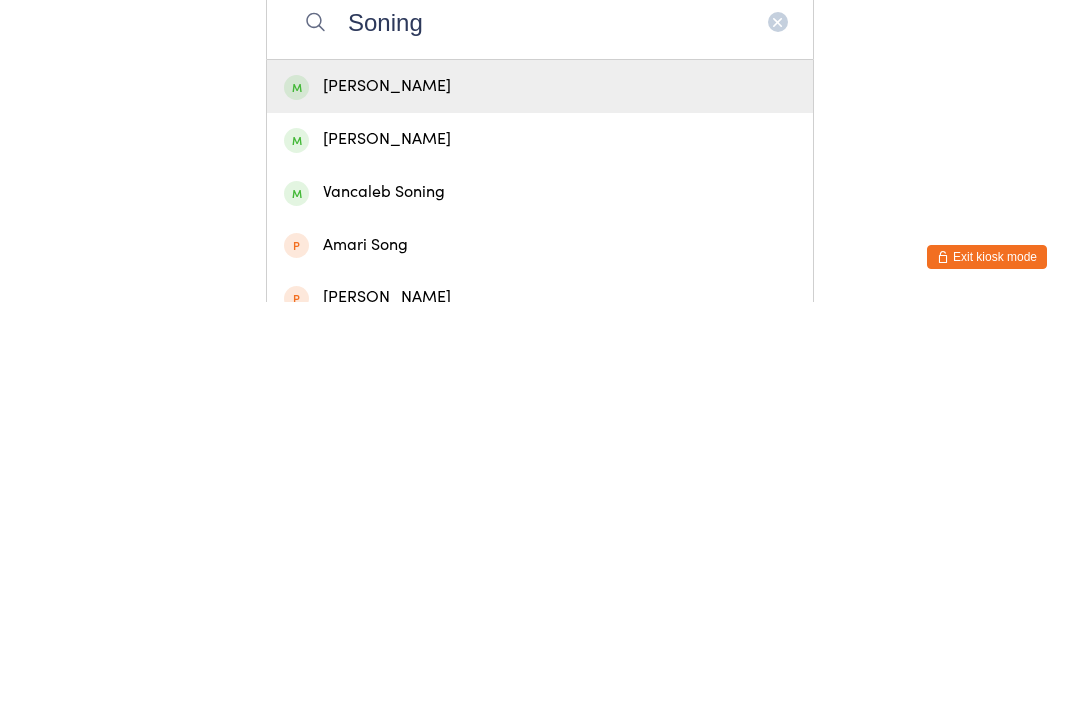 type on "Soning" 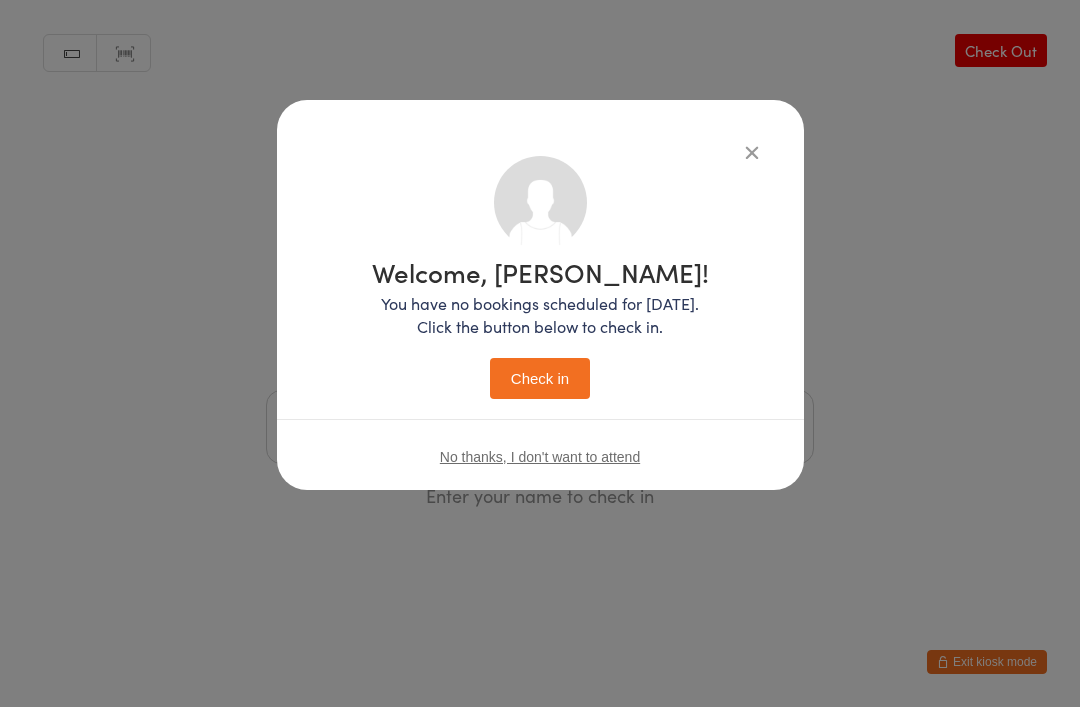 click on "Check in" at bounding box center [540, 378] 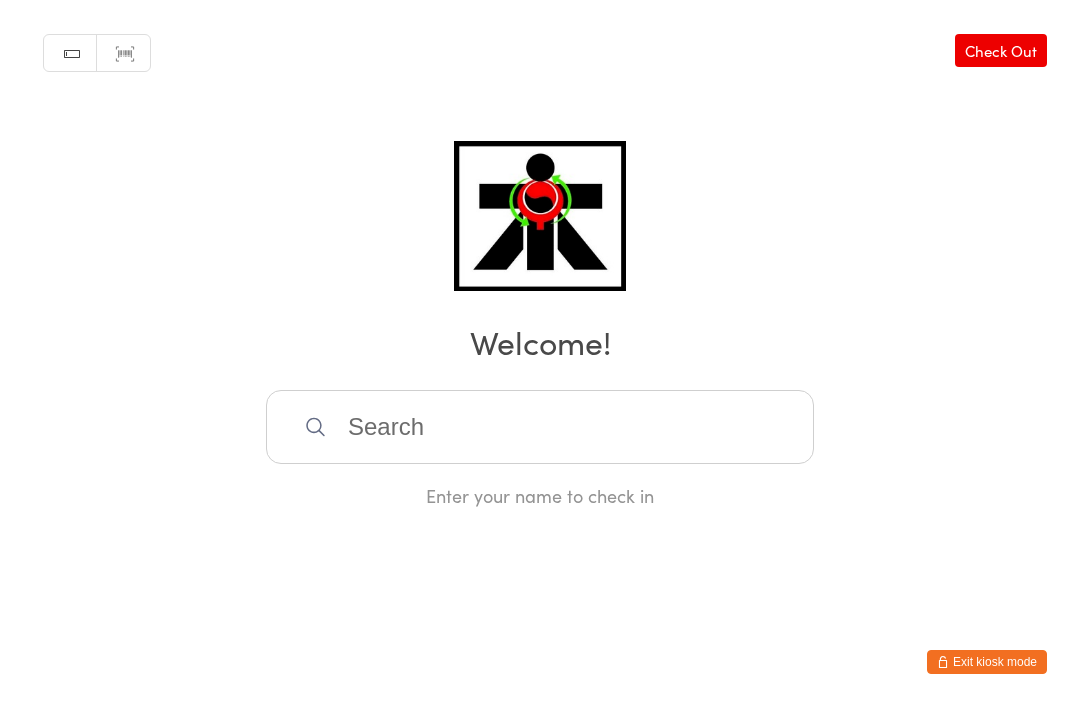 click at bounding box center [540, 427] 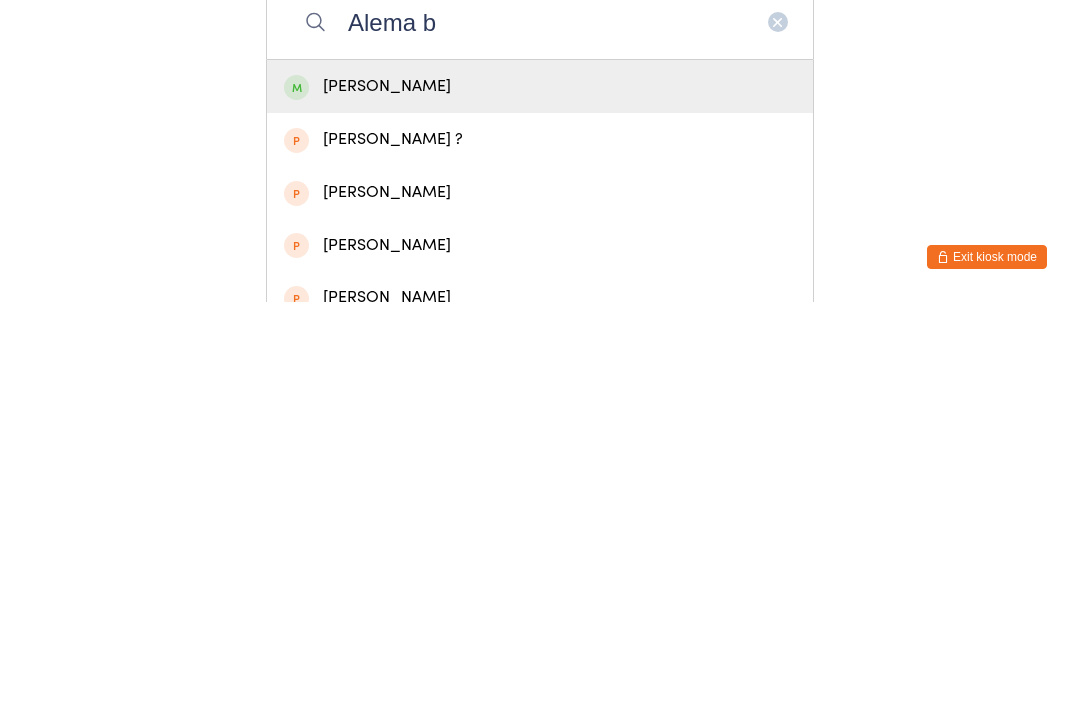 type on "Alema b" 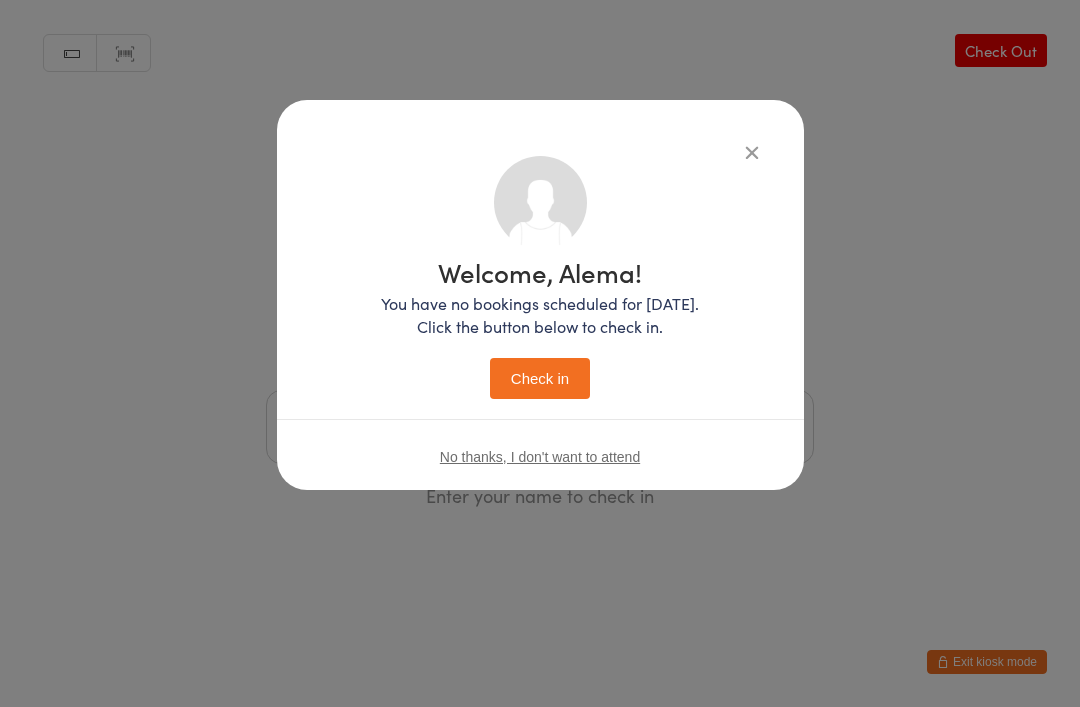 click on "Check in" at bounding box center (540, 378) 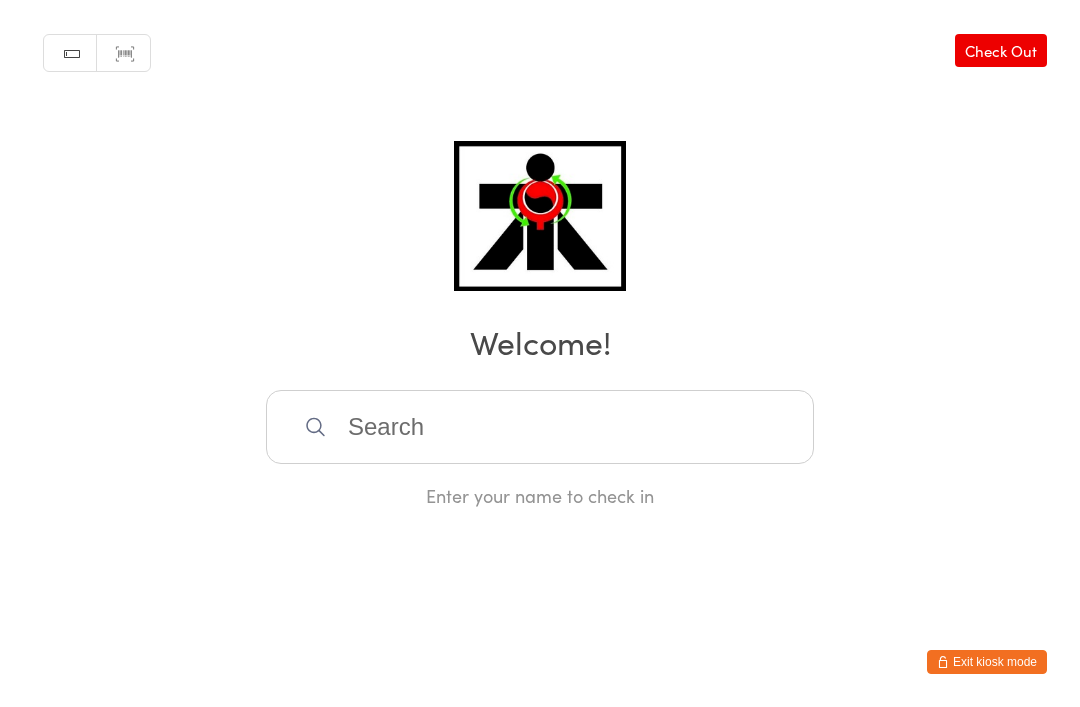 click at bounding box center [540, 427] 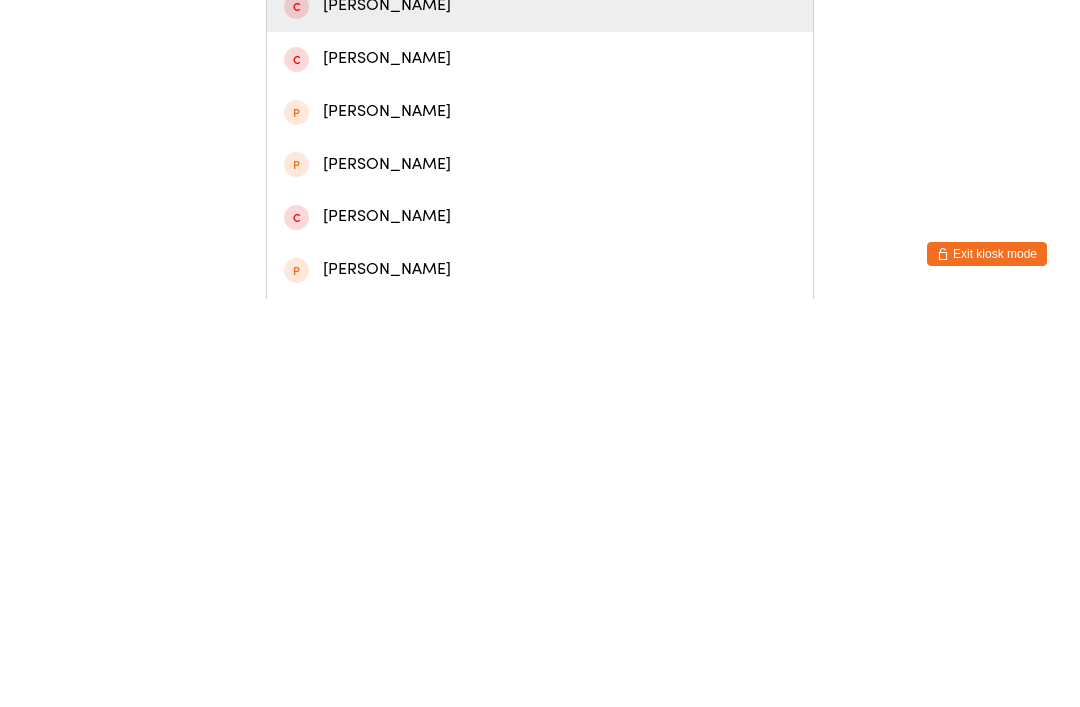 scroll, scrollTop: 90, scrollLeft: 0, axis: vertical 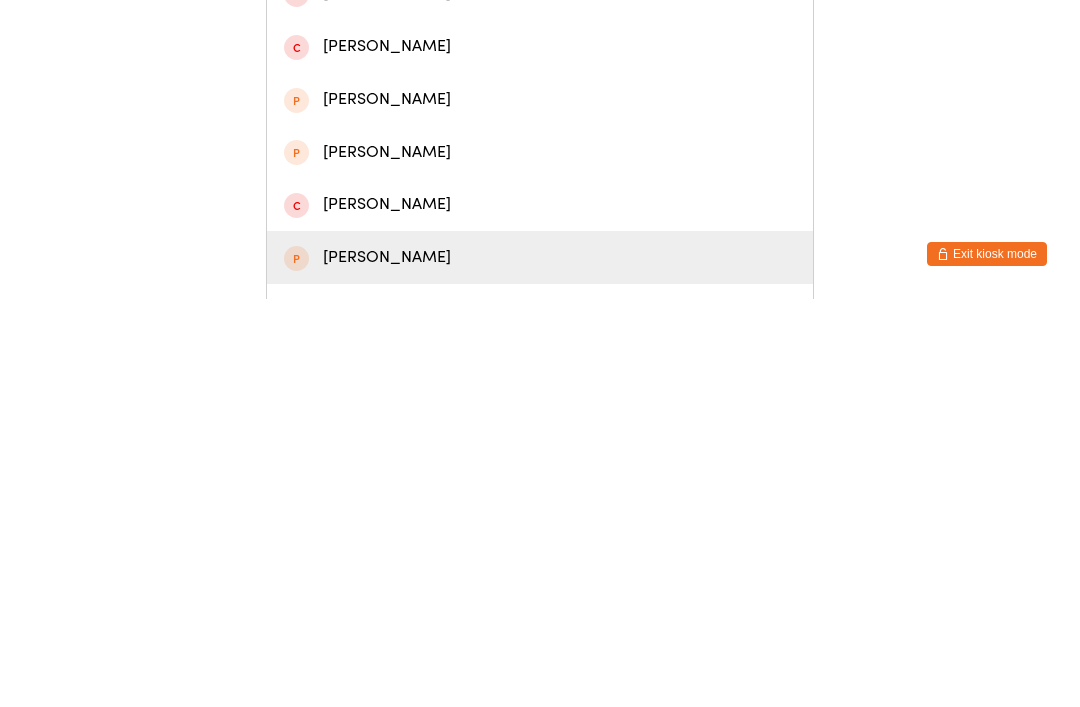 type on "[PERSON_NAME]" 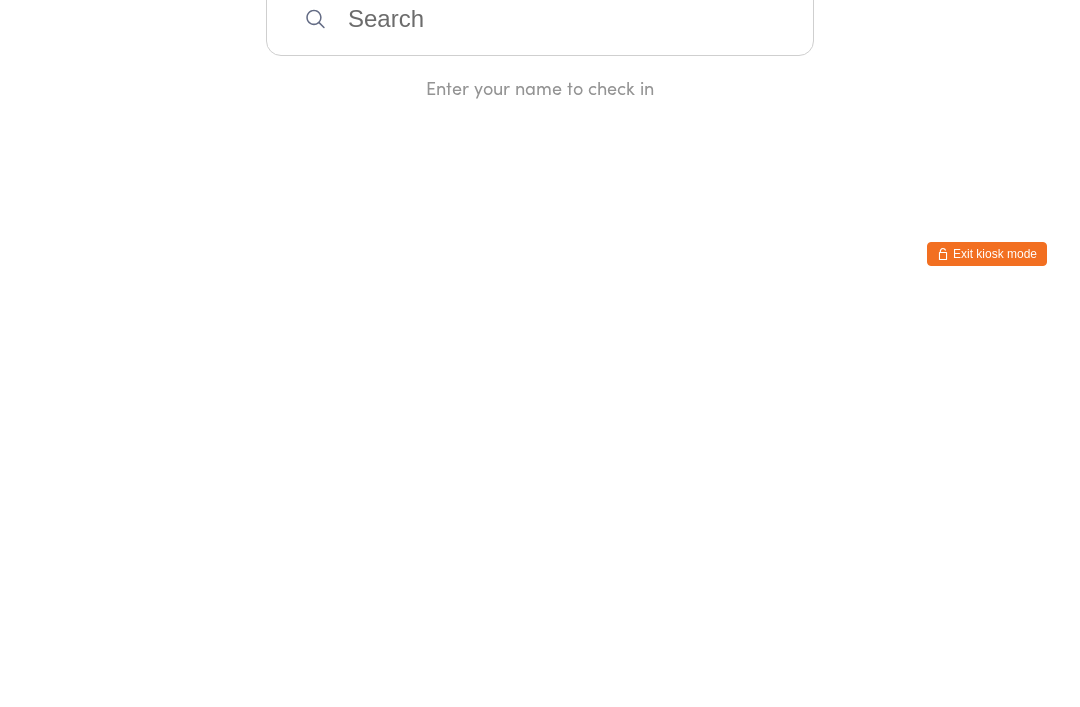 scroll, scrollTop: 0, scrollLeft: 0, axis: both 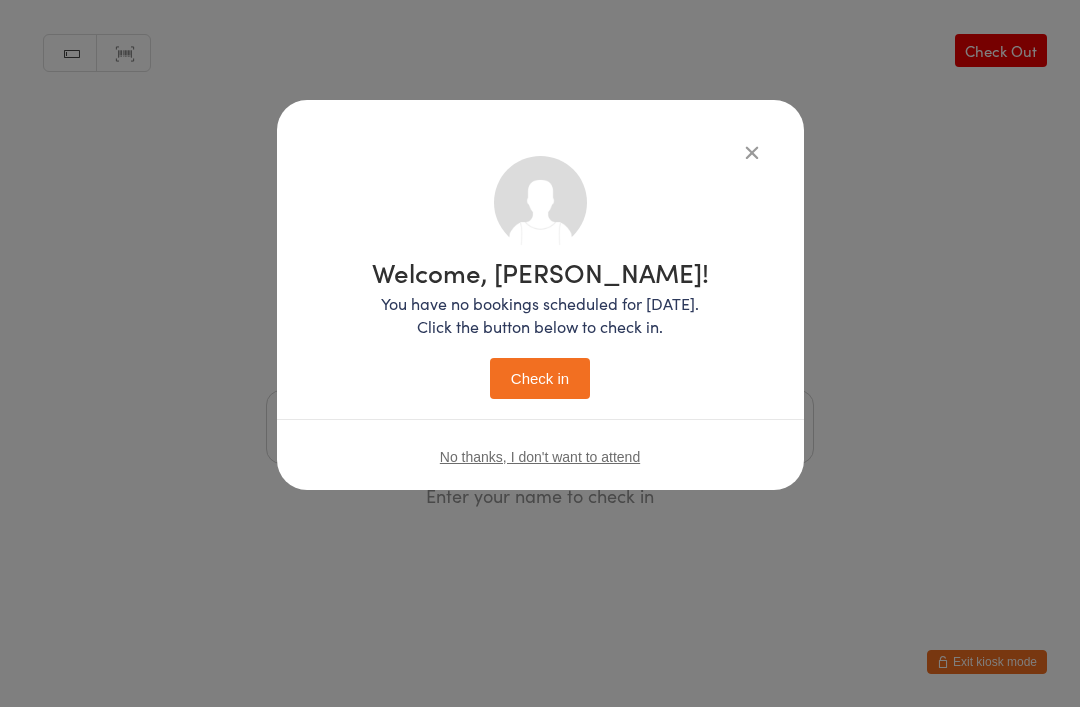 click on "Check in" at bounding box center (540, 378) 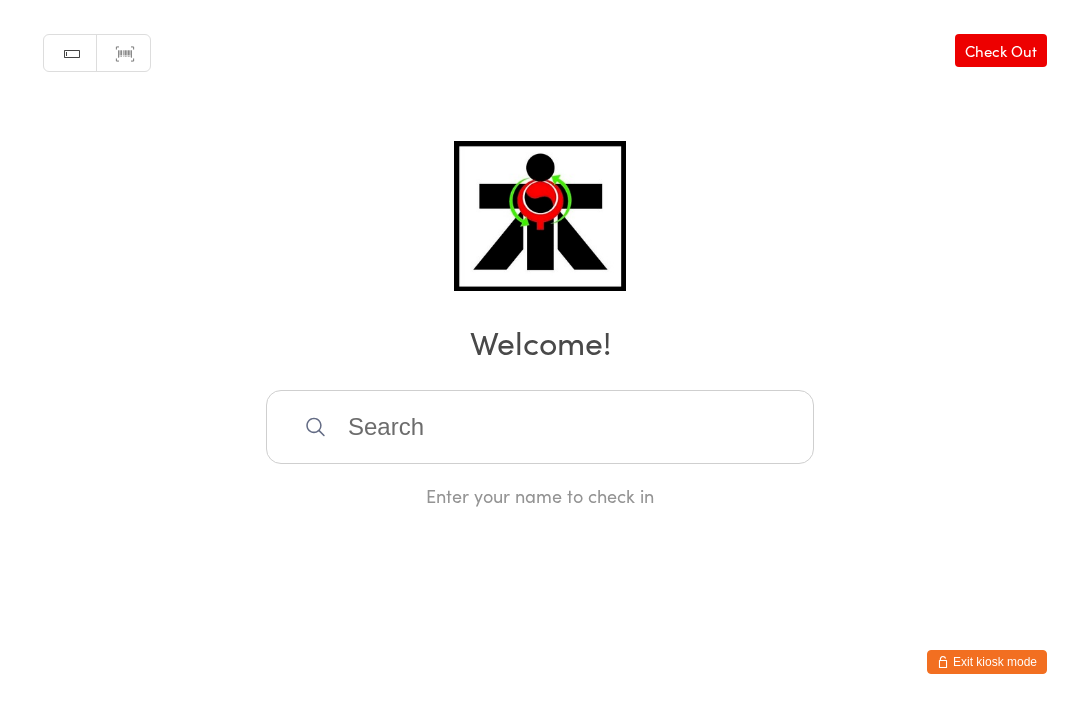 click at bounding box center (540, 427) 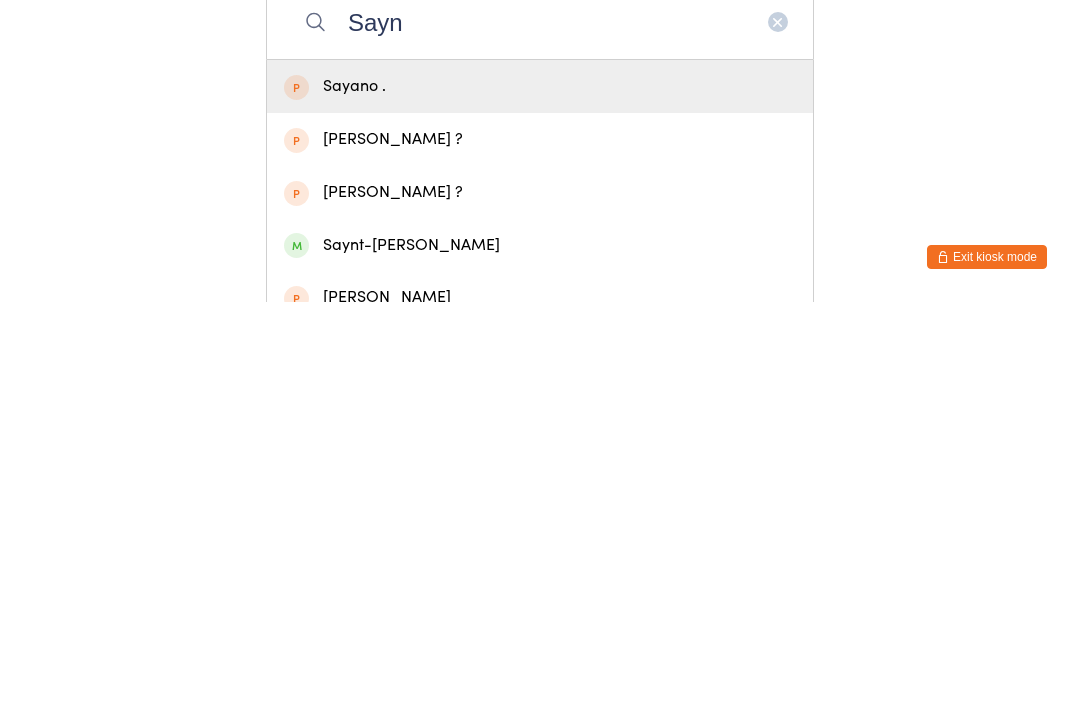 type on "Sayn" 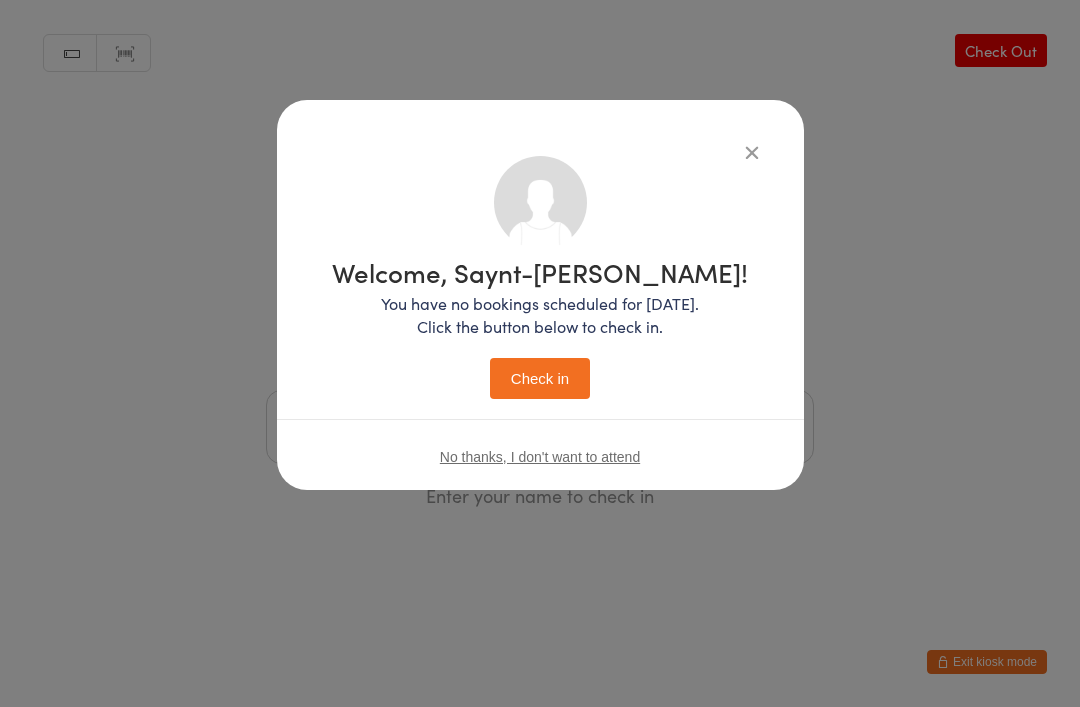 click on "Check in" at bounding box center (540, 378) 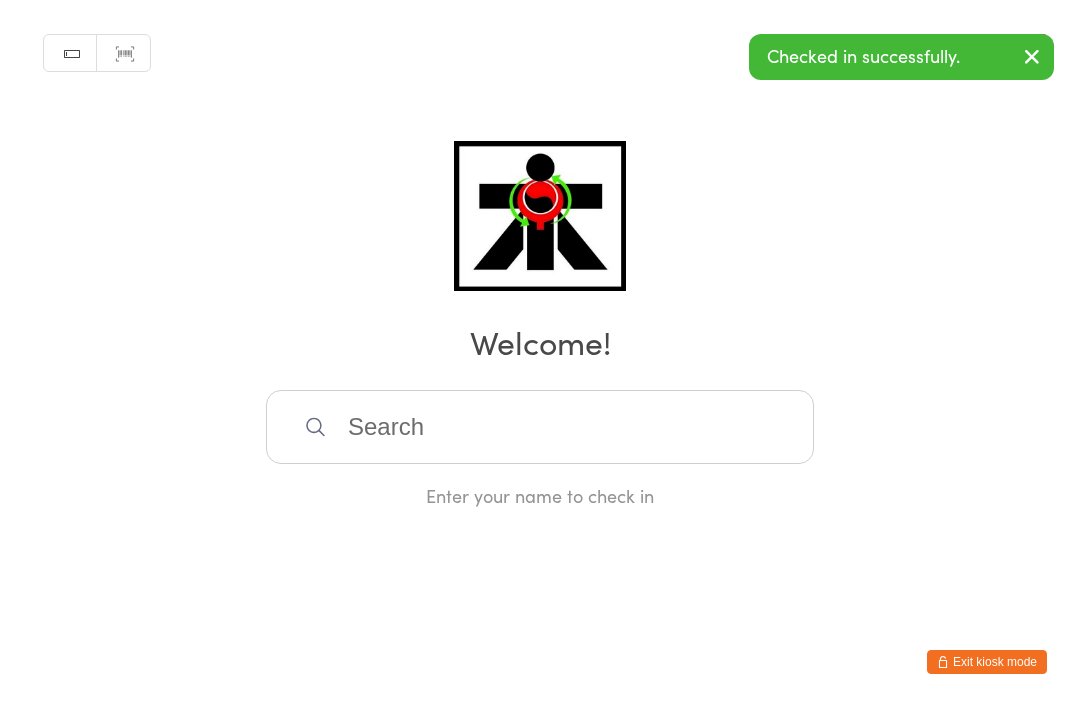 click at bounding box center [540, 427] 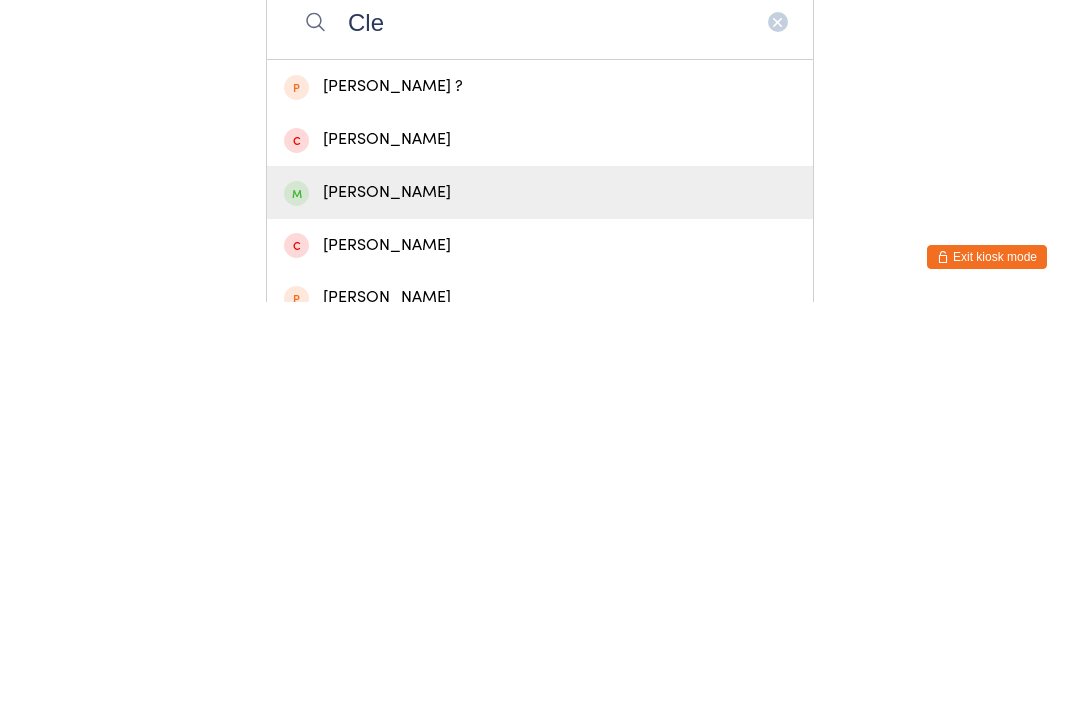 type on "Cle" 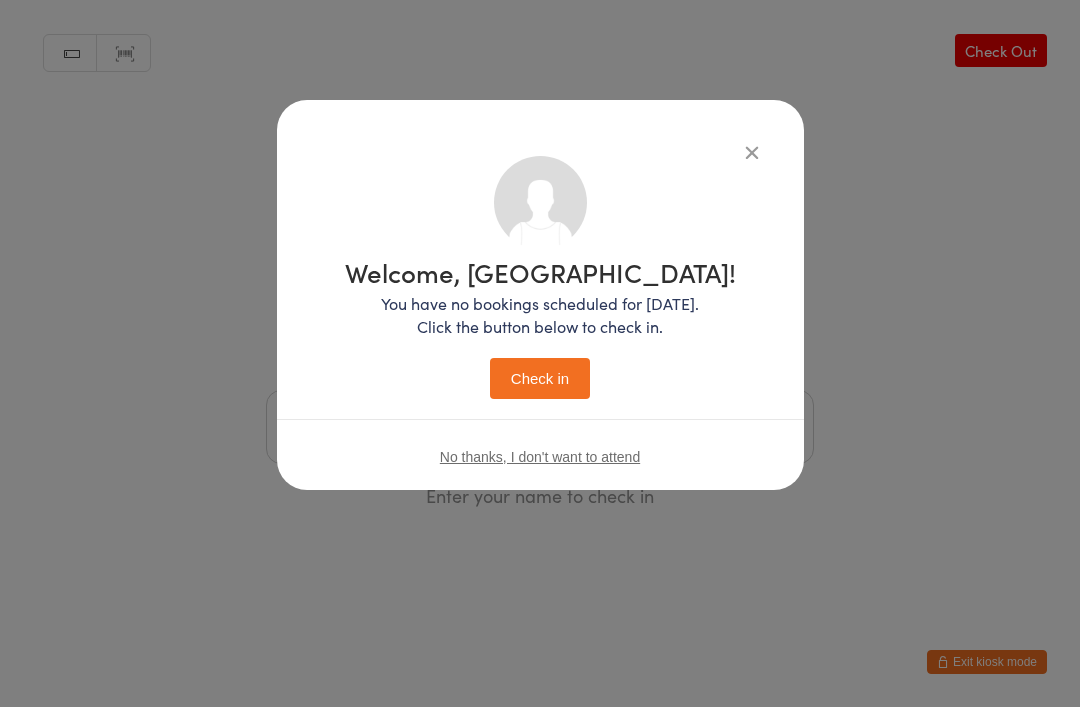 click on "Check in" at bounding box center [540, 378] 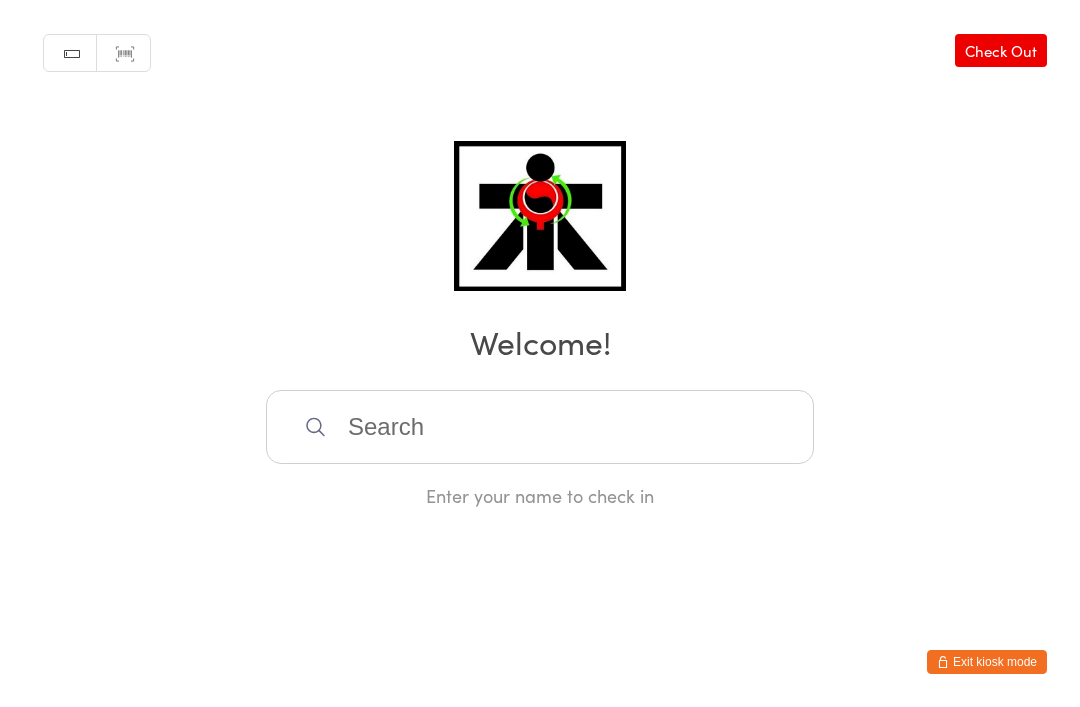 click at bounding box center (540, 427) 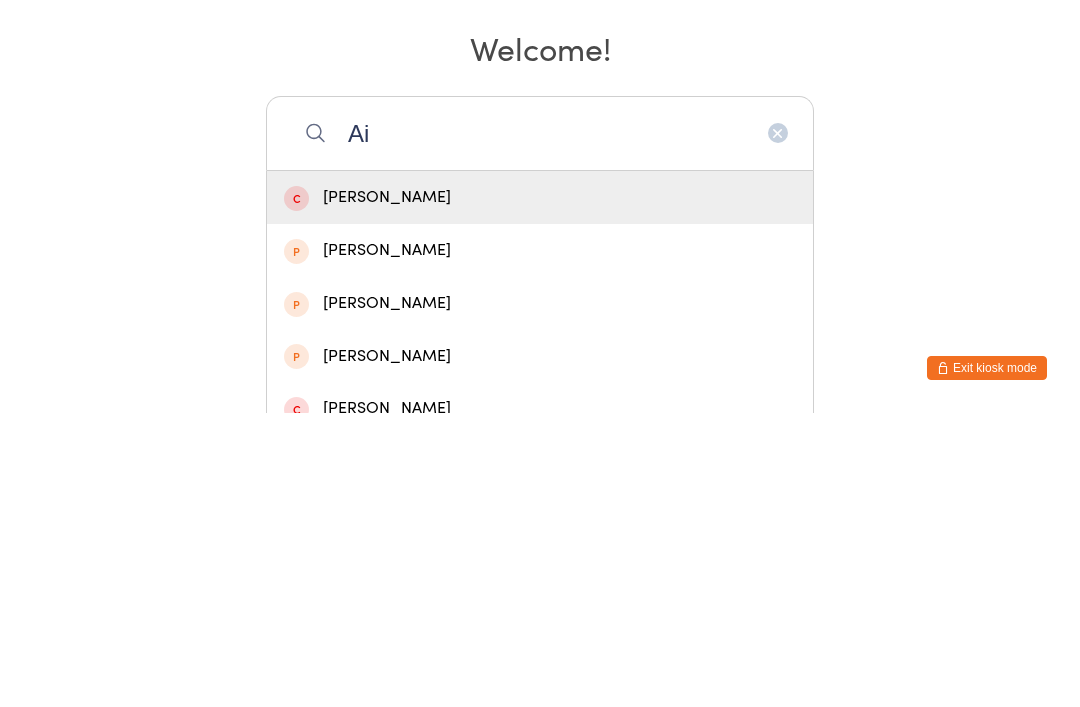 type on "A" 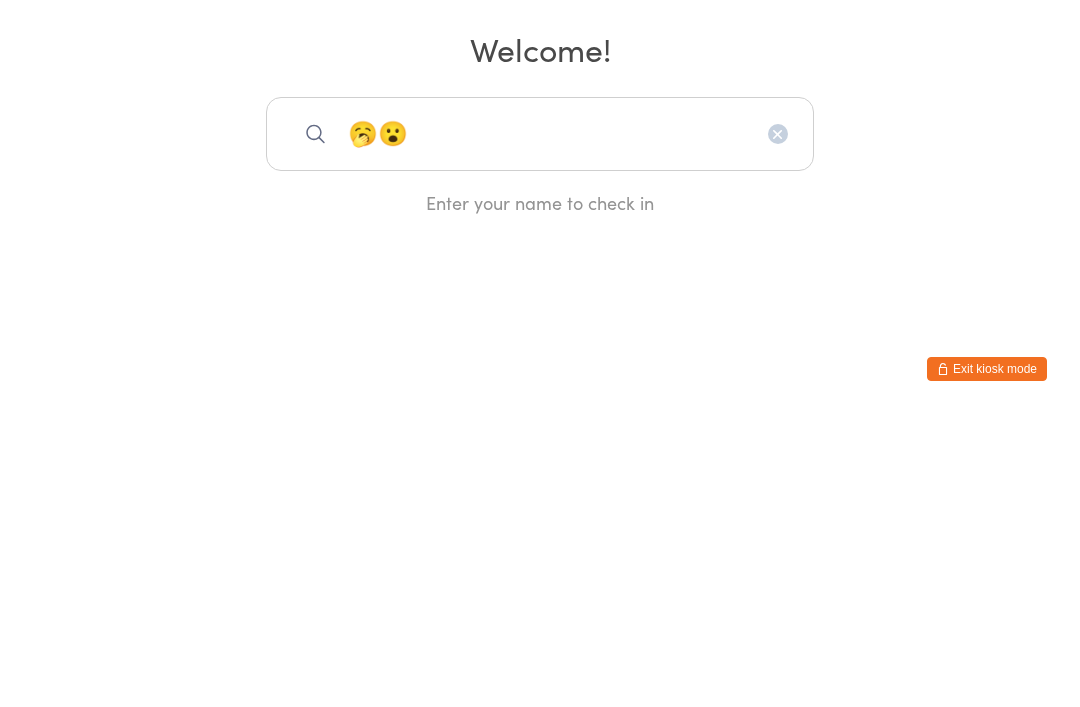 type on "🥱" 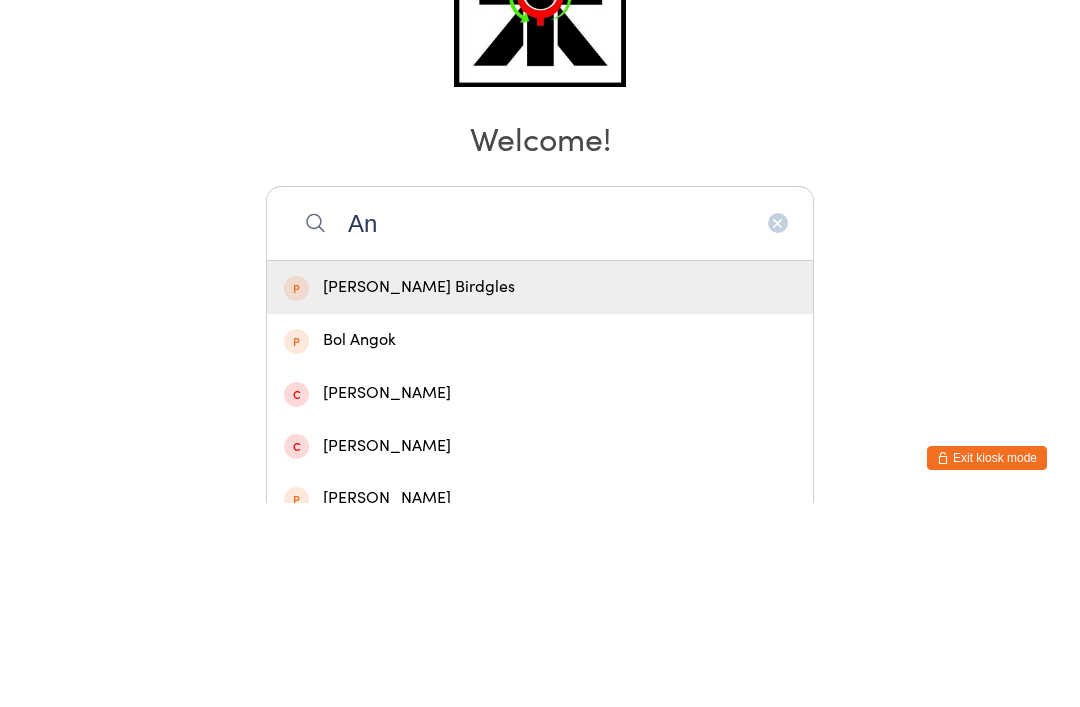 type on "A" 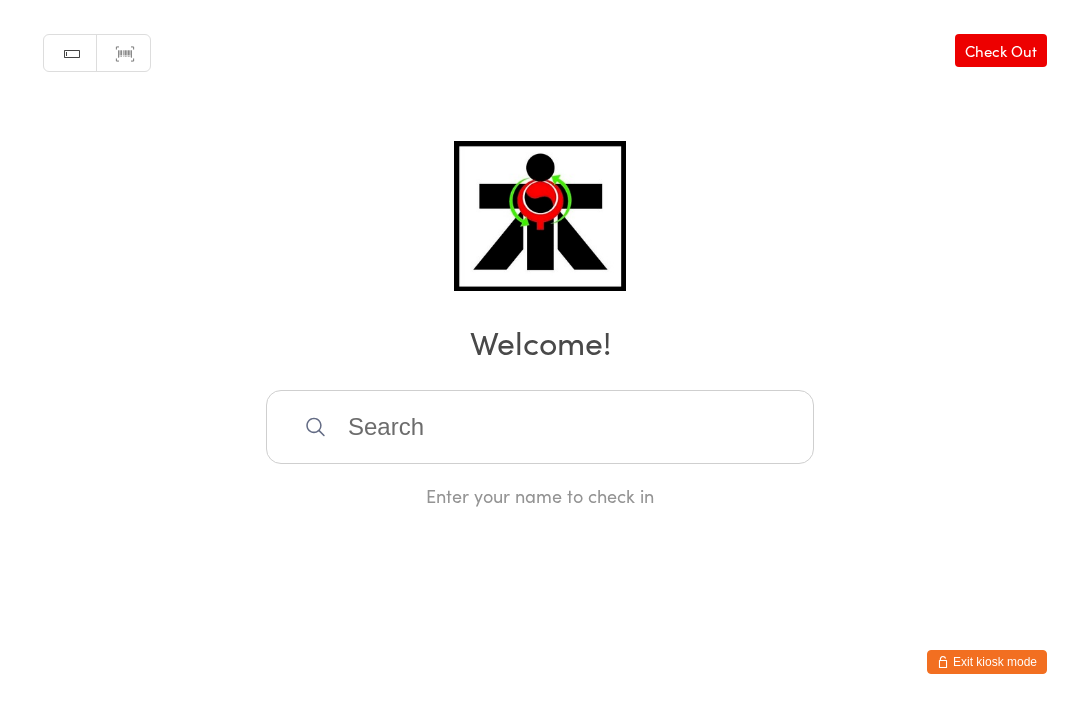 click at bounding box center [540, 427] 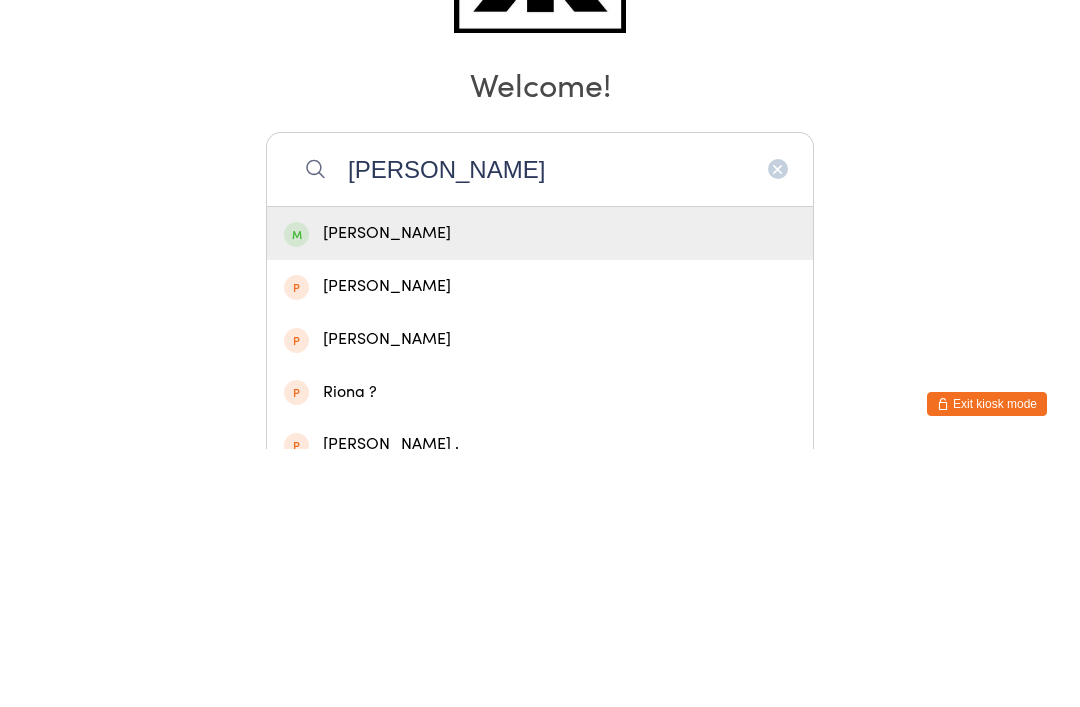 click on "Welcome!" at bounding box center [540, 341] 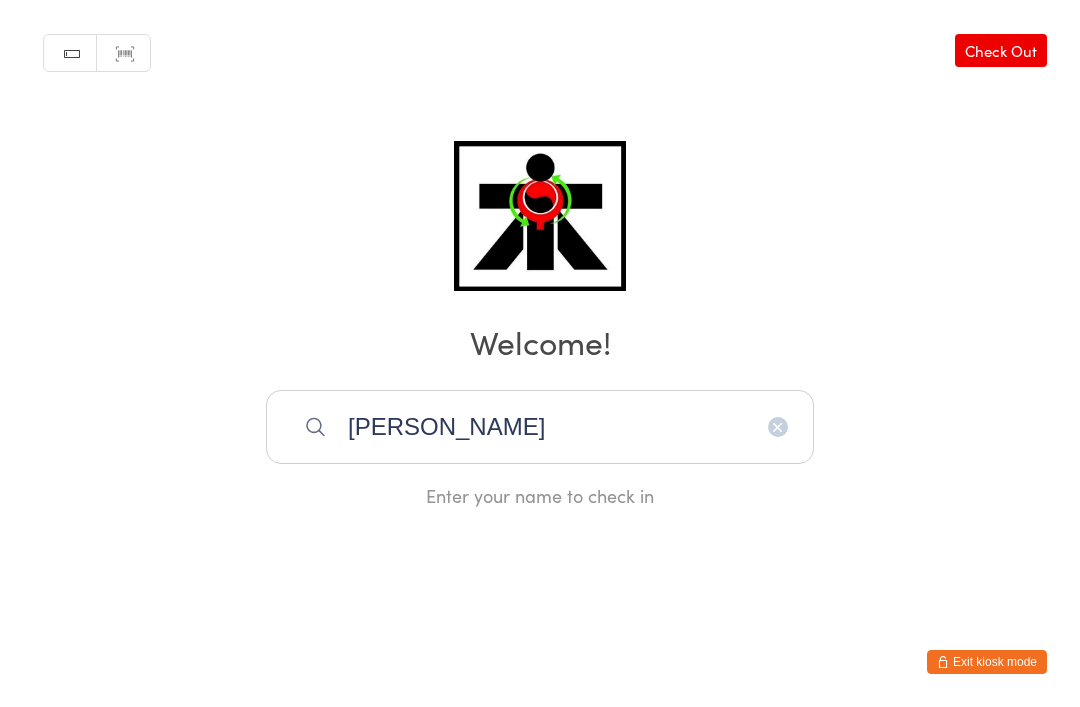 click on "[PERSON_NAME]" at bounding box center (540, 427) 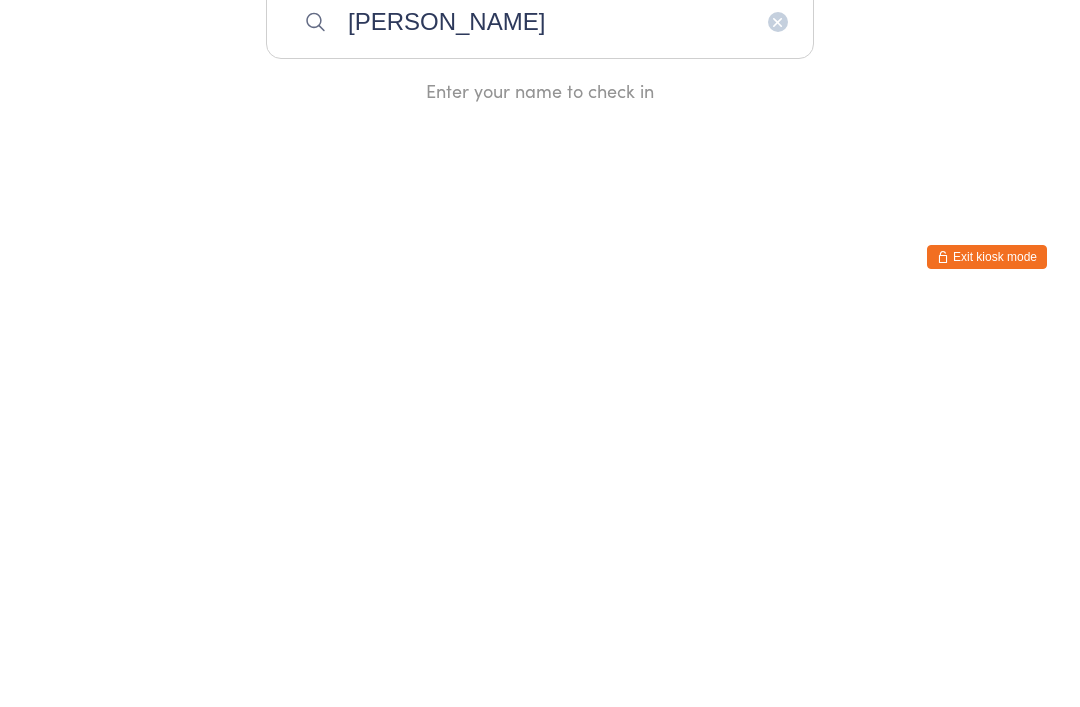 type on "[PERSON_NAME]" 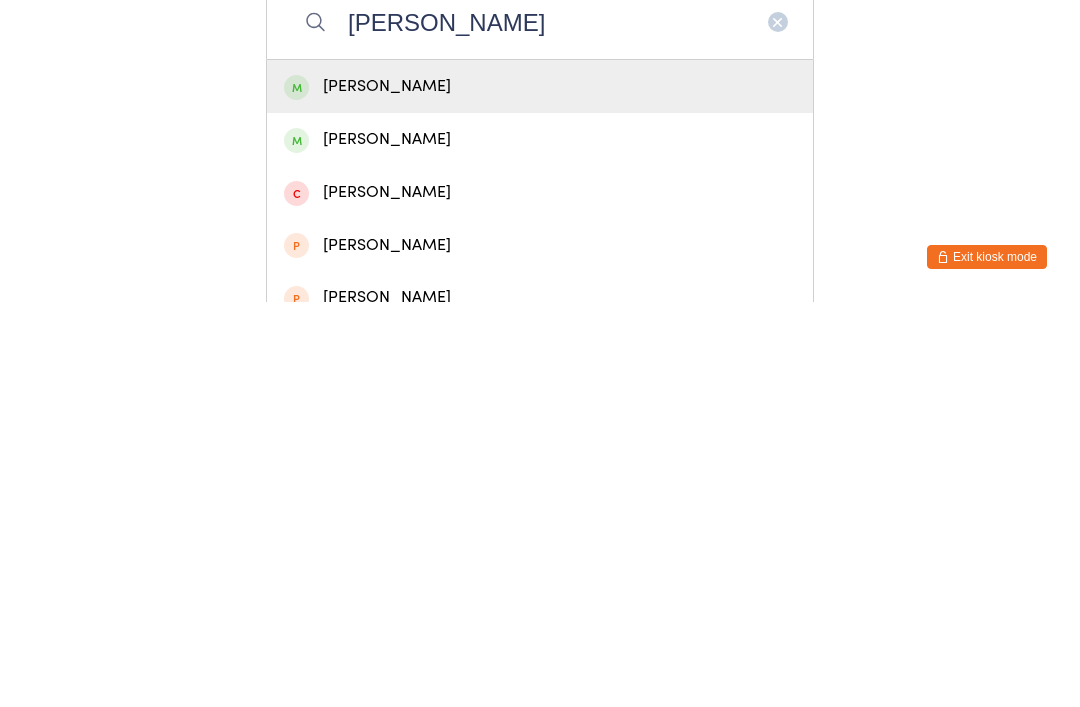 click on "[PERSON_NAME]" at bounding box center (540, 491) 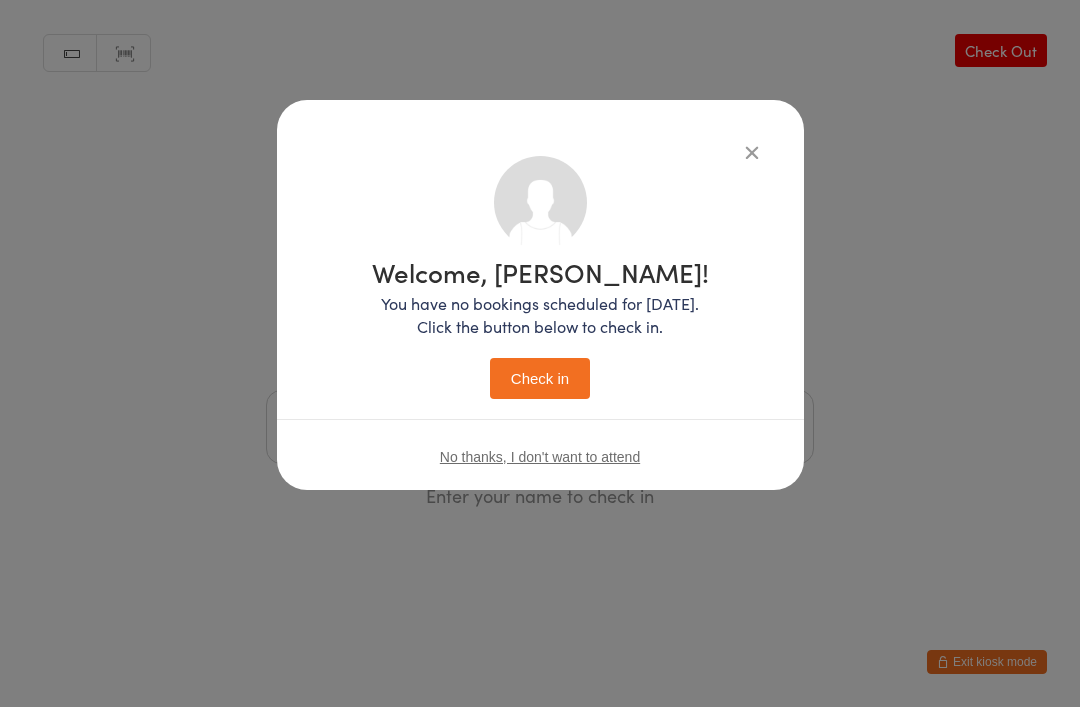 click on "Check in" at bounding box center (540, 378) 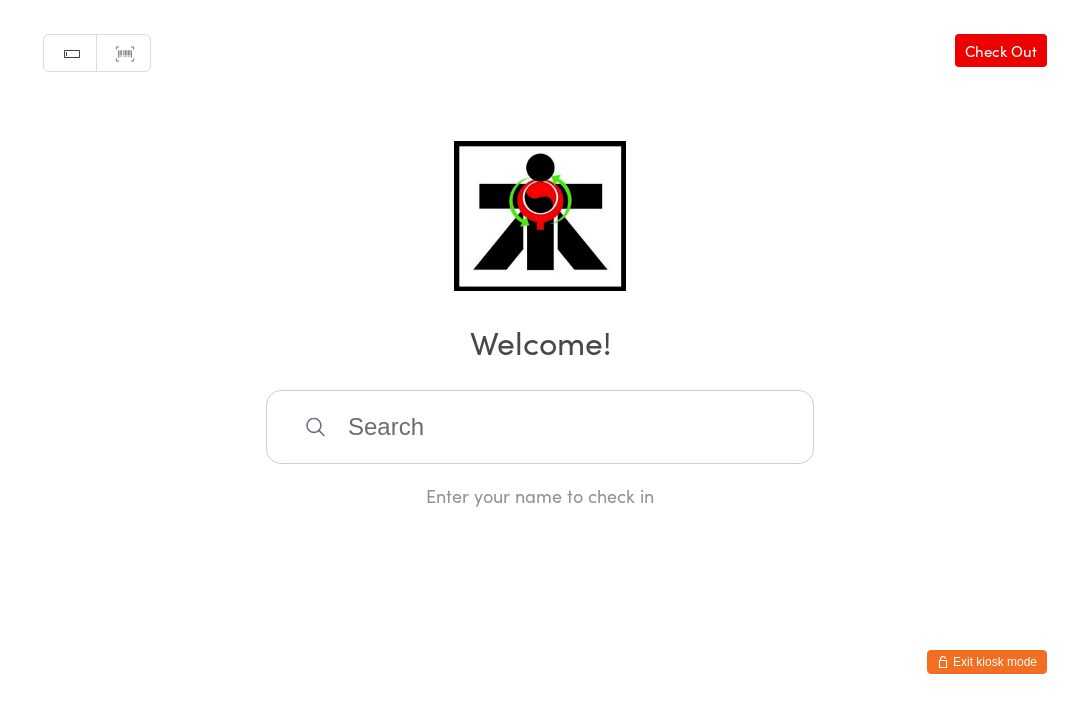 click at bounding box center [540, 427] 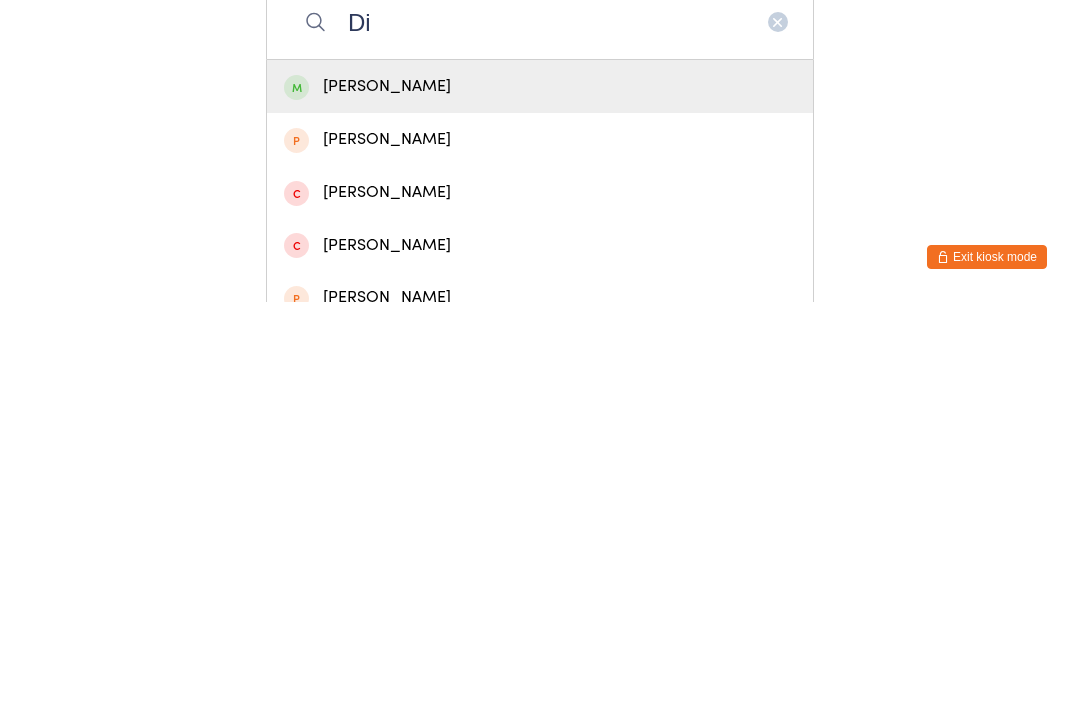 type on "Di" 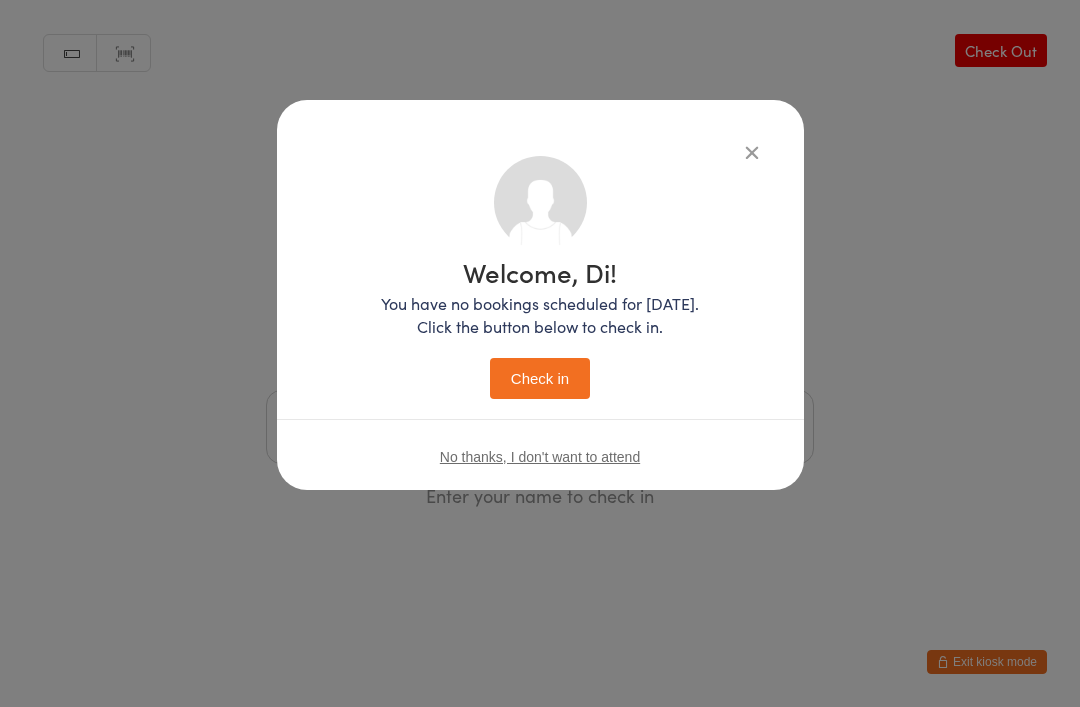 click on "Check in" at bounding box center (540, 378) 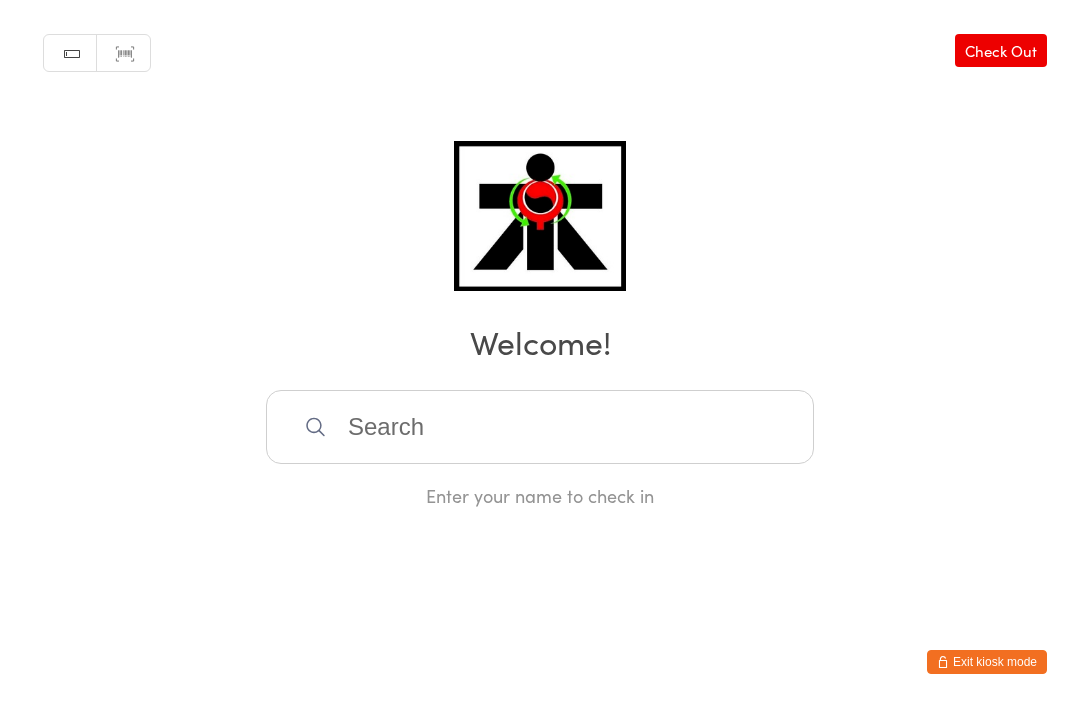 click at bounding box center [540, 427] 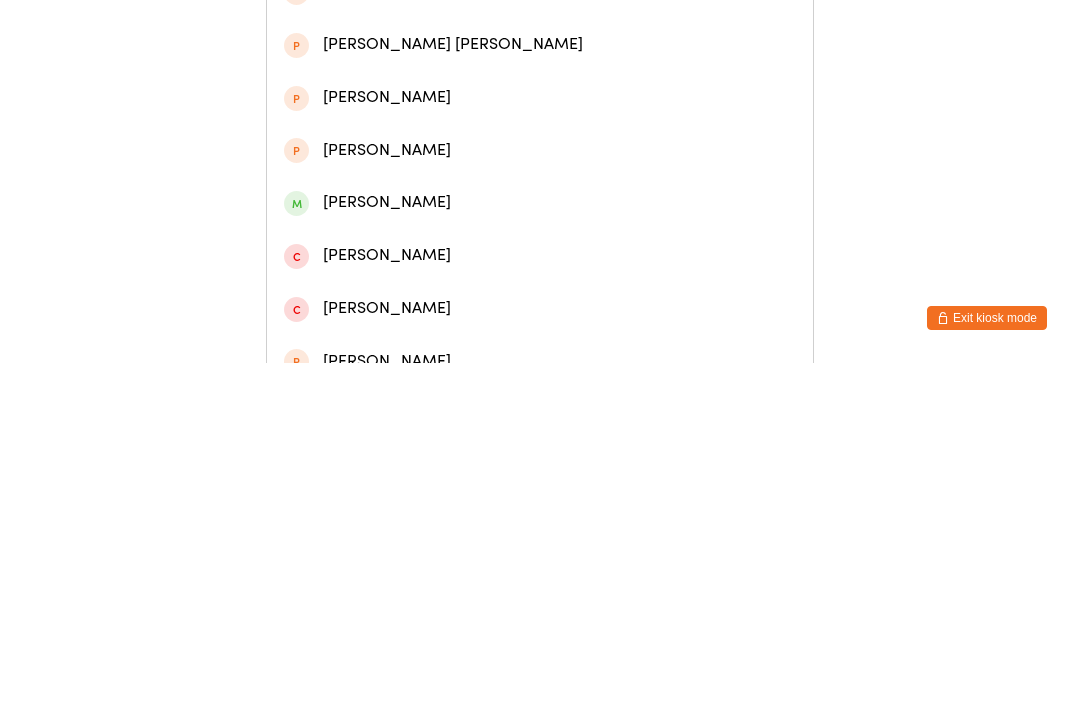 scroll, scrollTop: 433, scrollLeft: 0, axis: vertical 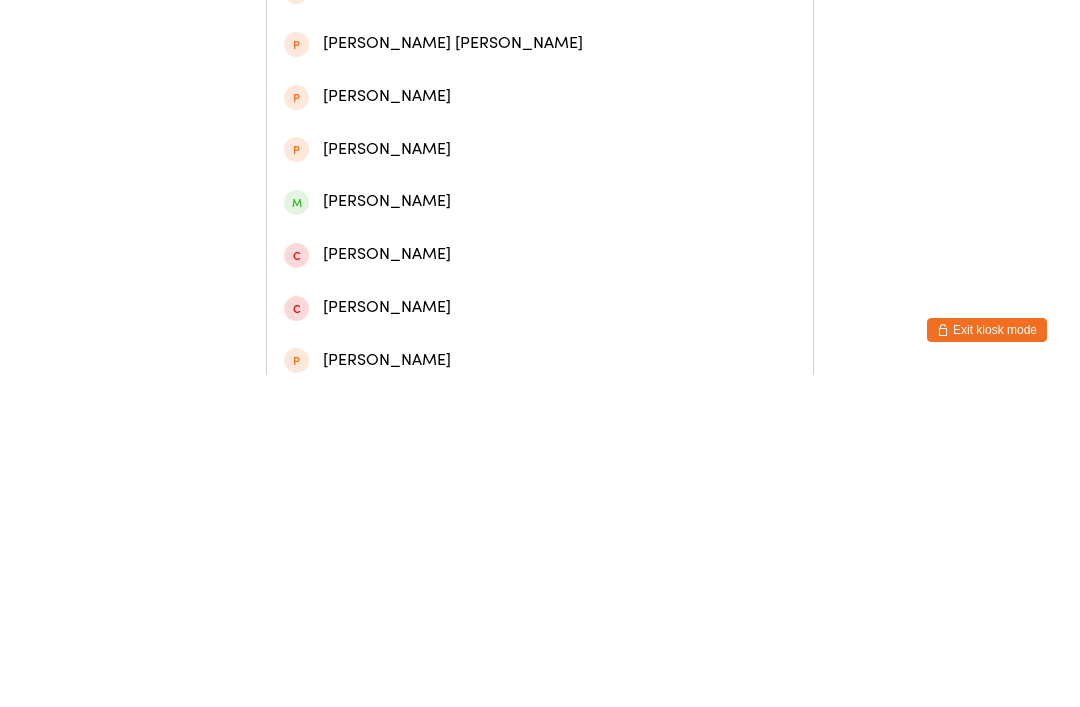 type on "Charlotte" 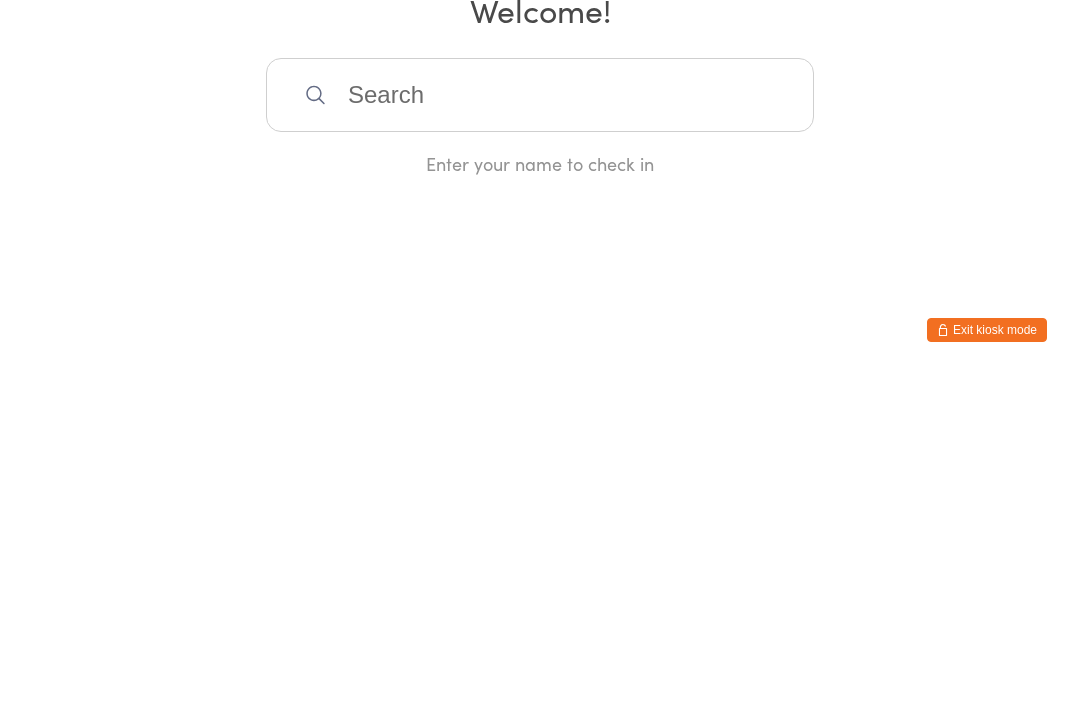 scroll, scrollTop: 0, scrollLeft: 0, axis: both 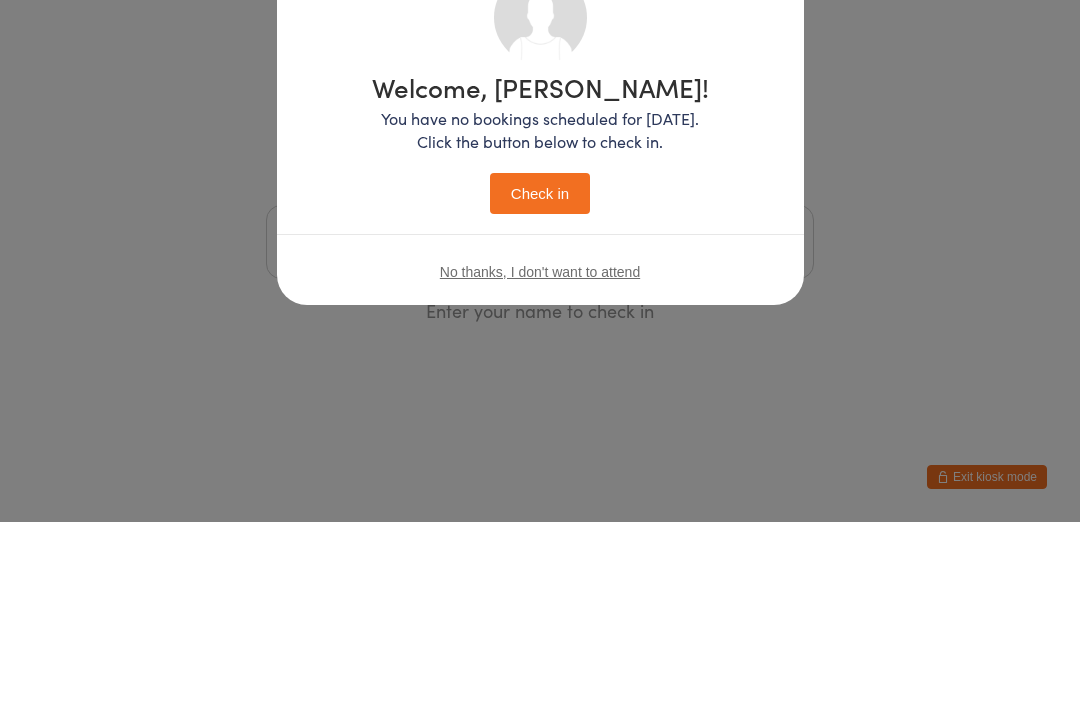 click on "Welcome, [PERSON_NAME]! You have no bookings scheduled for [DATE]. Click the button below to check in. Check in No thanks, I don't want to attend" at bounding box center (540, 353) 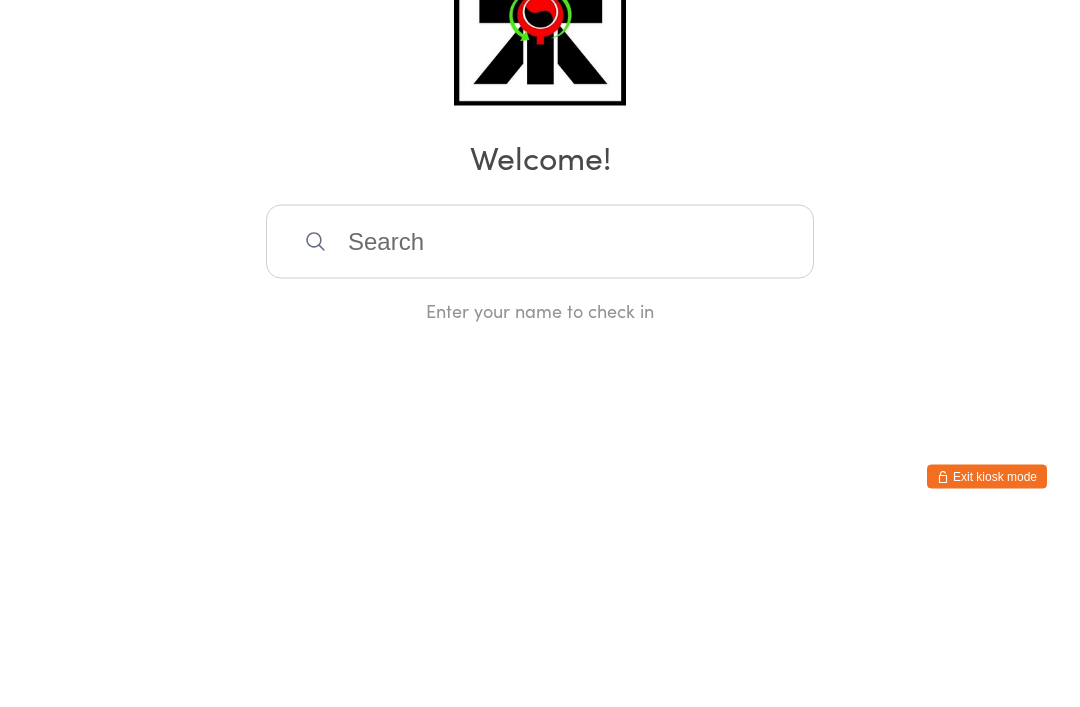 scroll, scrollTop: 0, scrollLeft: 0, axis: both 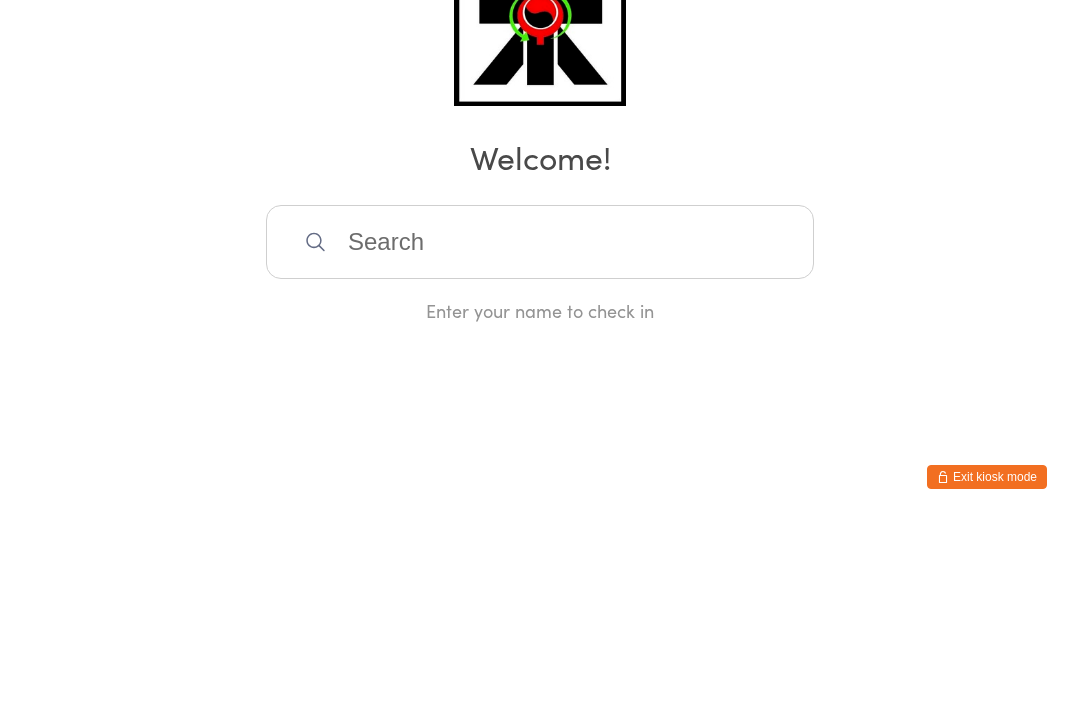 click at bounding box center [540, 427] 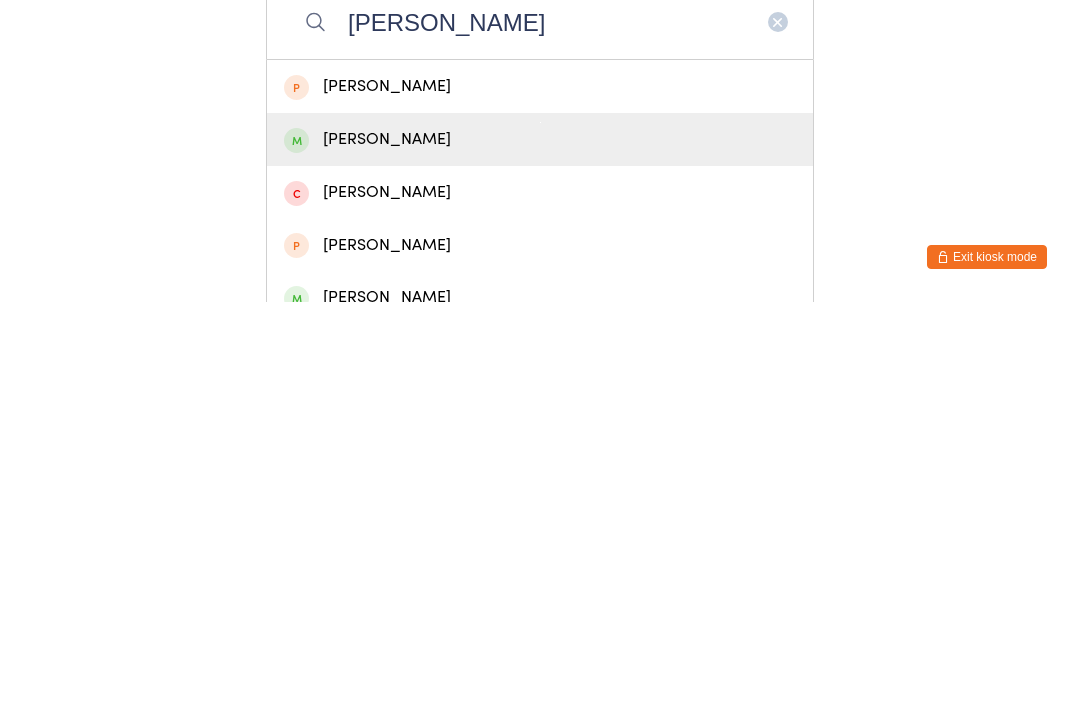 type on "[PERSON_NAME]" 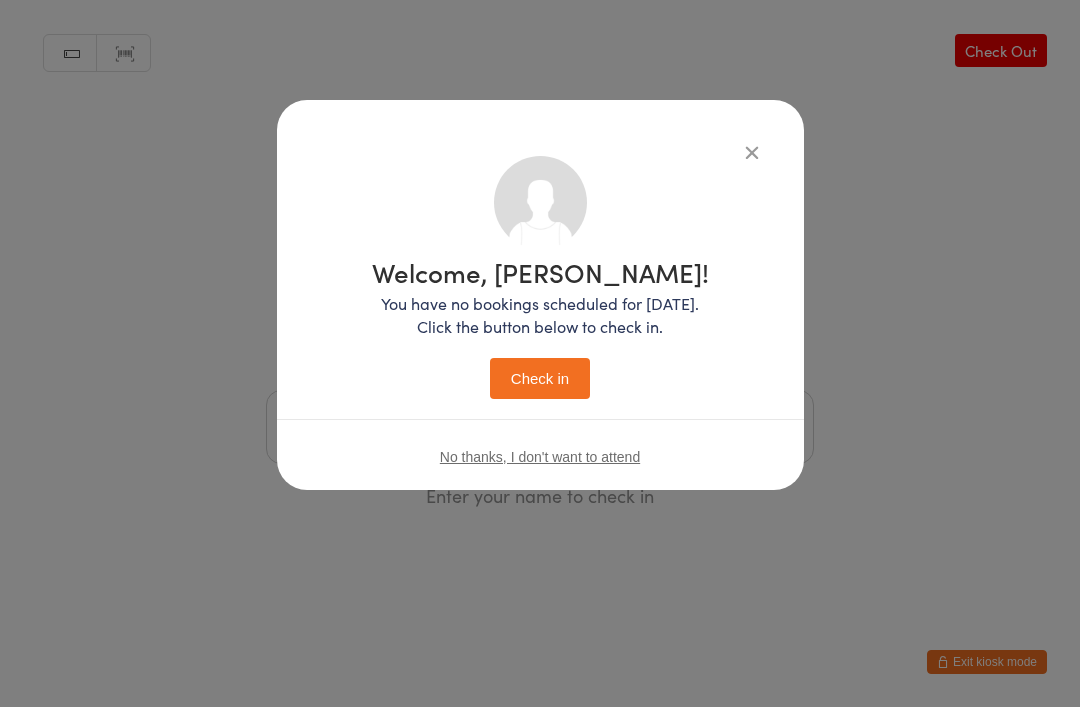click on "Check in" at bounding box center (540, 378) 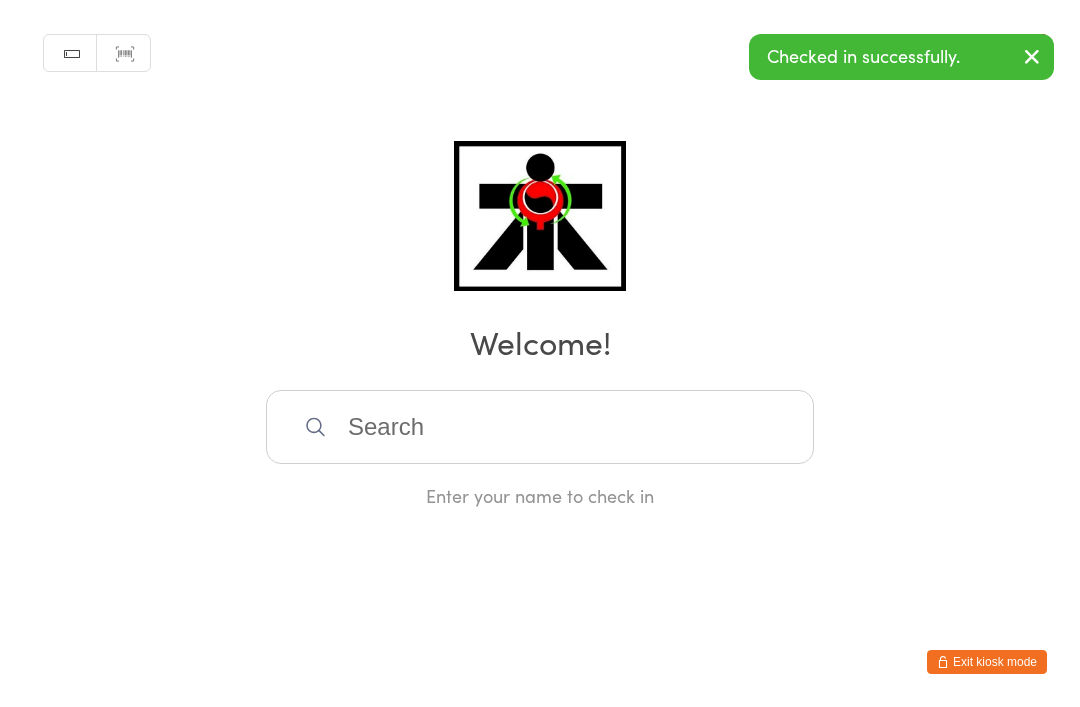 click at bounding box center [540, 427] 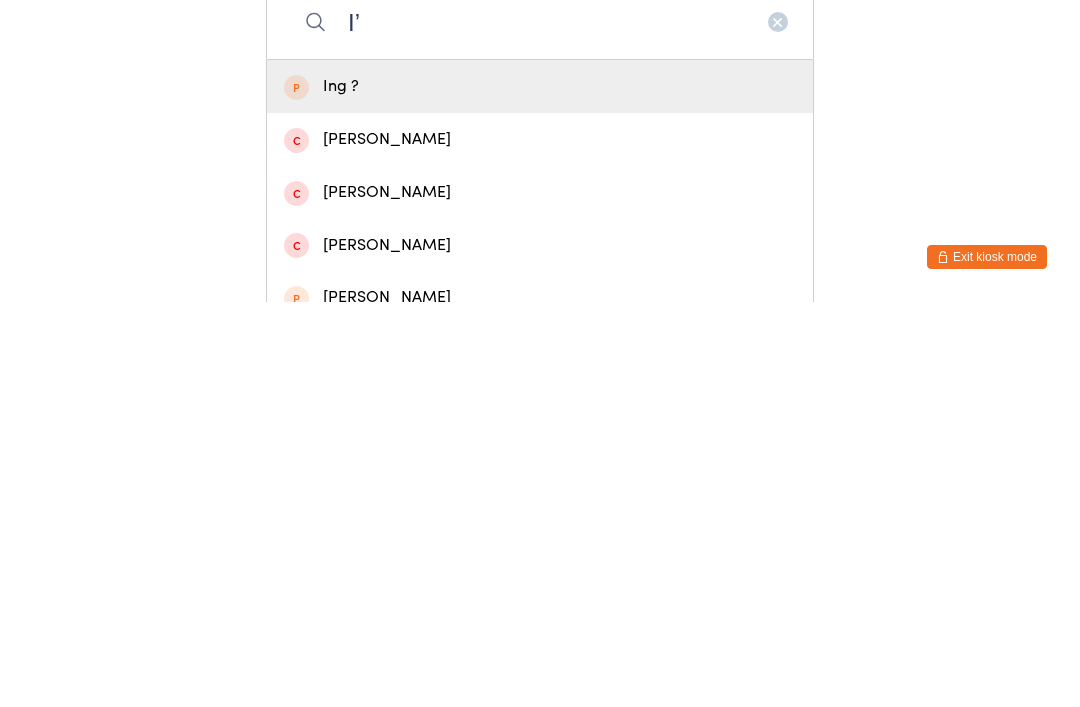 type on "I" 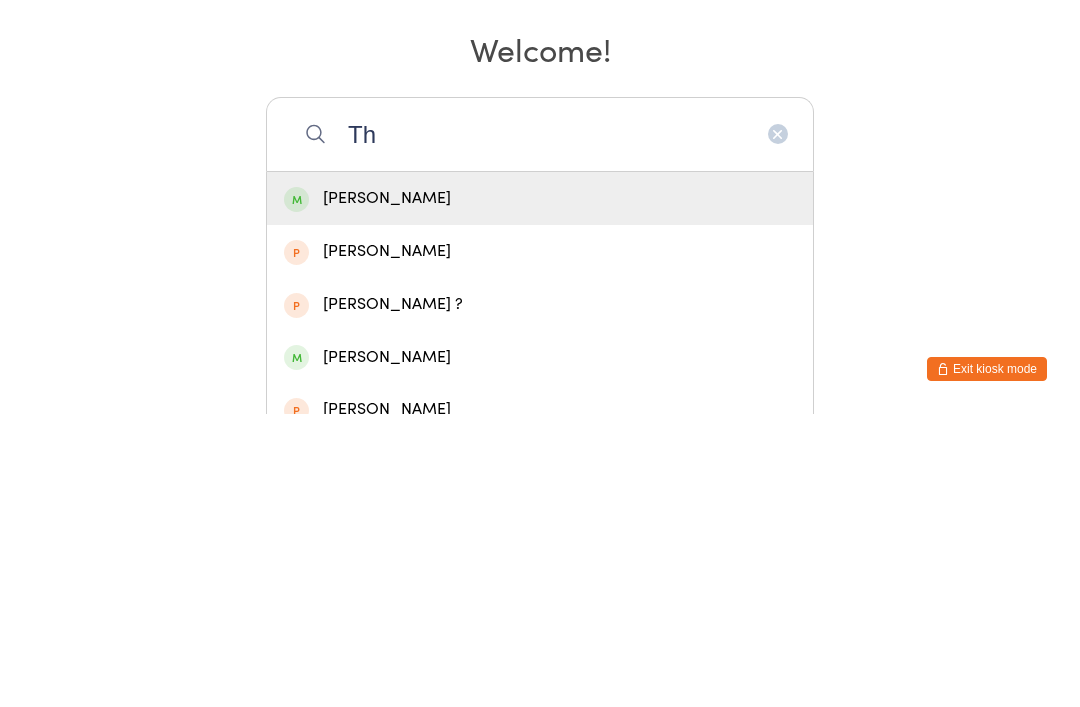 type on "T" 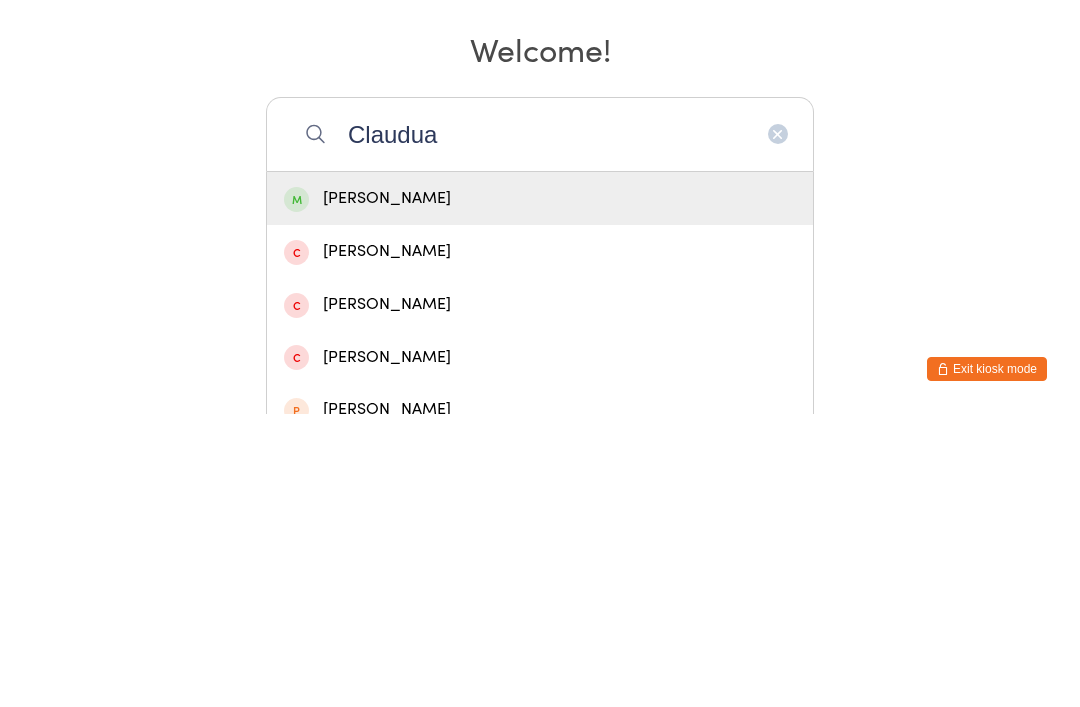 type on "Claudua" 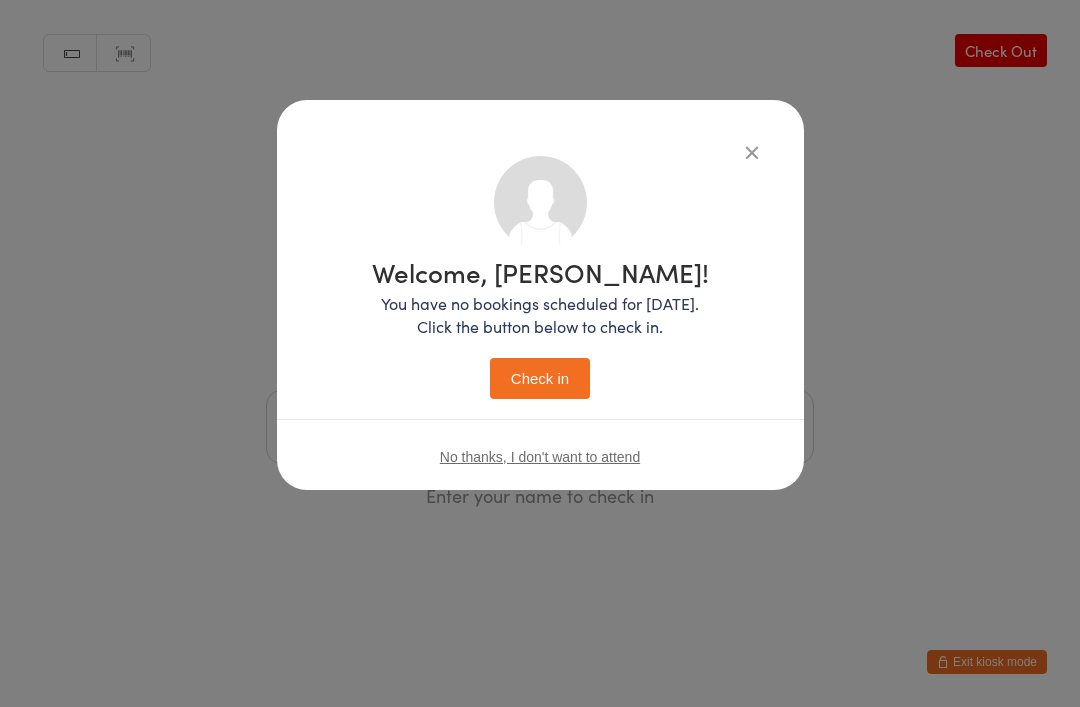 click on "Check in" at bounding box center [540, 378] 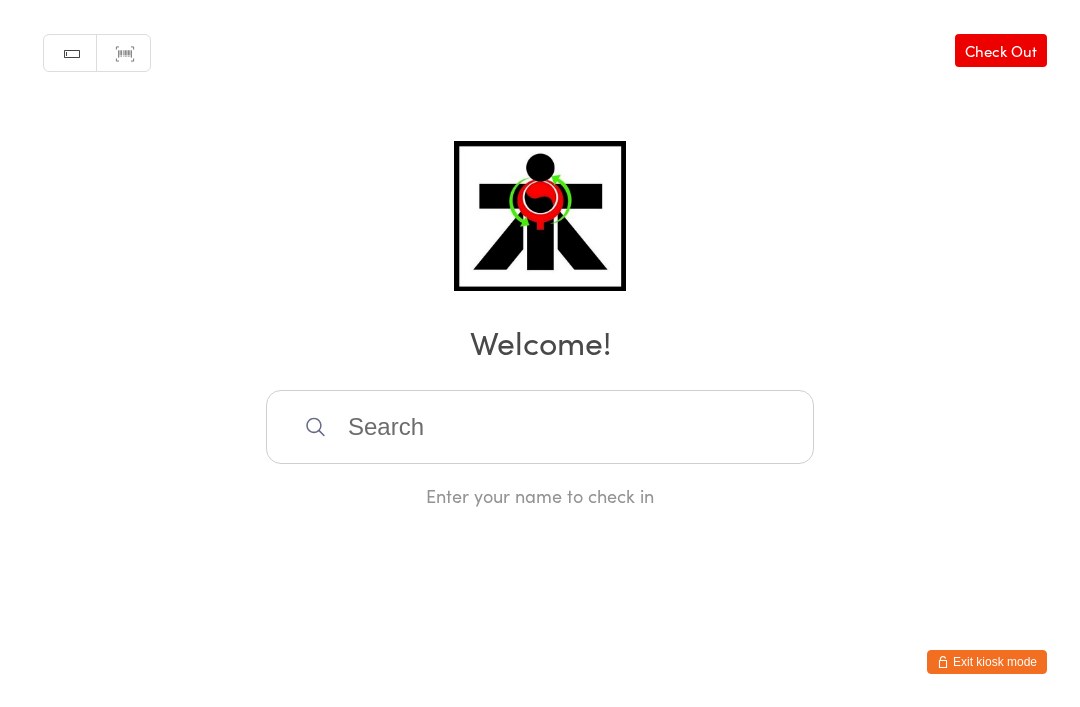 click at bounding box center [540, 427] 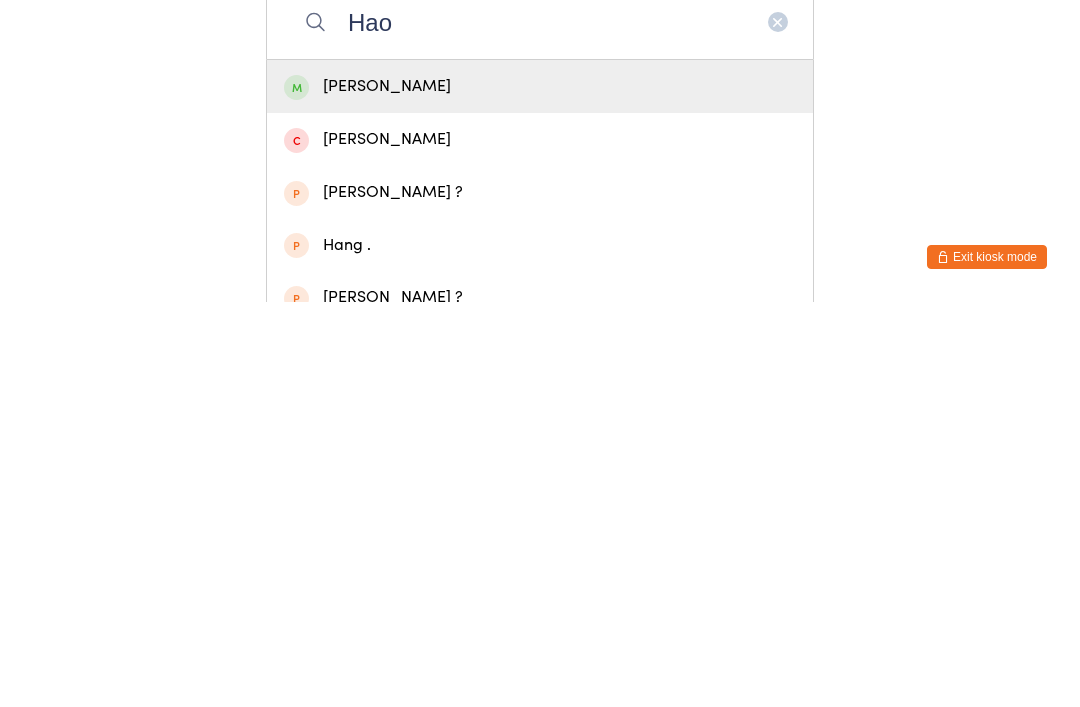 type on "Hao" 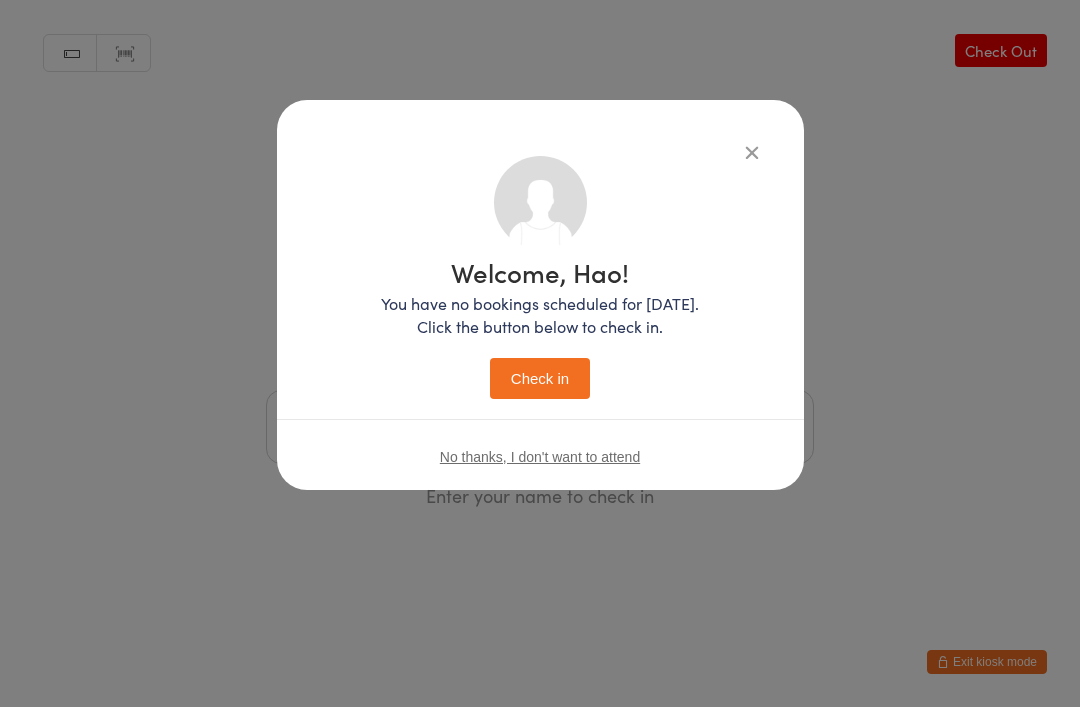 click on "Check in" at bounding box center [540, 378] 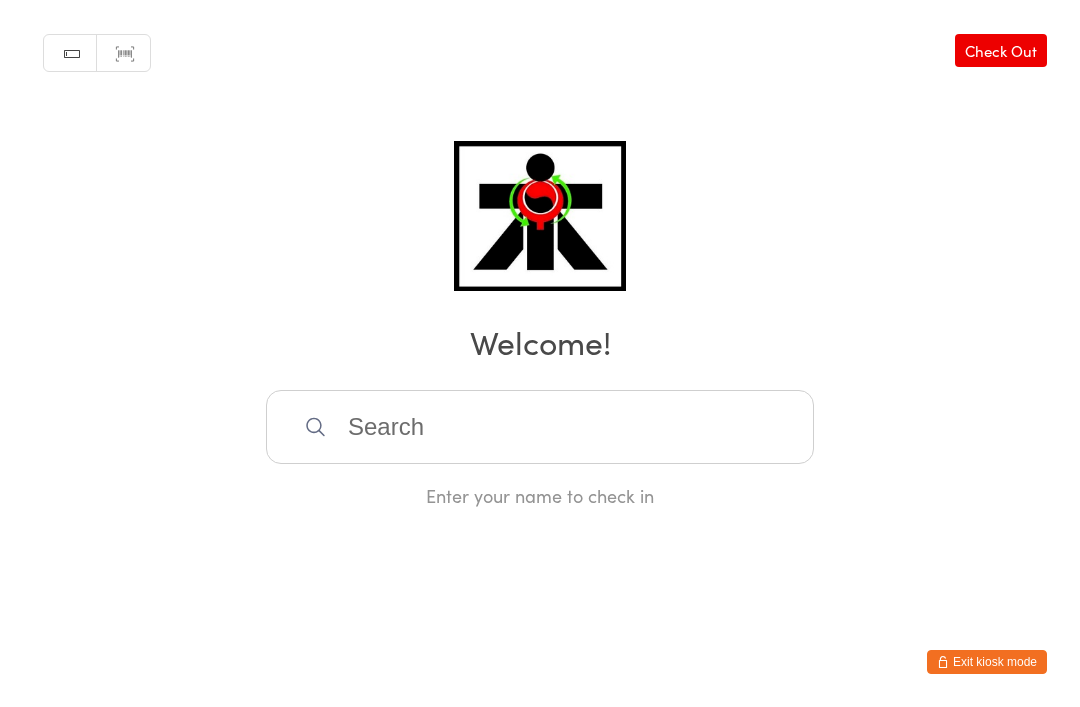 click at bounding box center [540, 427] 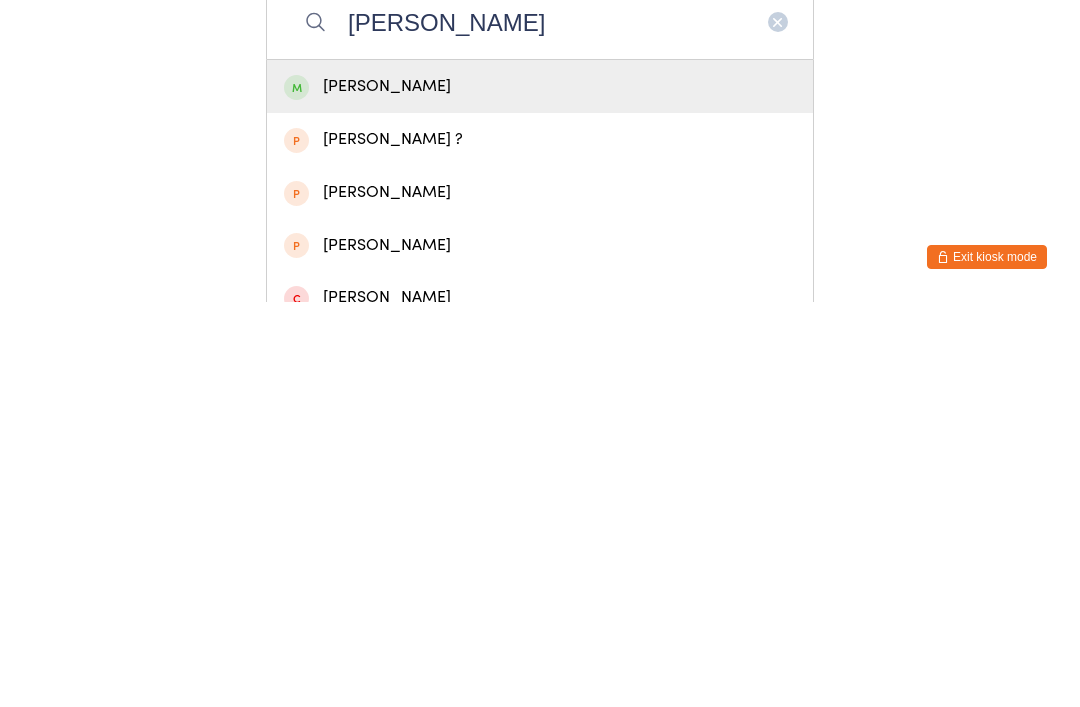 type on "[PERSON_NAME]" 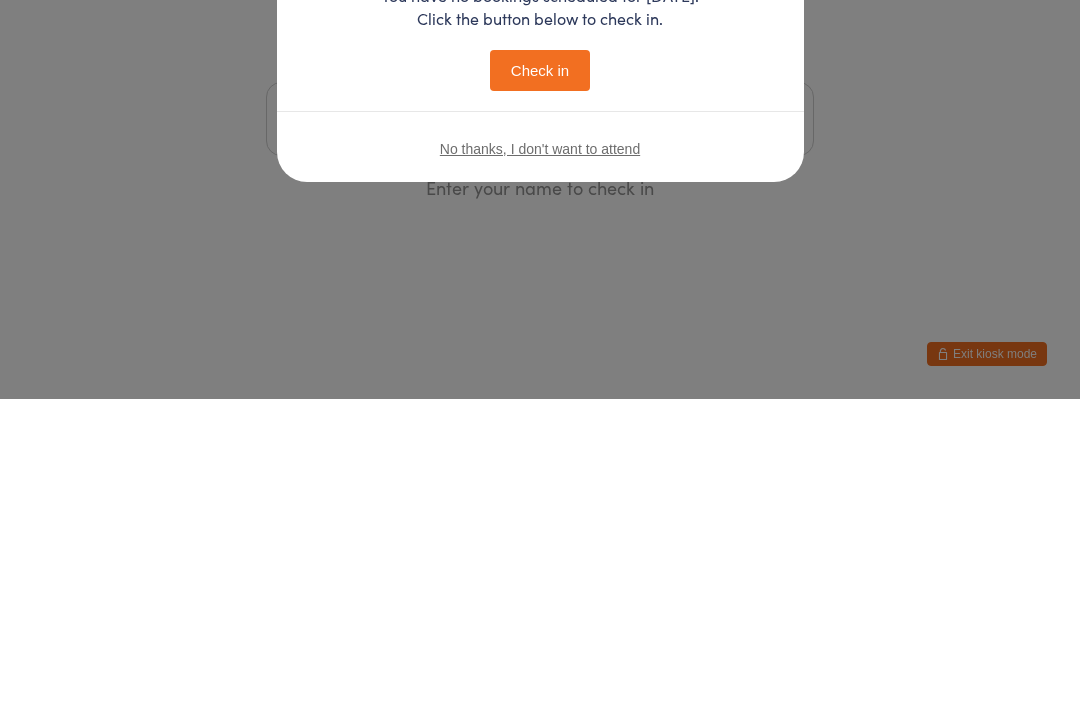 click on "Welcome, [PERSON_NAME]! You have no bookings scheduled for [DATE]. Click the button below to check in. Check in No thanks, I don't want to attend" at bounding box center (540, 353) 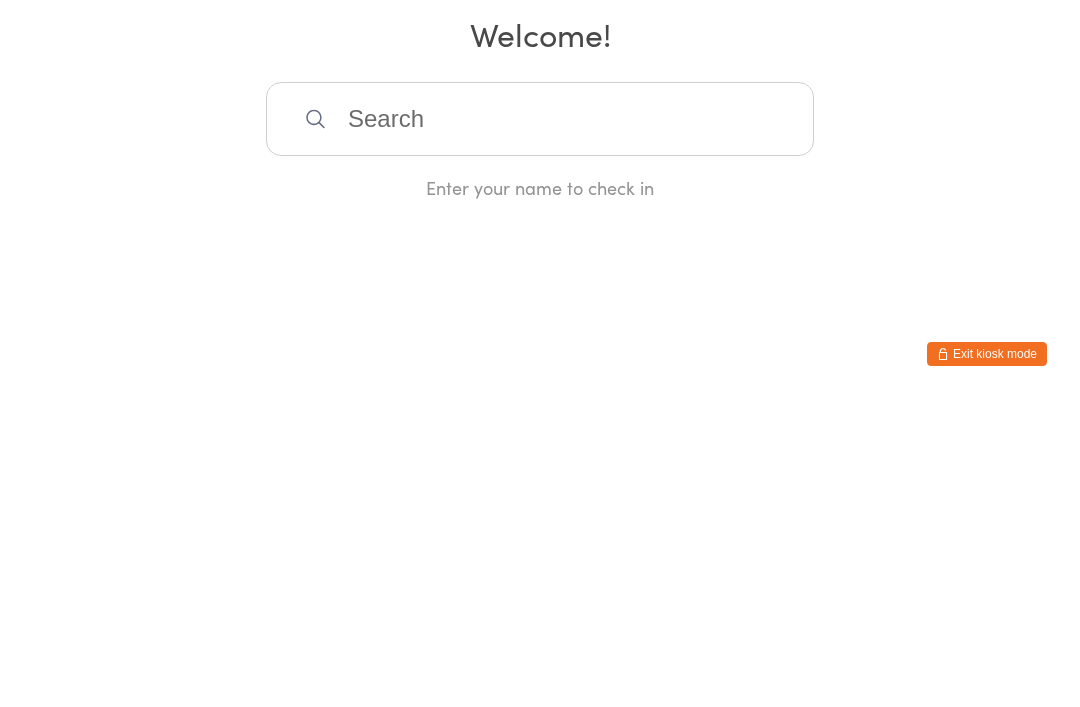 click at bounding box center (540, 427) 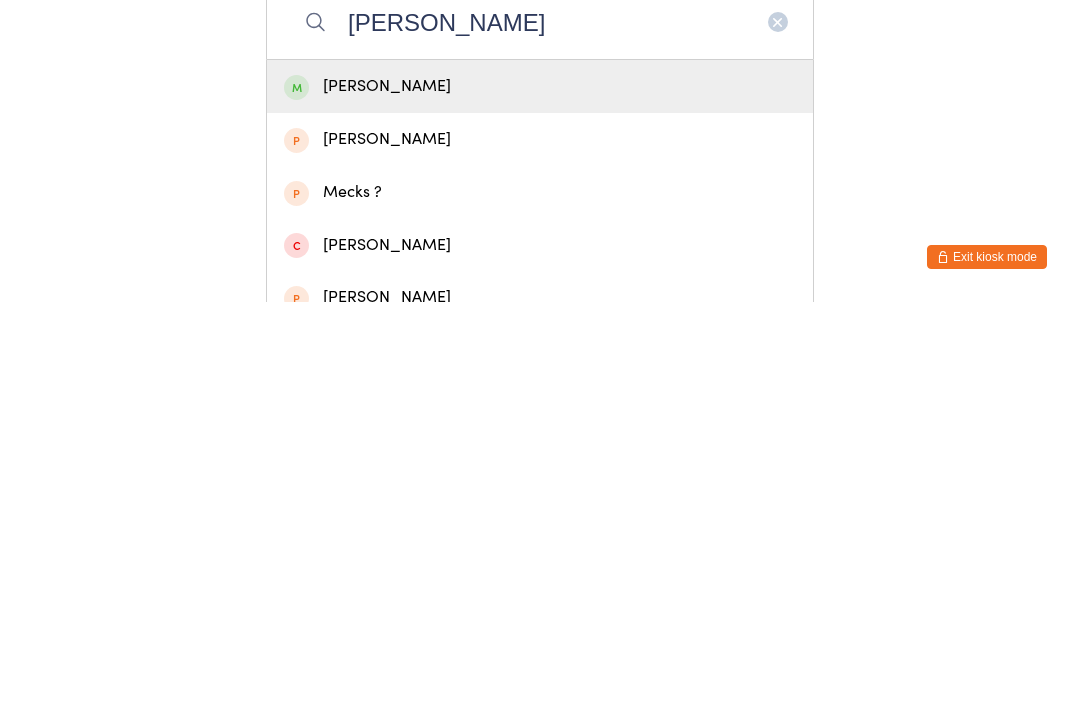 type on "[PERSON_NAME]" 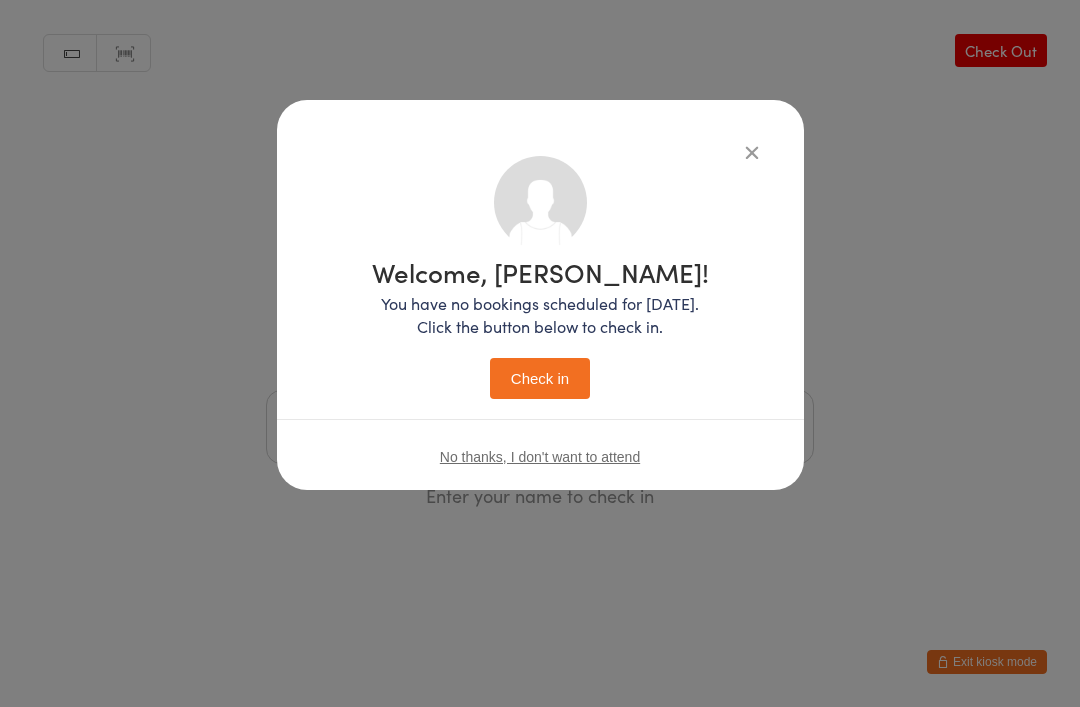 click on "Check in" at bounding box center [540, 378] 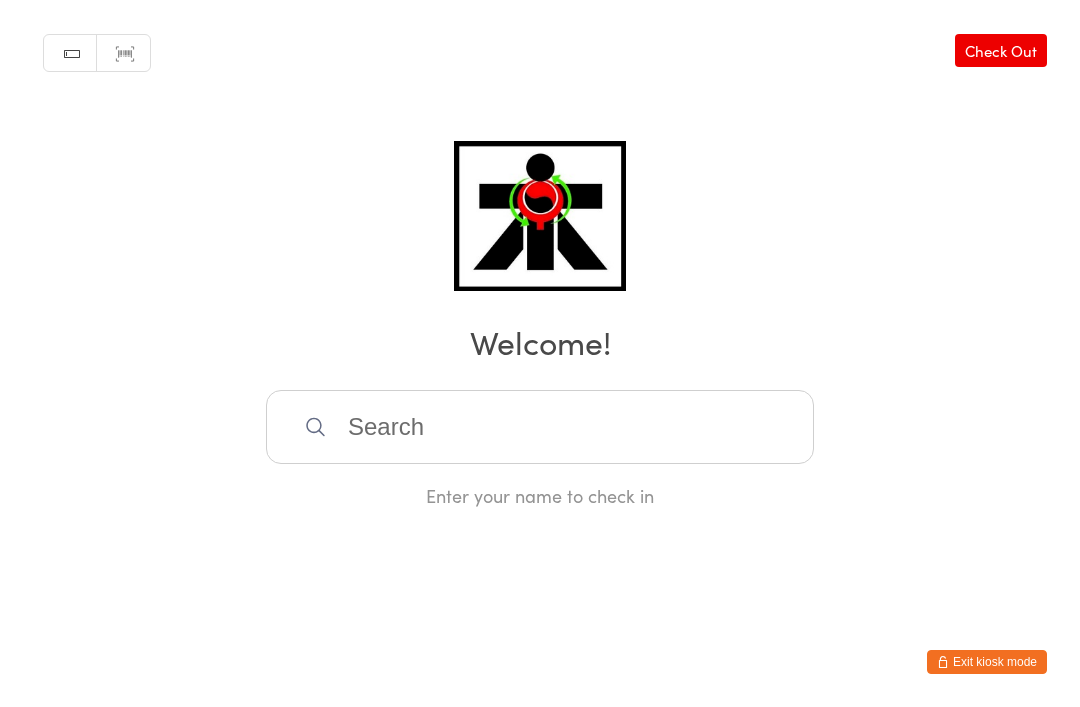 click at bounding box center [540, 427] 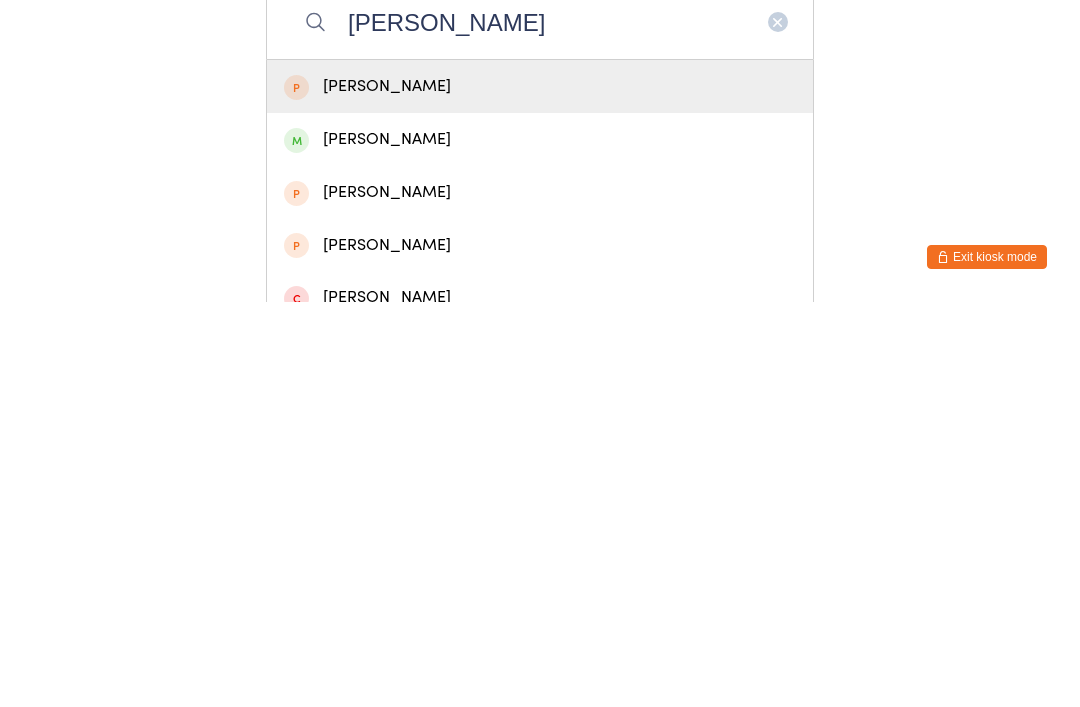 type on "[PERSON_NAME]" 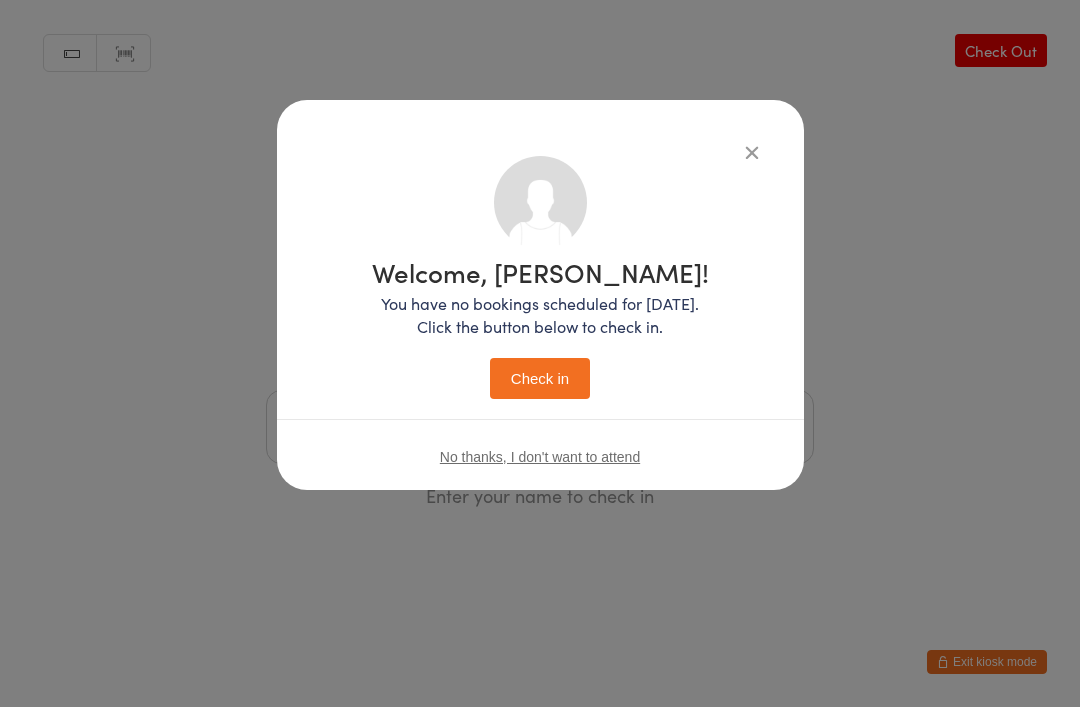 click on "Check in" at bounding box center [540, 378] 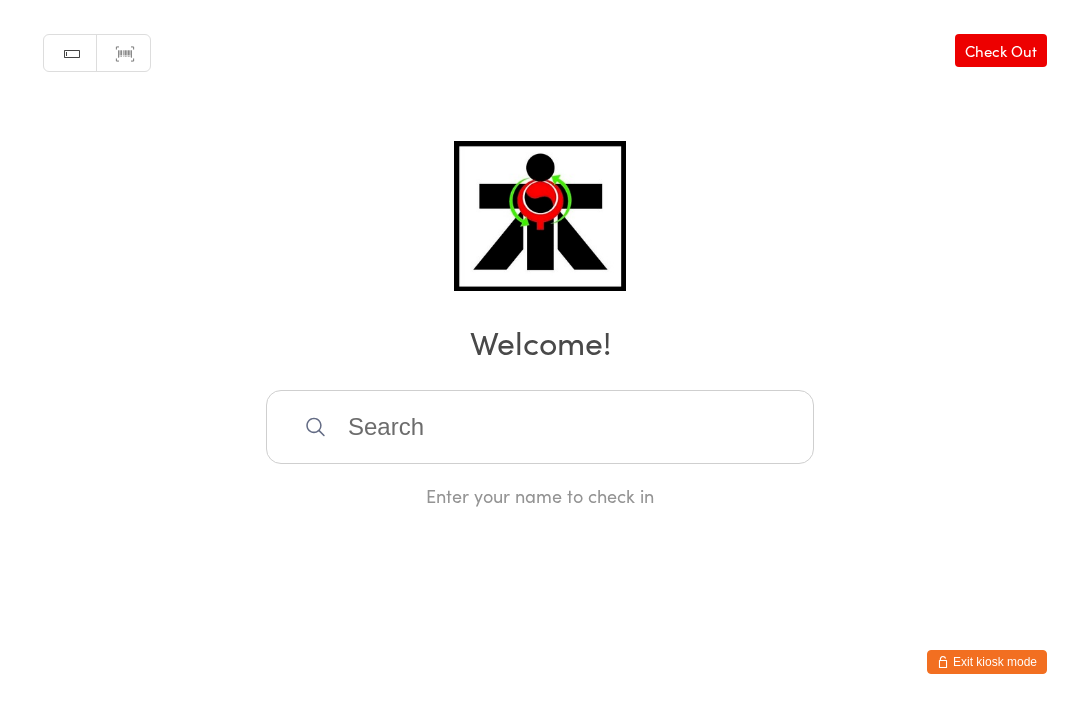 click at bounding box center (540, 427) 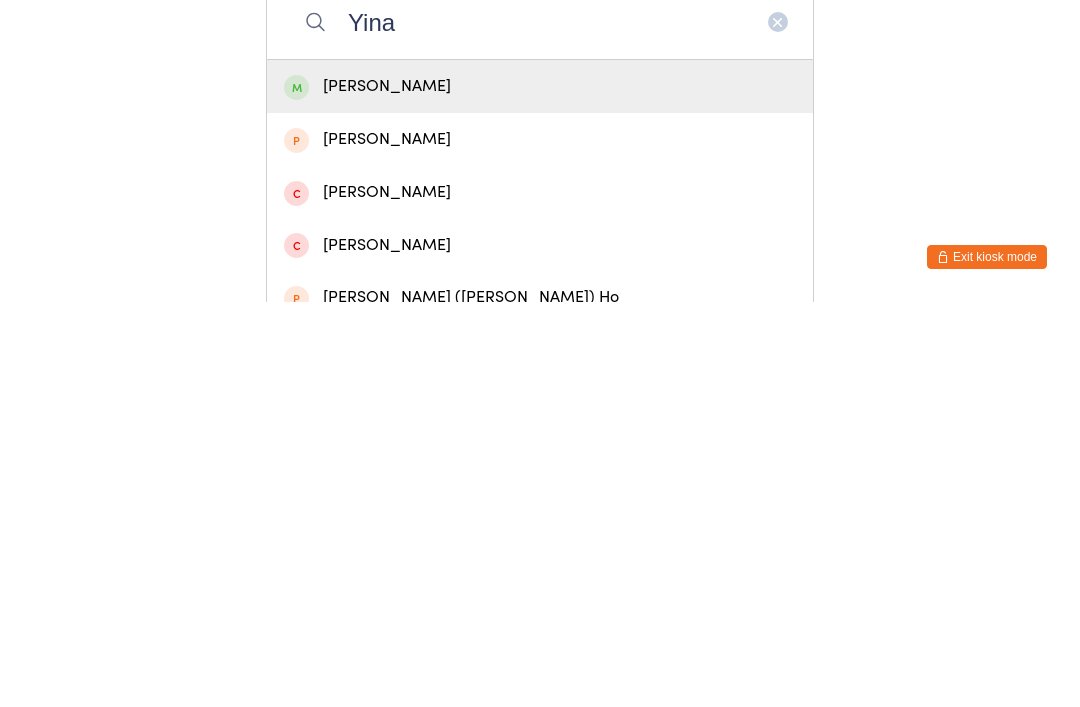 type on "Yina" 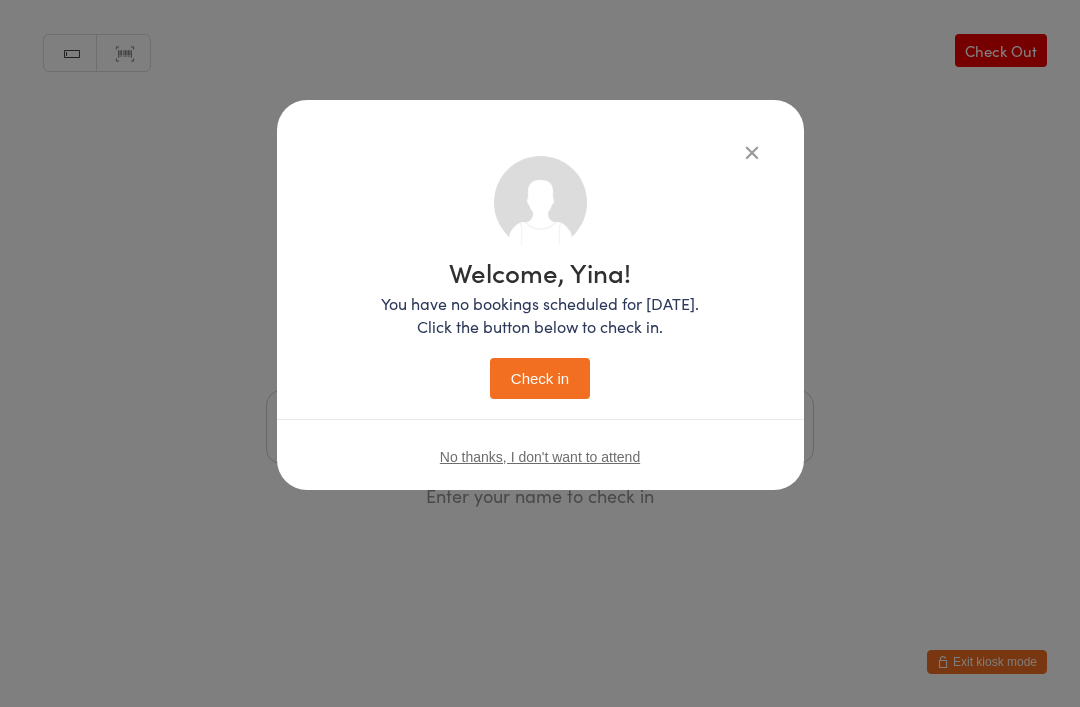 click on "Check in" at bounding box center (540, 378) 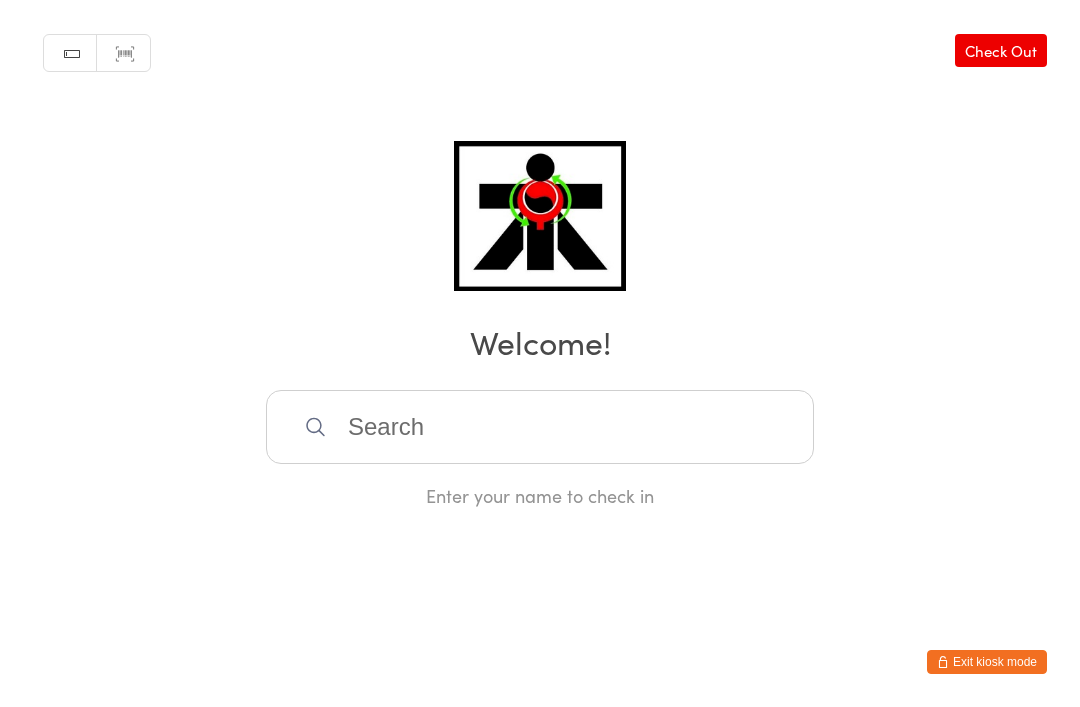 click at bounding box center [540, 427] 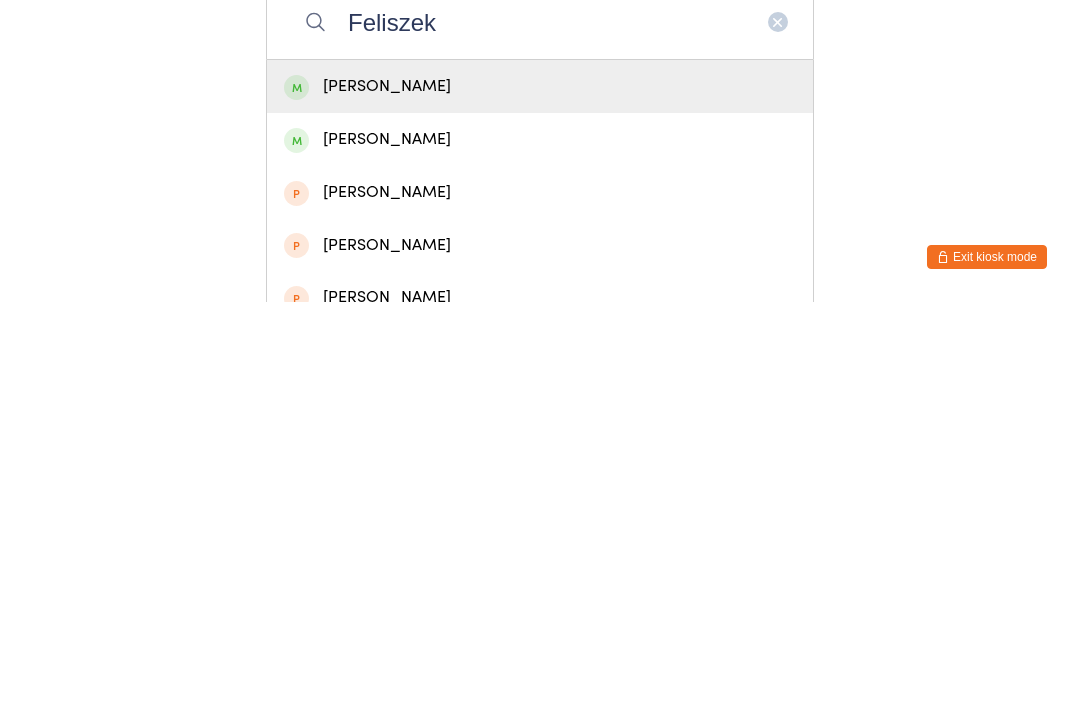type on "Feliszek" 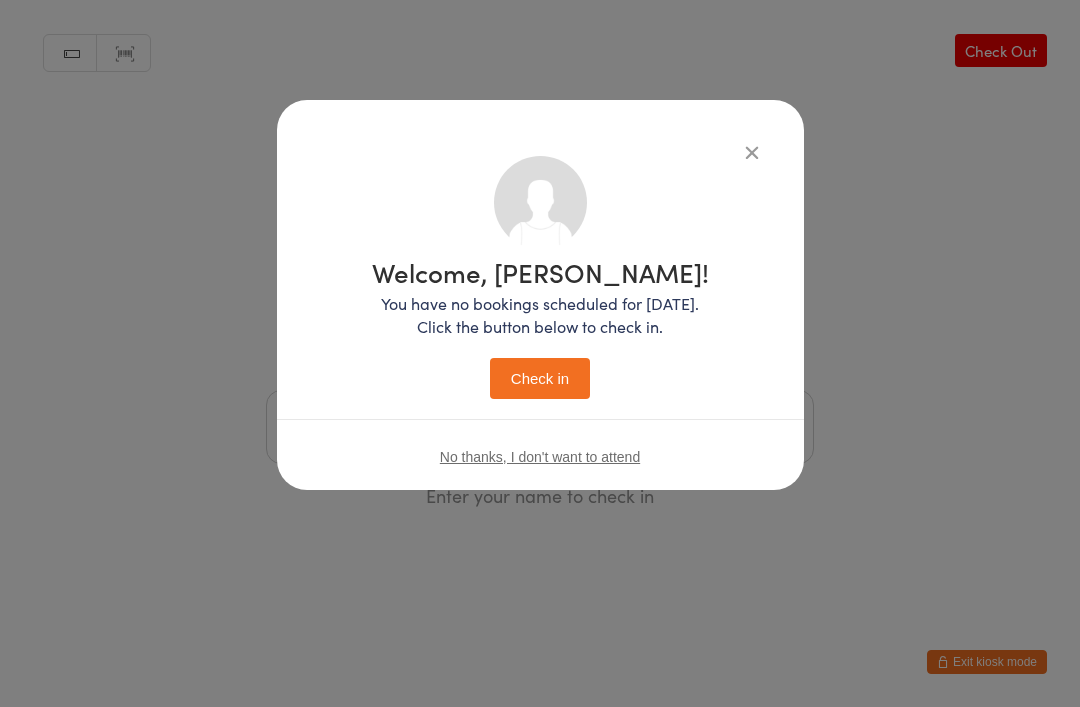 click on "Check in" at bounding box center (540, 378) 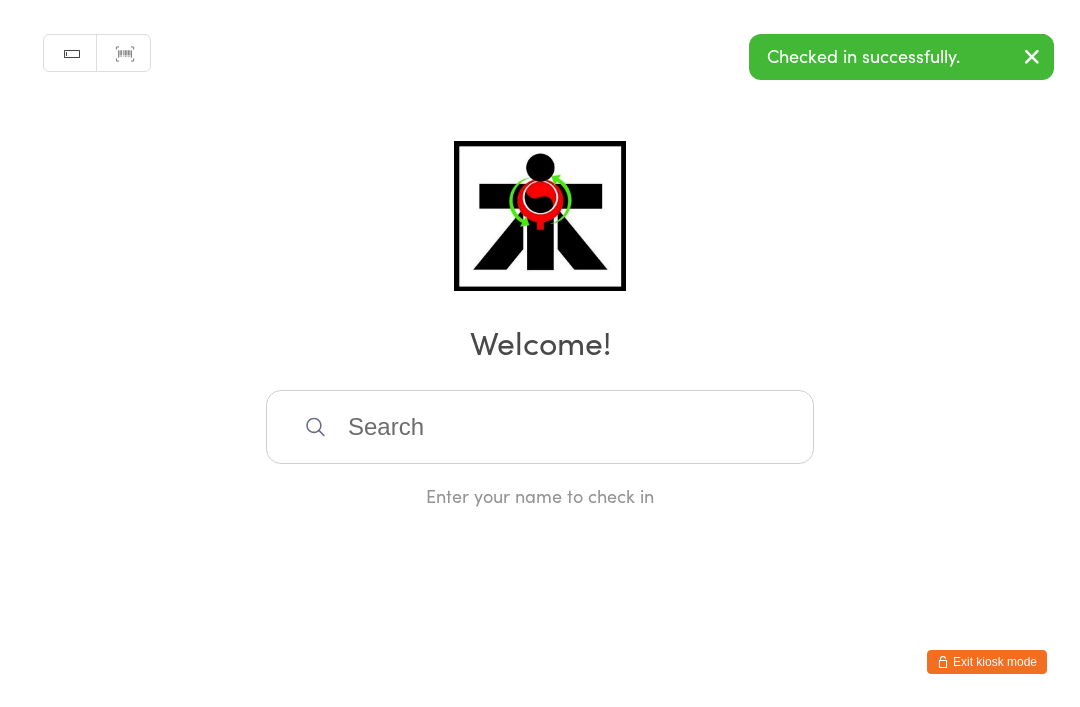 click at bounding box center [540, 427] 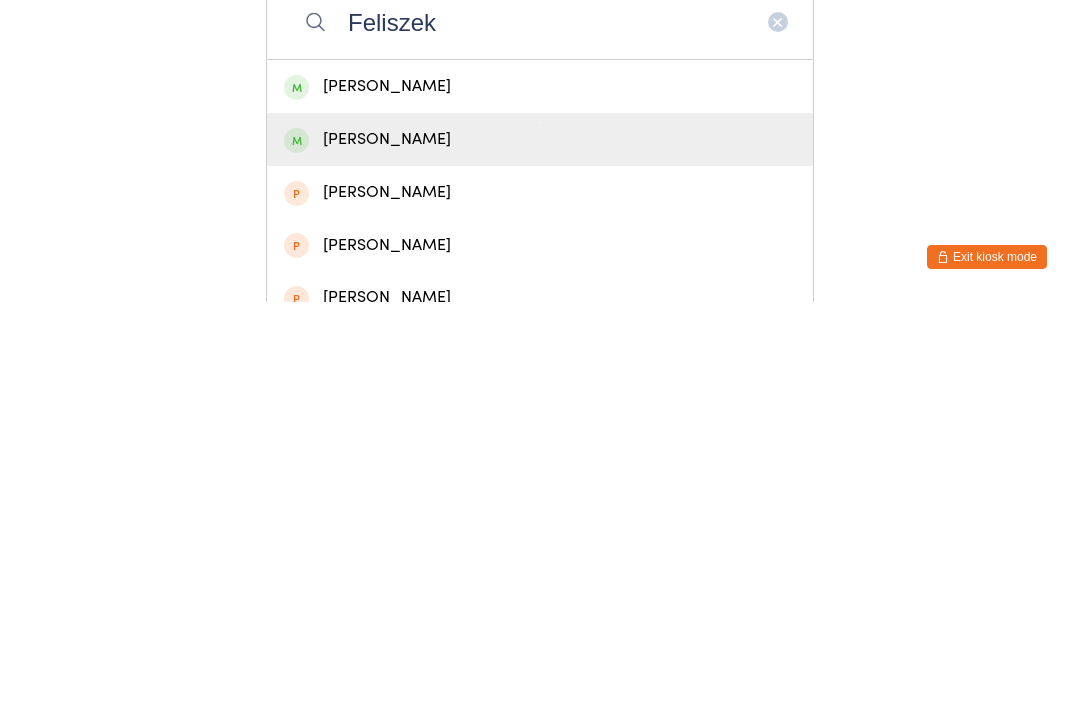 type on "Feliszek" 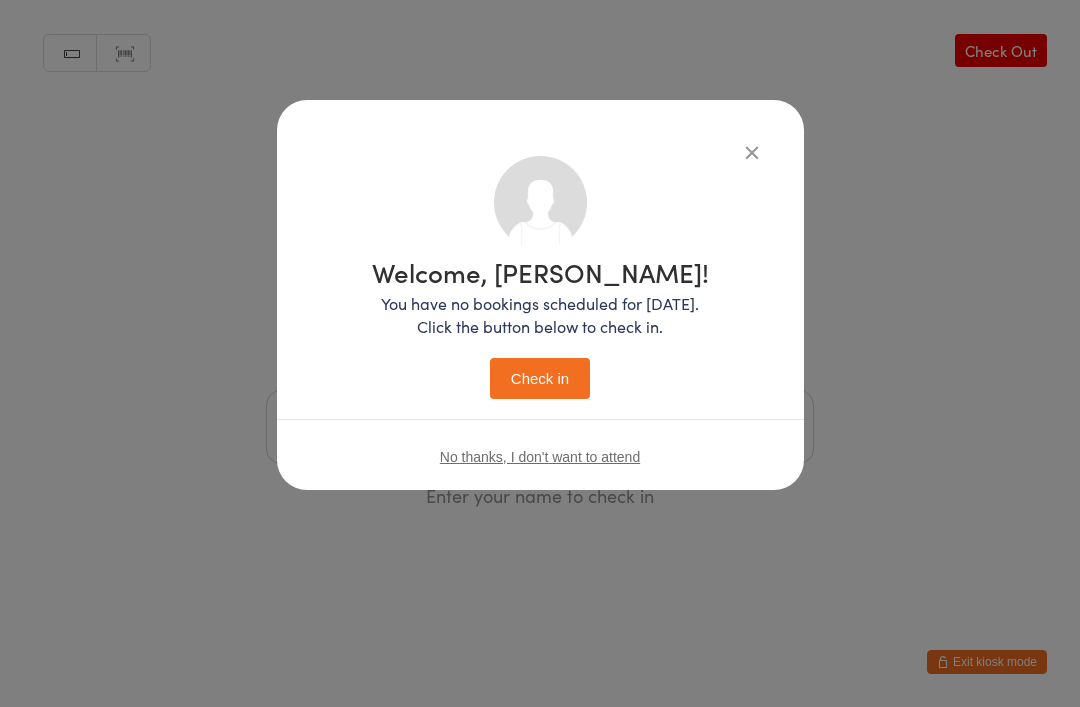 click on "Check in" at bounding box center (540, 378) 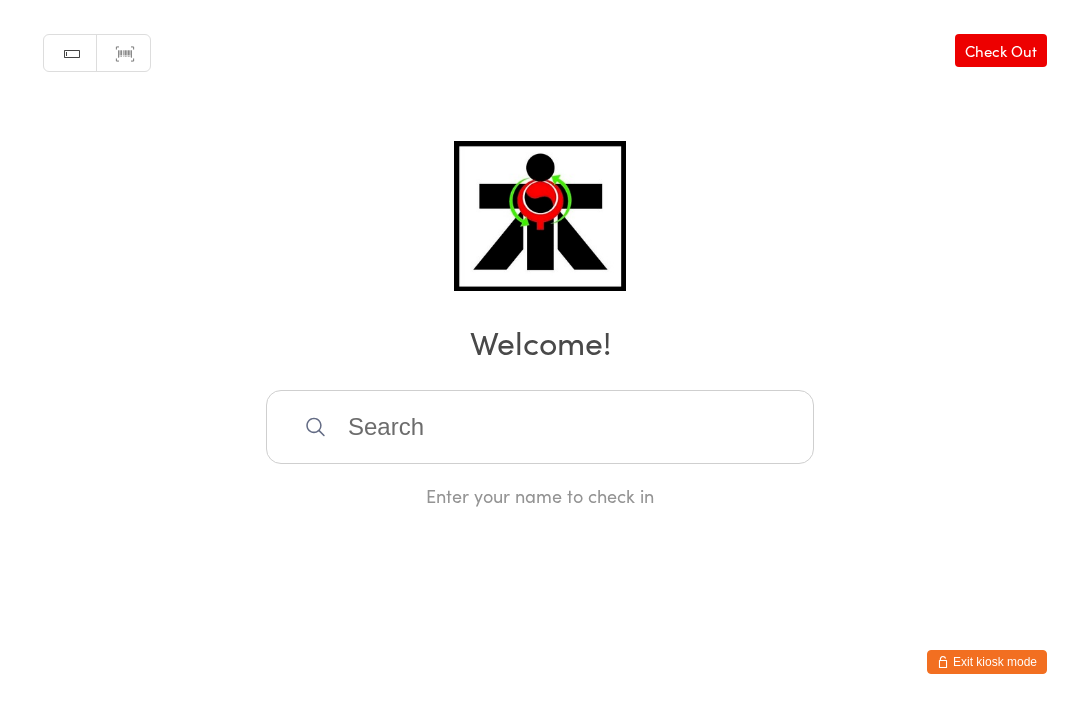 click at bounding box center [540, 427] 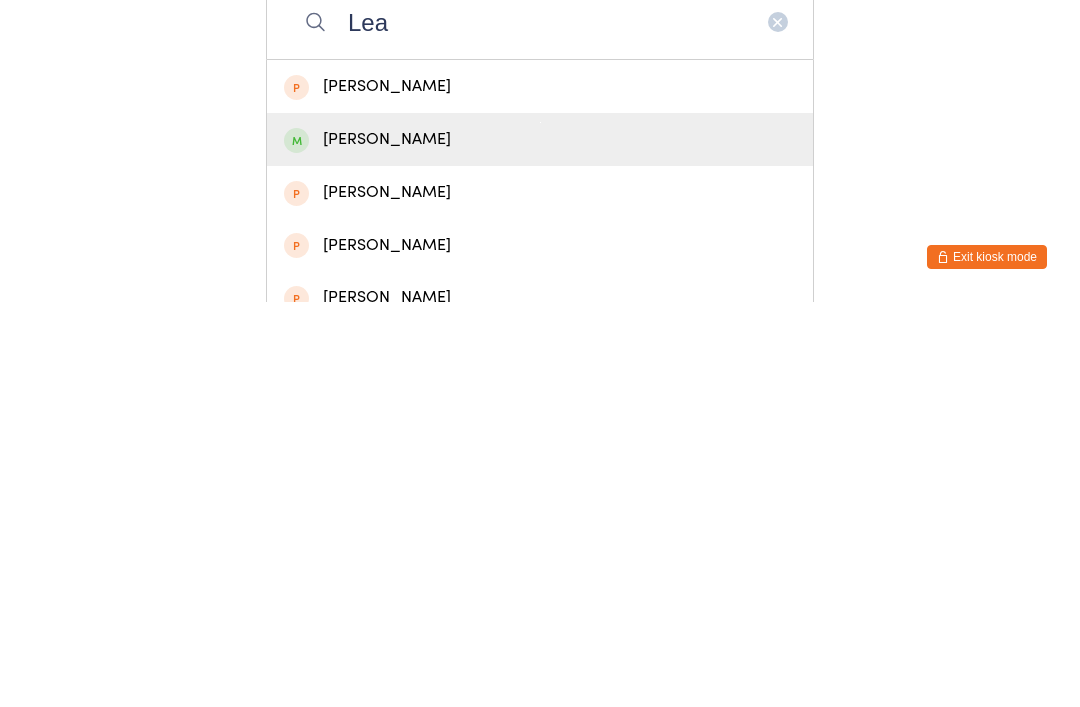 type on "Lea" 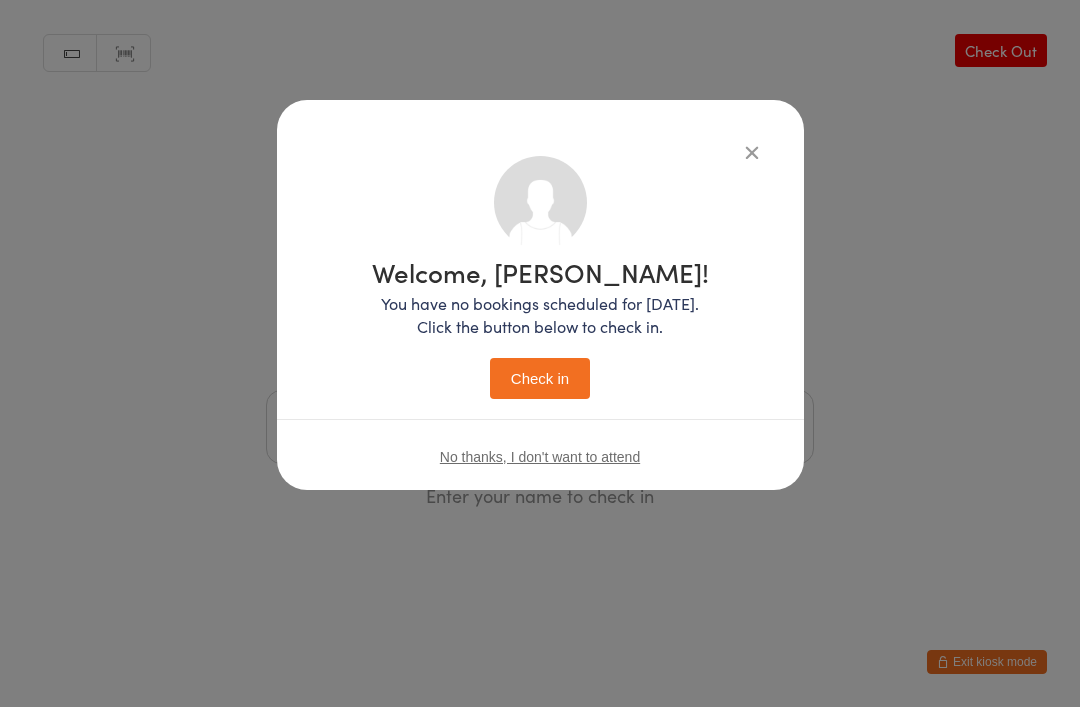 click on "Check in" at bounding box center [540, 378] 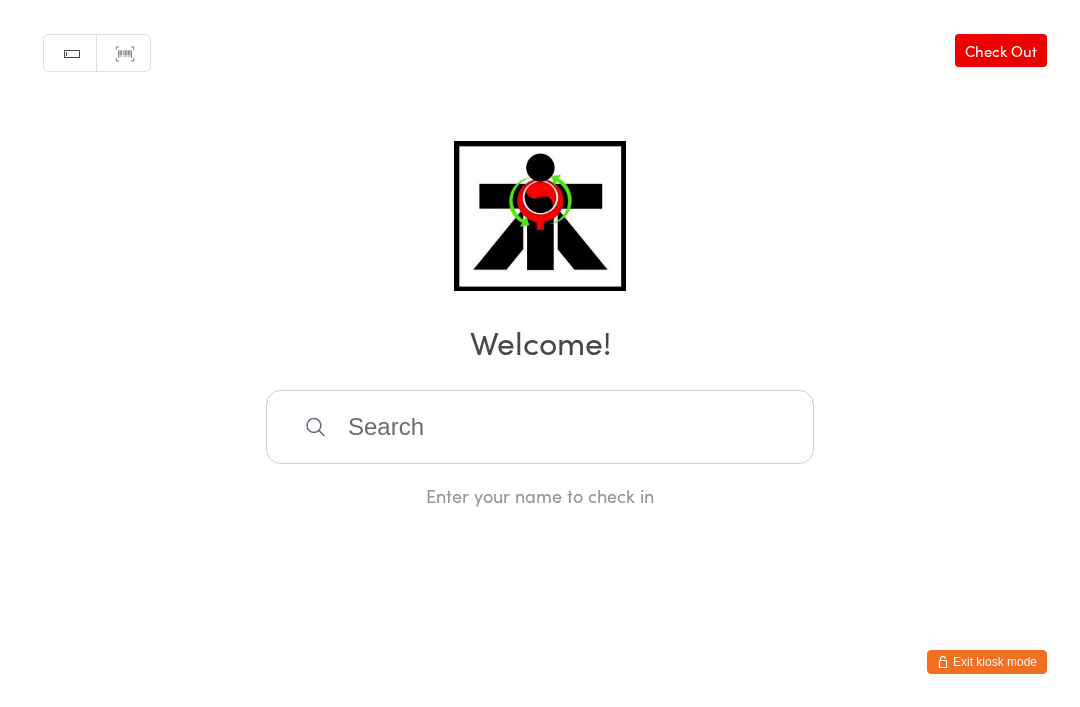 click at bounding box center (540, 427) 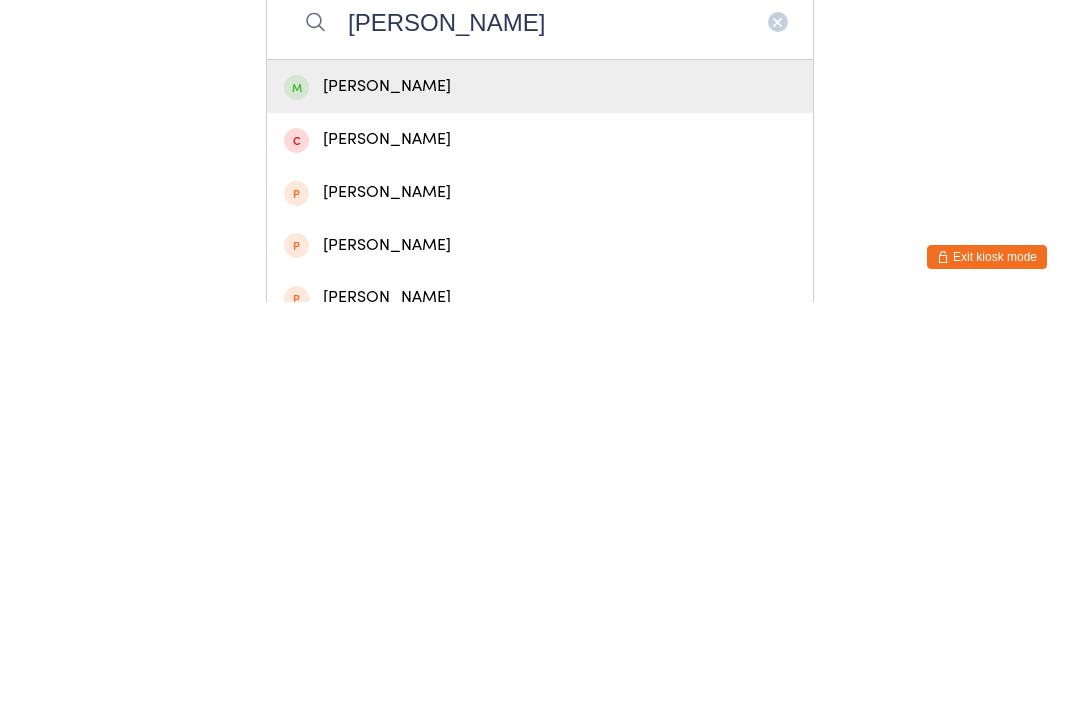 type on "[PERSON_NAME]" 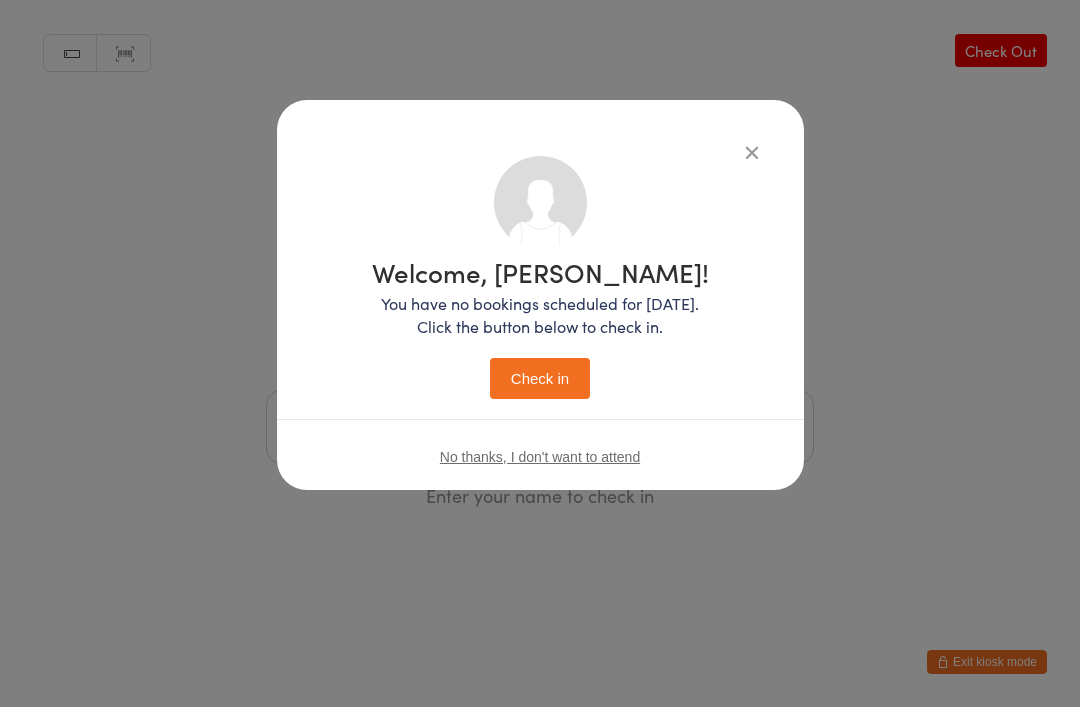 click on "Check in" at bounding box center (540, 378) 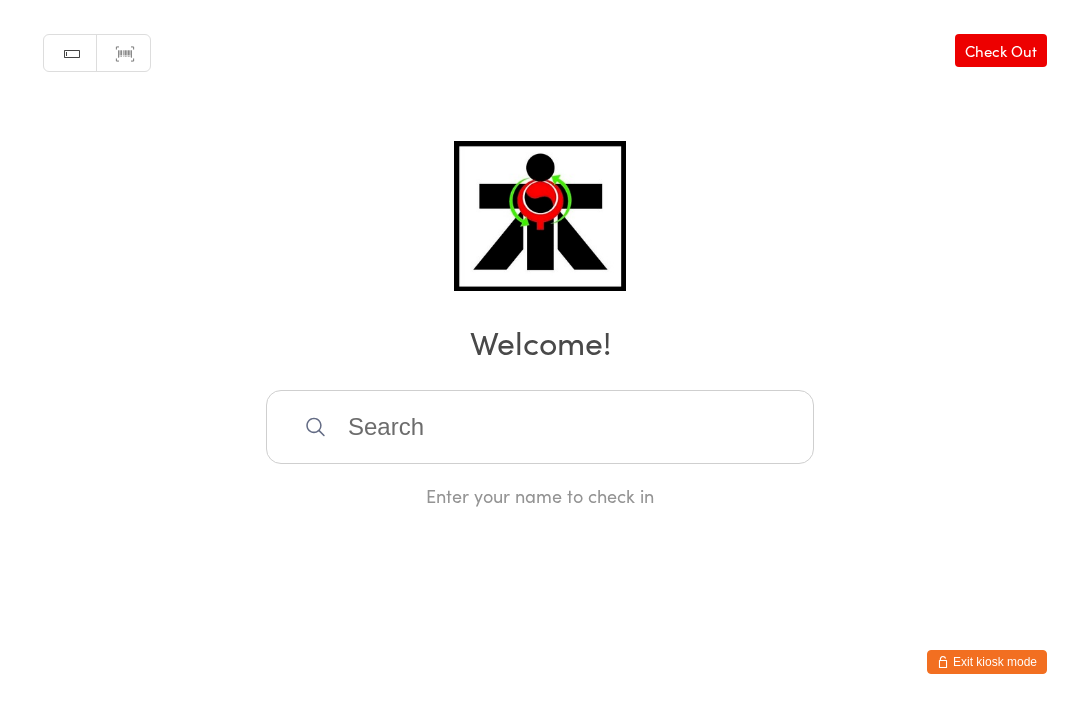 click at bounding box center (540, 427) 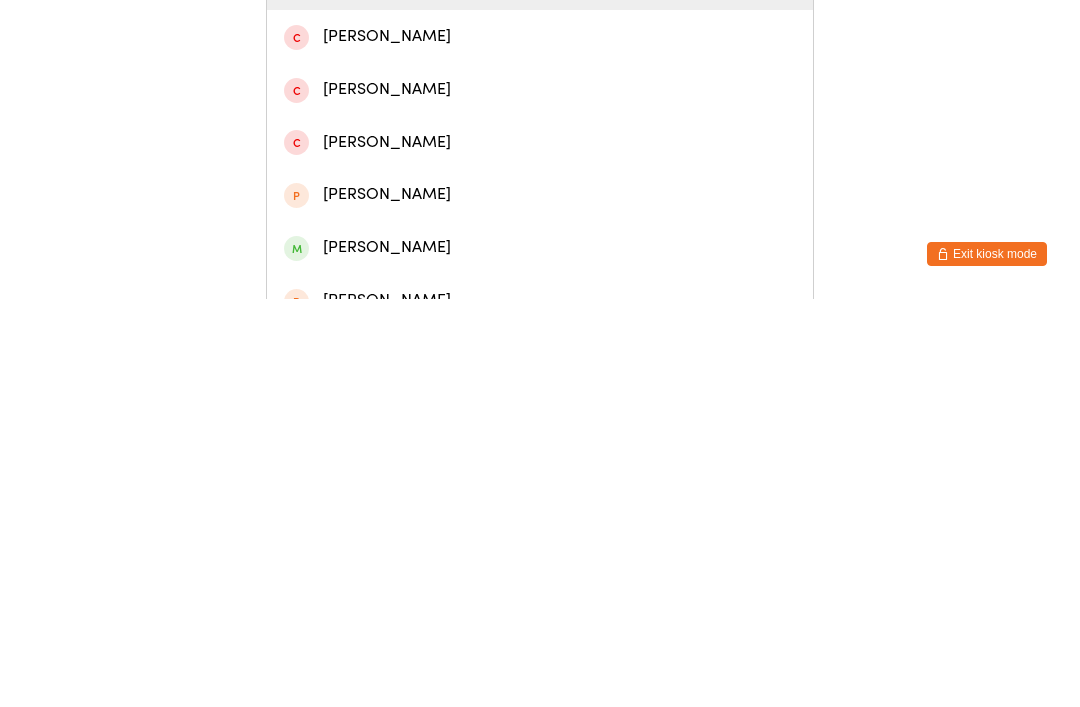 scroll, scrollTop: 118, scrollLeft: 0, axis: vertical 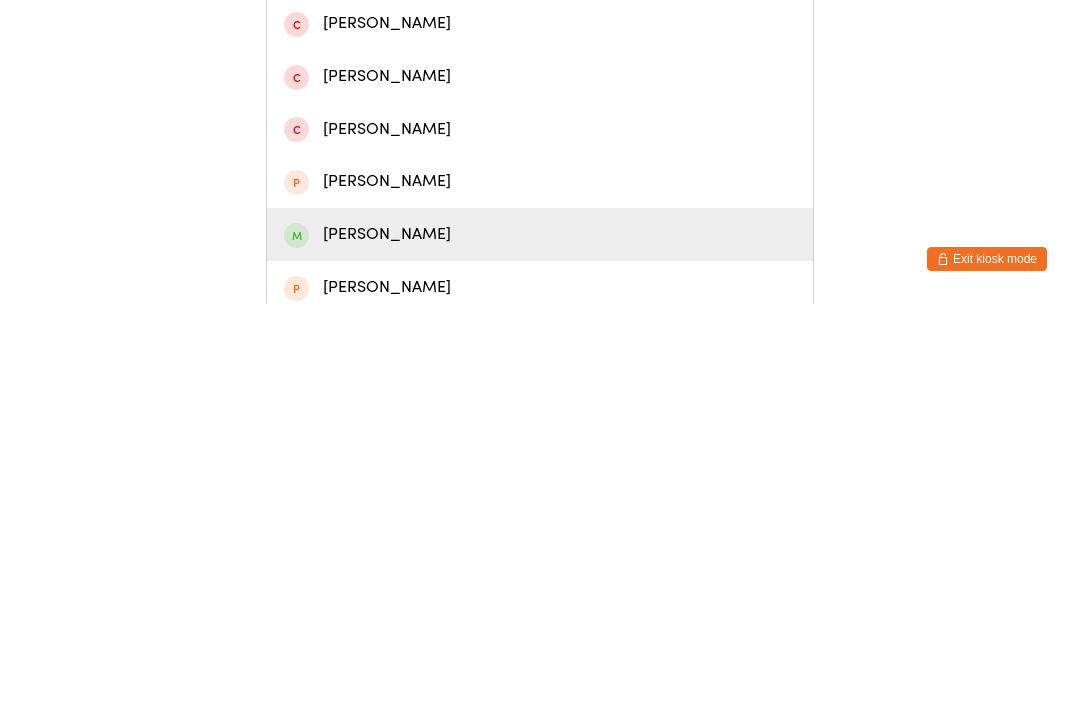 type on "[PERSON_NAME]" 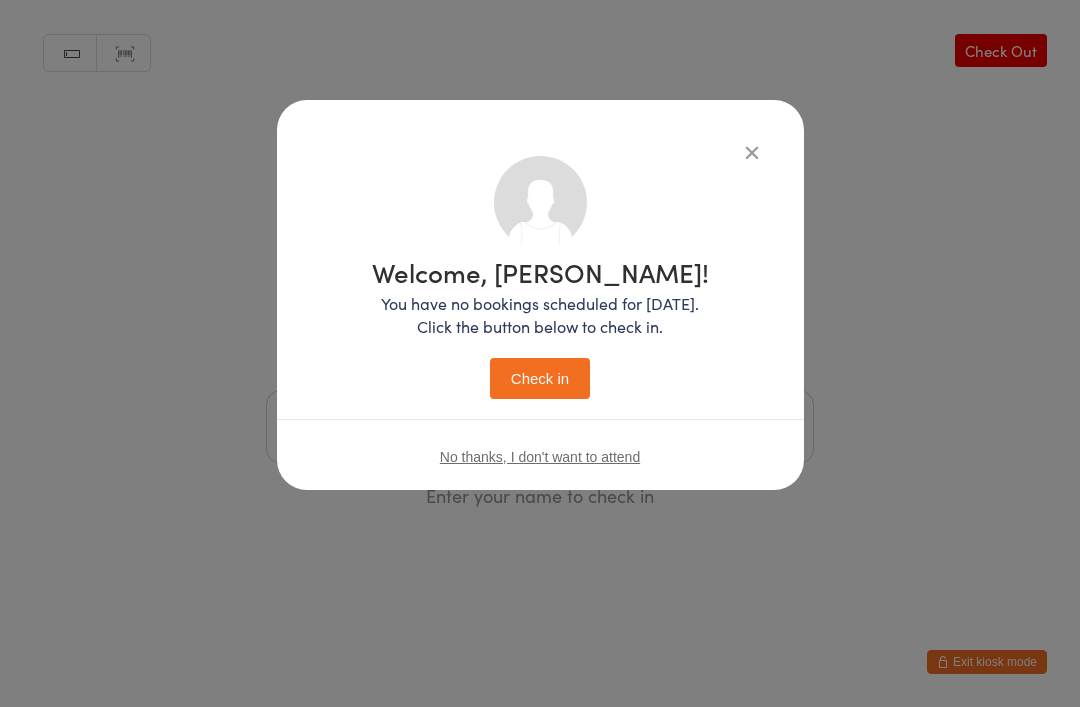 click on "Check in" at bounding box center (540, 378) 